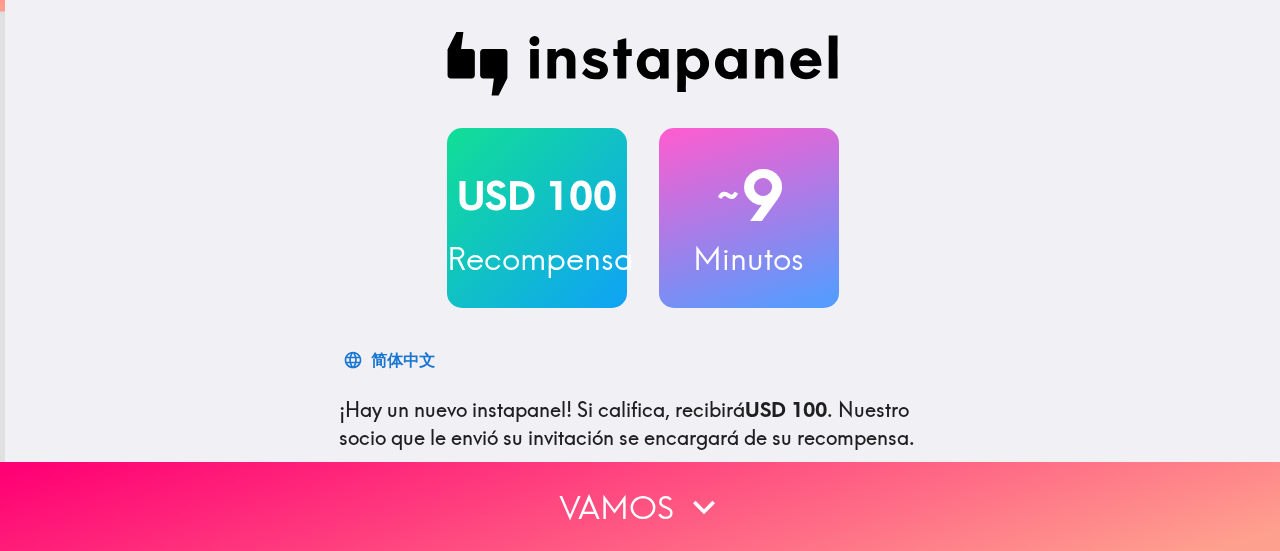 scroll, scrollTop: 0, scrollLeft: 0, axis: both 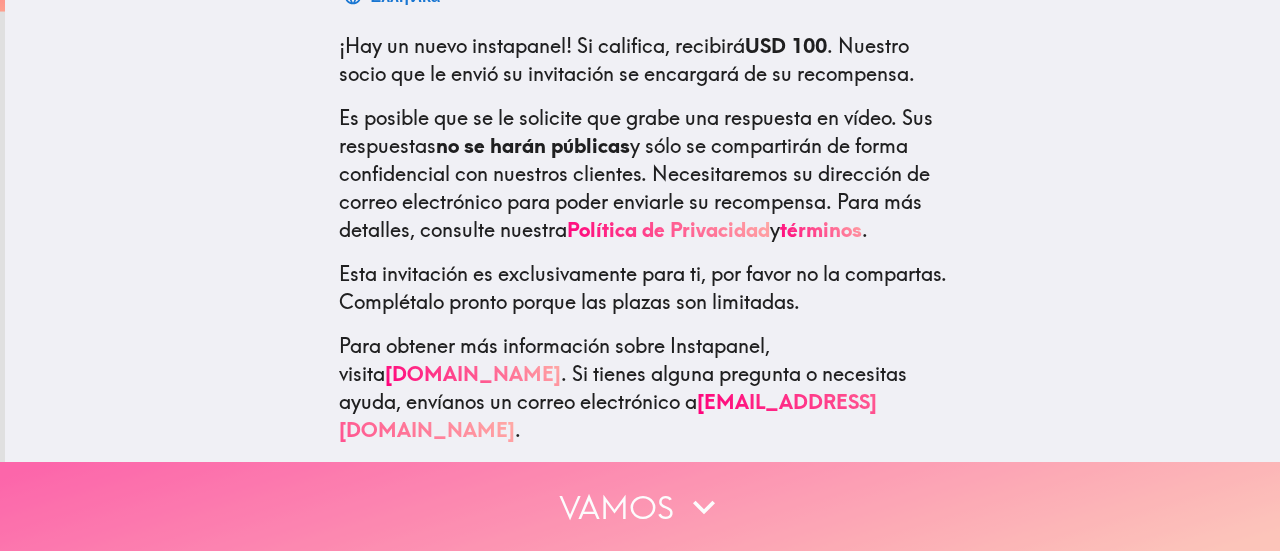 click on "Vamos" at bounding box center [640, 506] 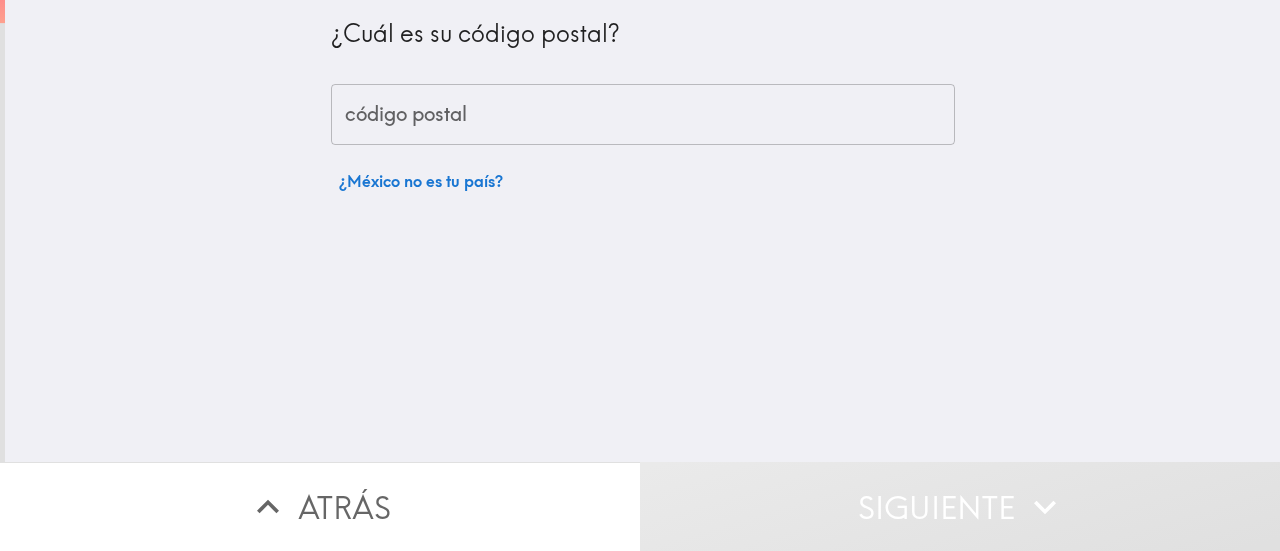 scroll, scrollTop: 0, scrollLeft: 0, axis: both 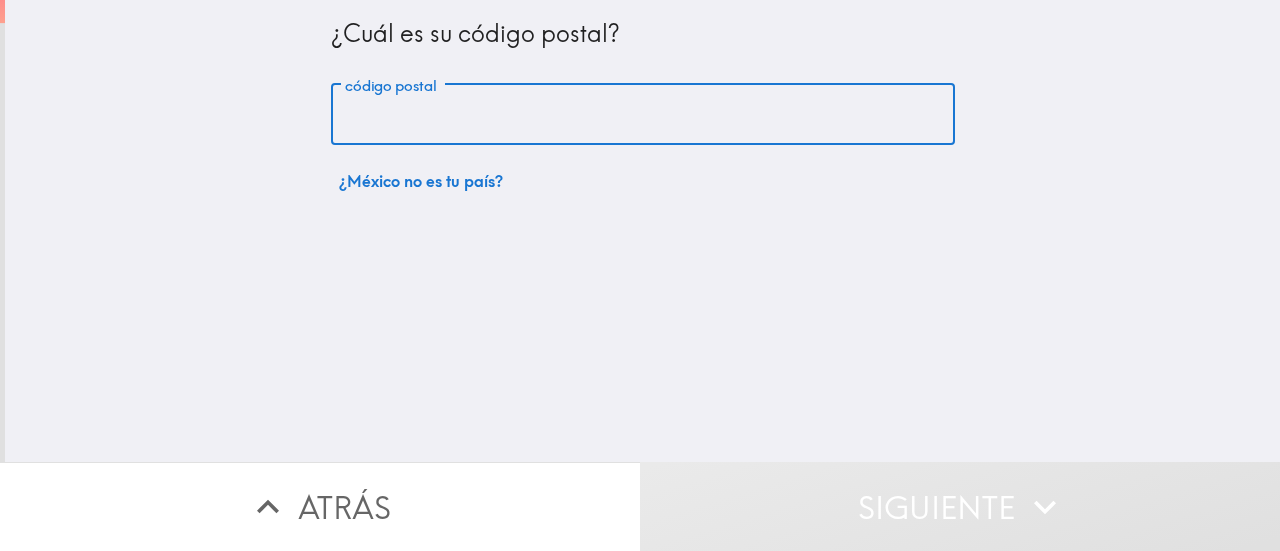 click on "código postal" at bounding box center (643, 115) 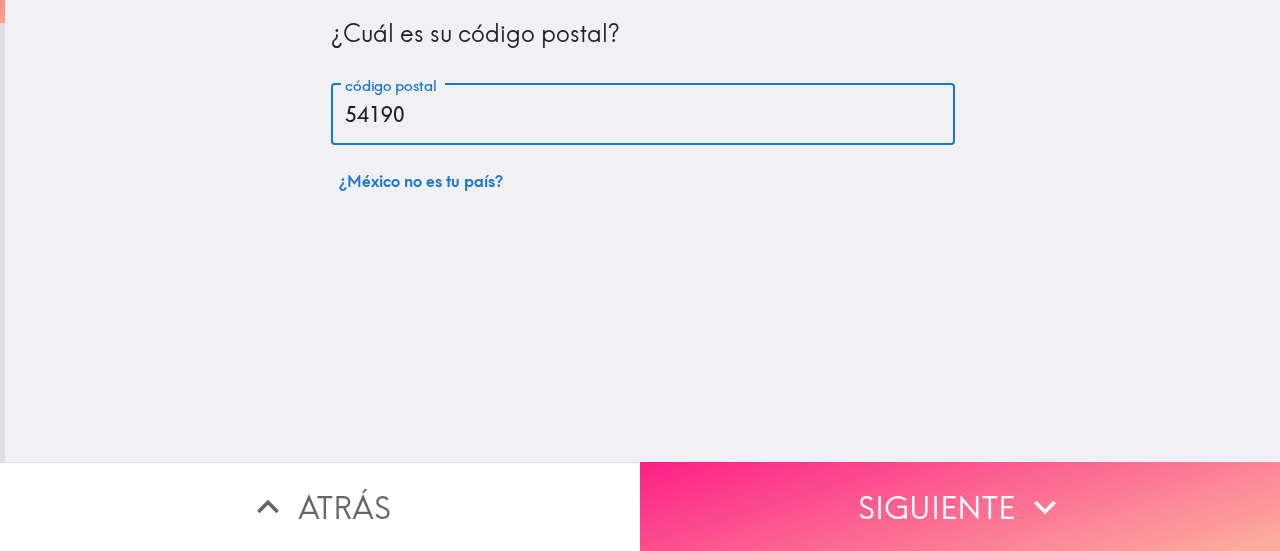 type on "54190" 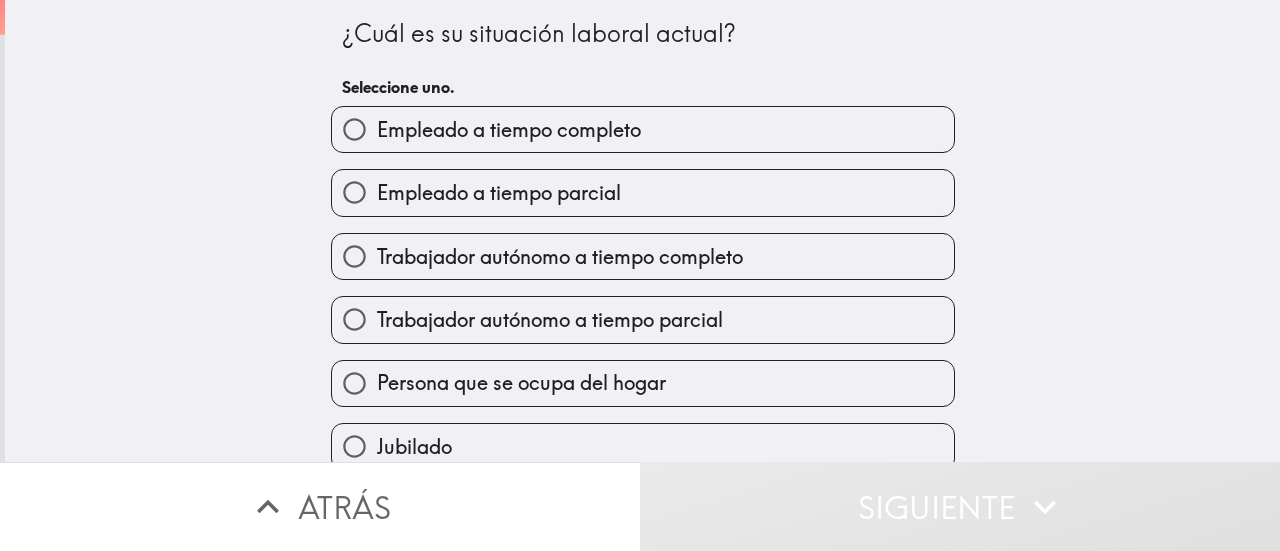 click on "Empleado a tiempo completo" at bounding box center [354, 129] 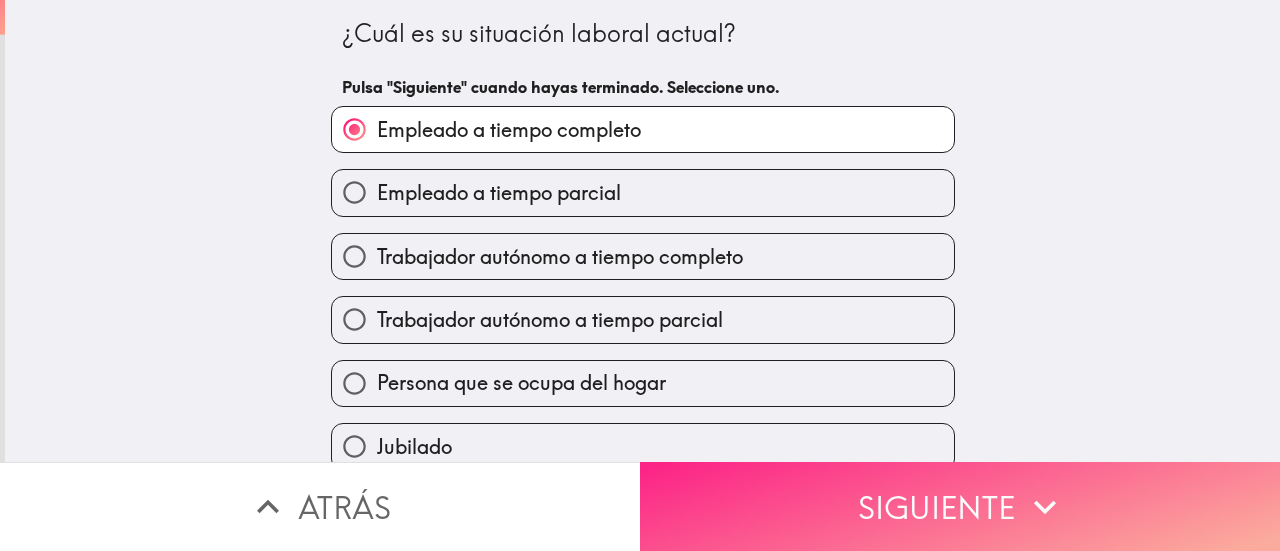click on "Siguiente" at bounding box center (960, 506) 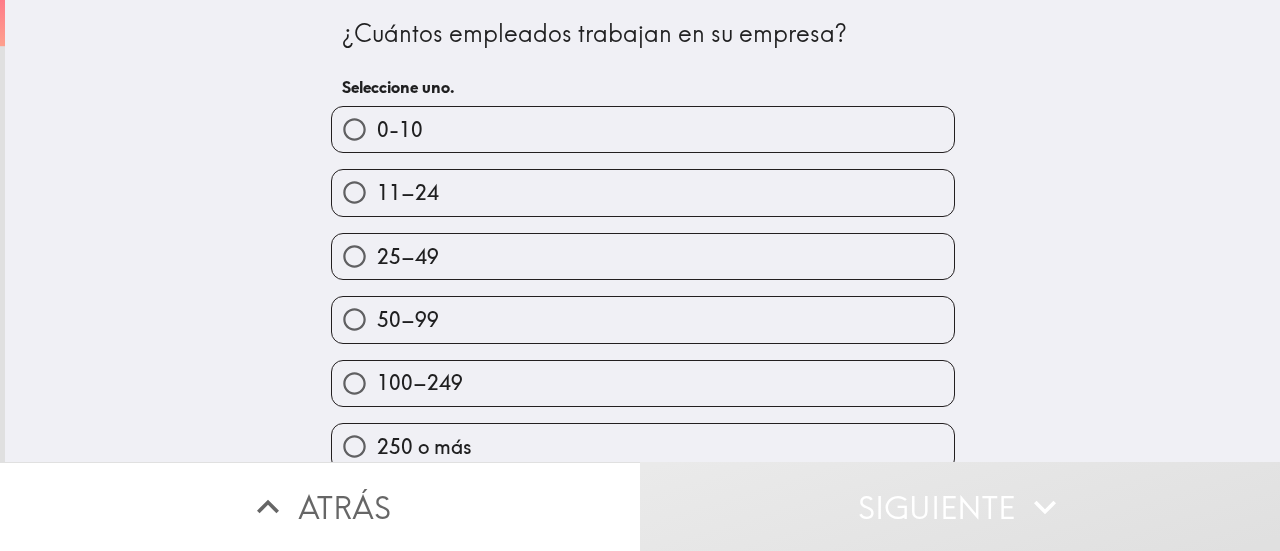 scroll, scrollTop: 27, scrollLeft: 0, axis: vertical 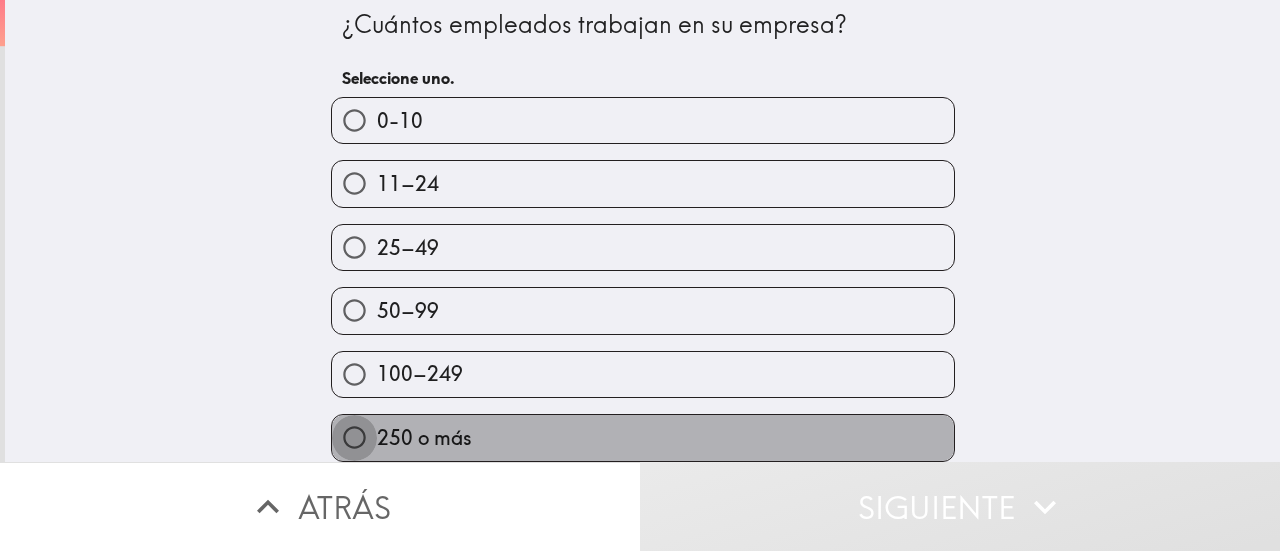 click on "250 o más" at bounding box center [354, 437] 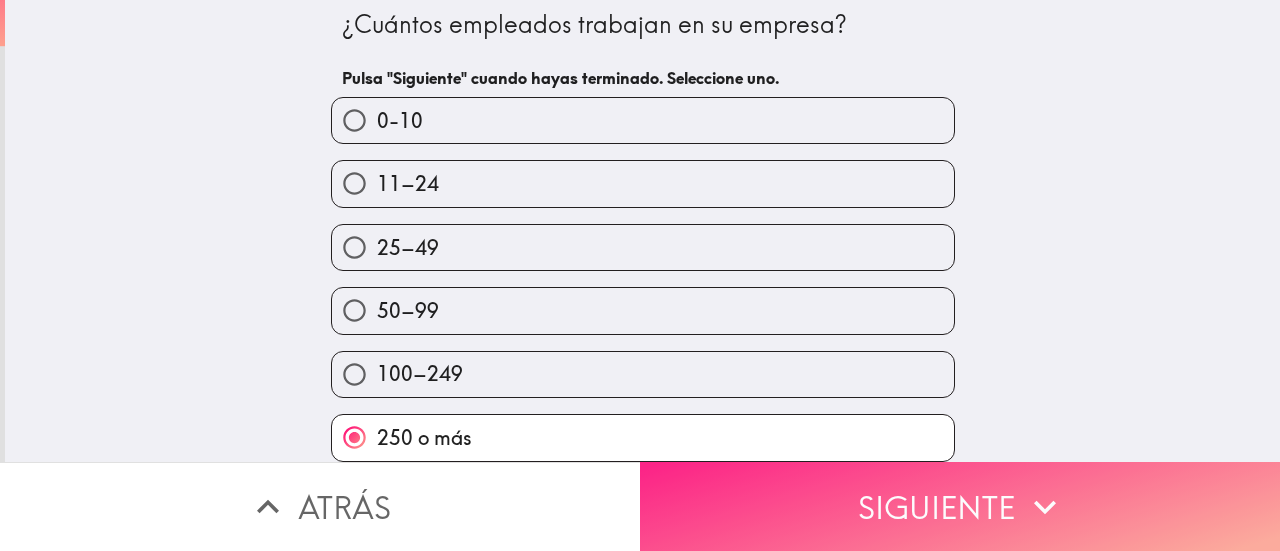 click on "Siguiente" at bounding box center [960, 506] 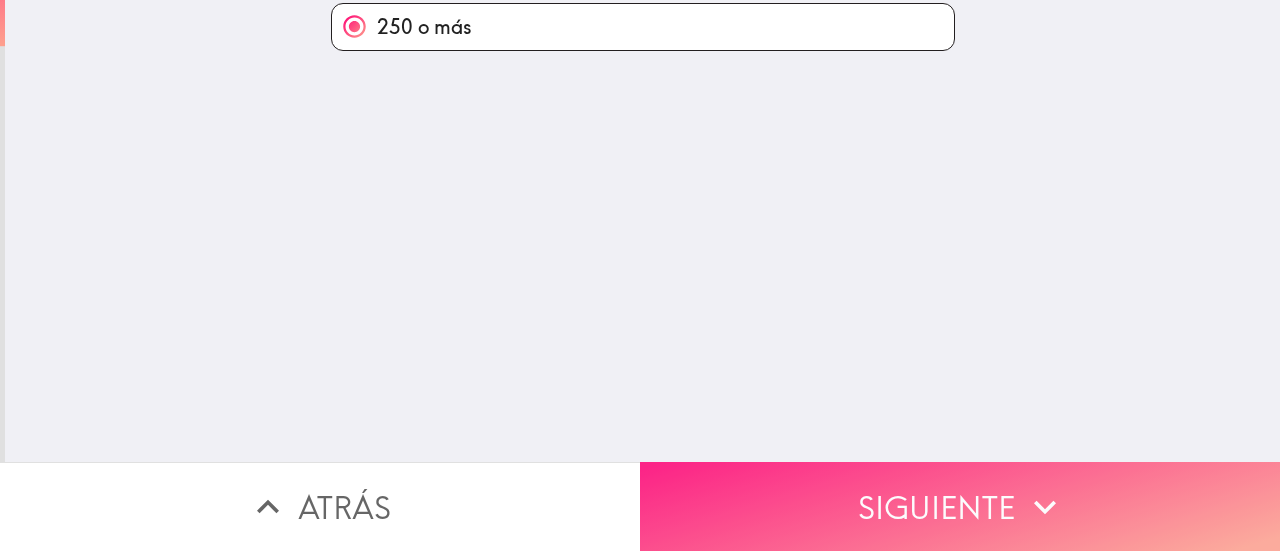 scroll, scrollTop: 0, scrollLeft: 0, axis: both 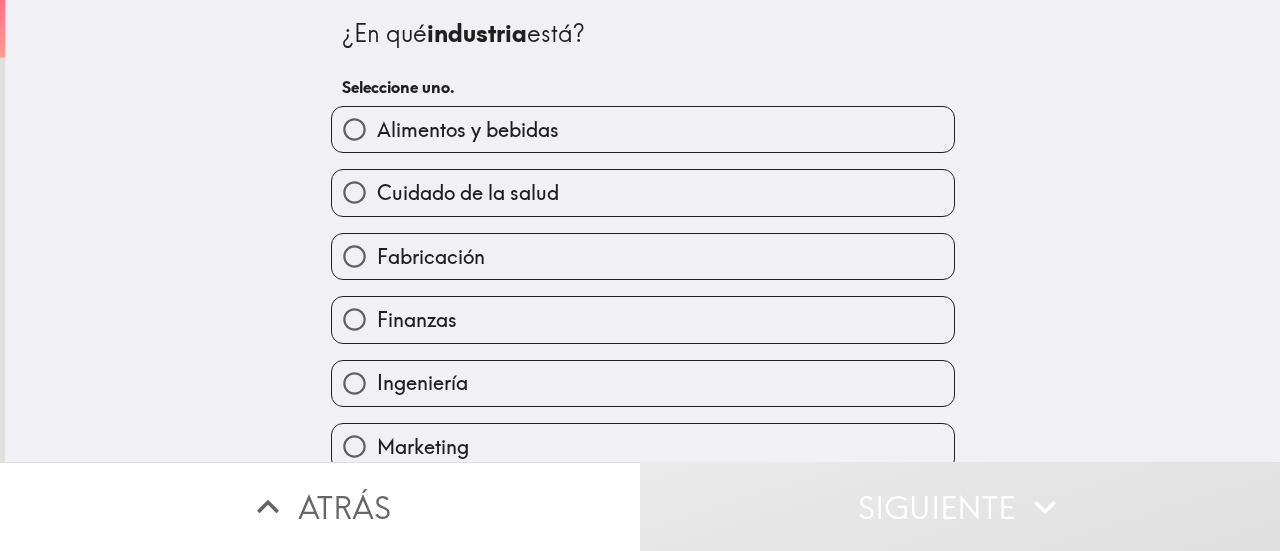 click on "Alimentos y bebidas" at bounding box center (354, 129) 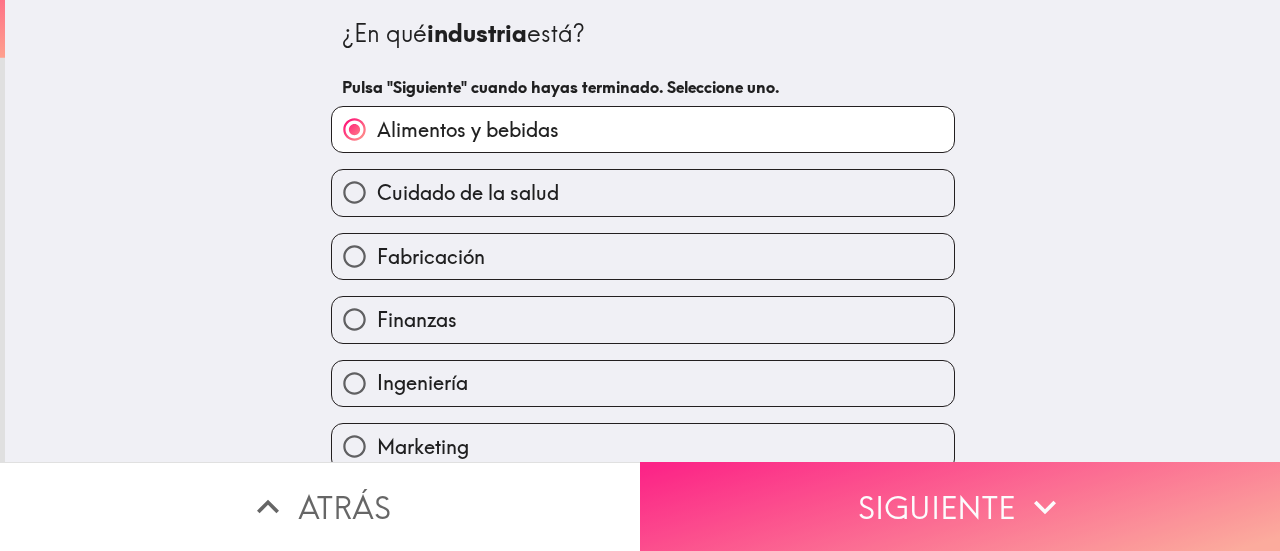 click on "Siguiente" at bounding box center (960, 506) 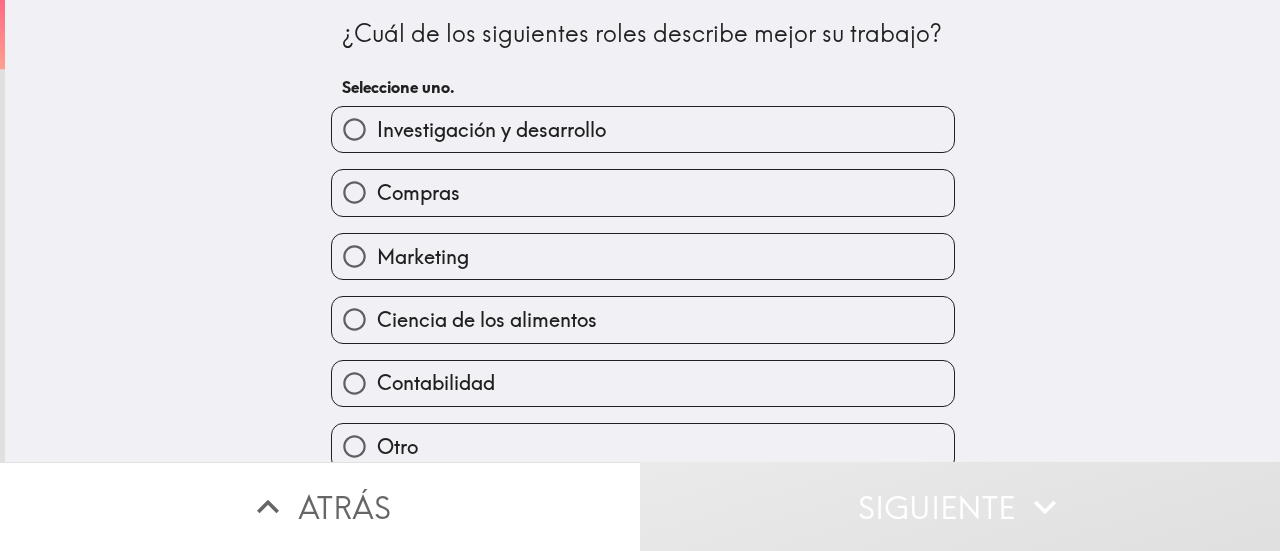 click on "Investigación y desarrollo" at bounding box center [643, 129] 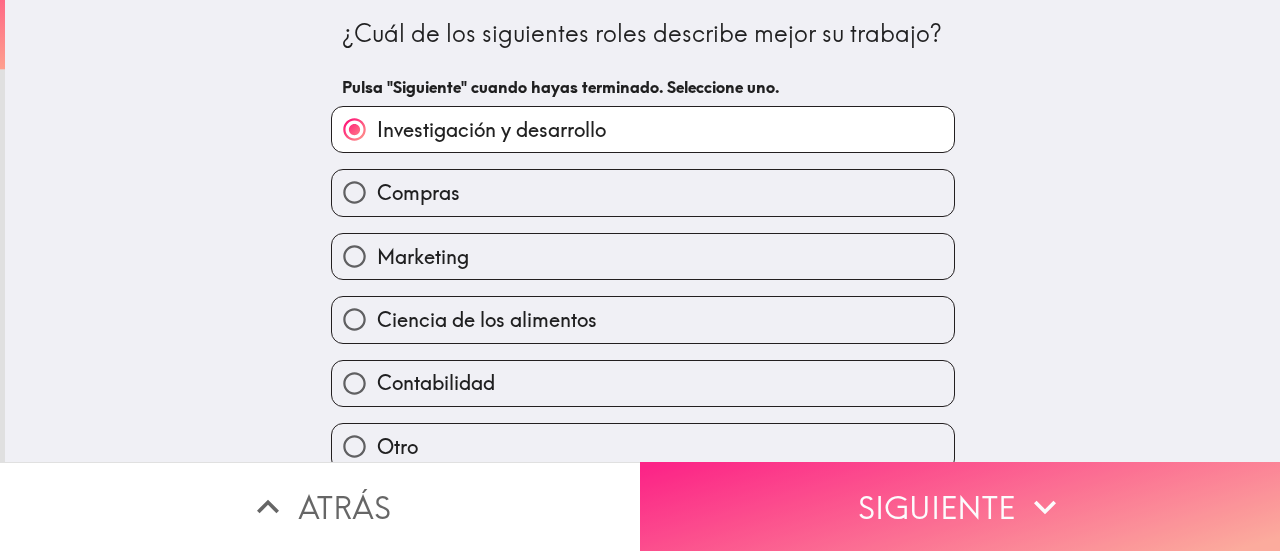 click on "Siguiente" at bounding box center (960, 506) 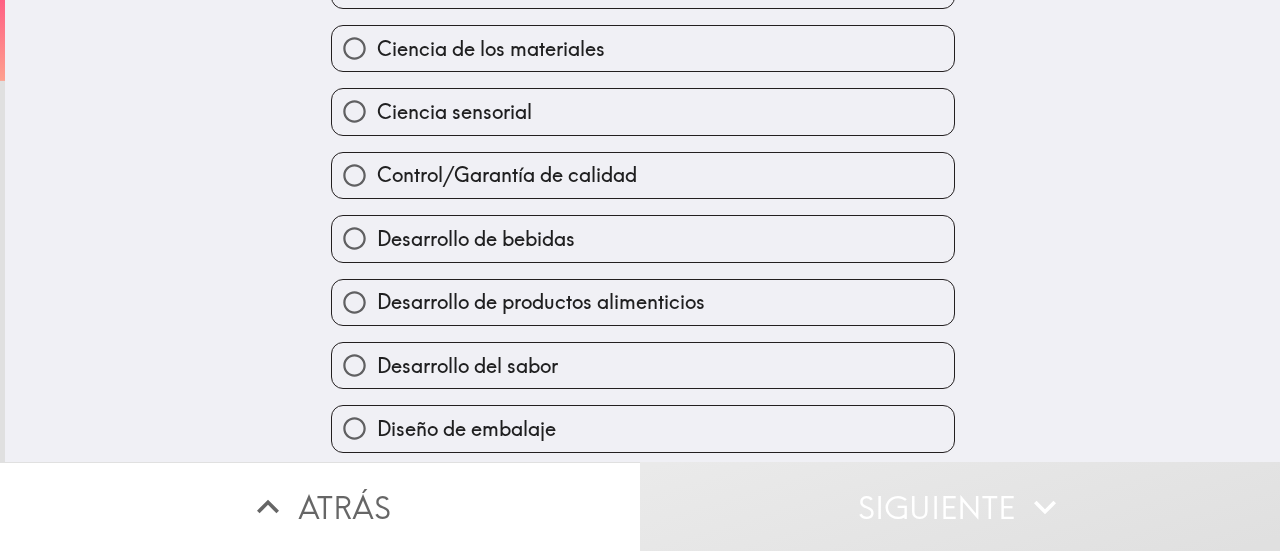 scroll, scrollTop: 318, scrollLeft: 0, axis: vertical 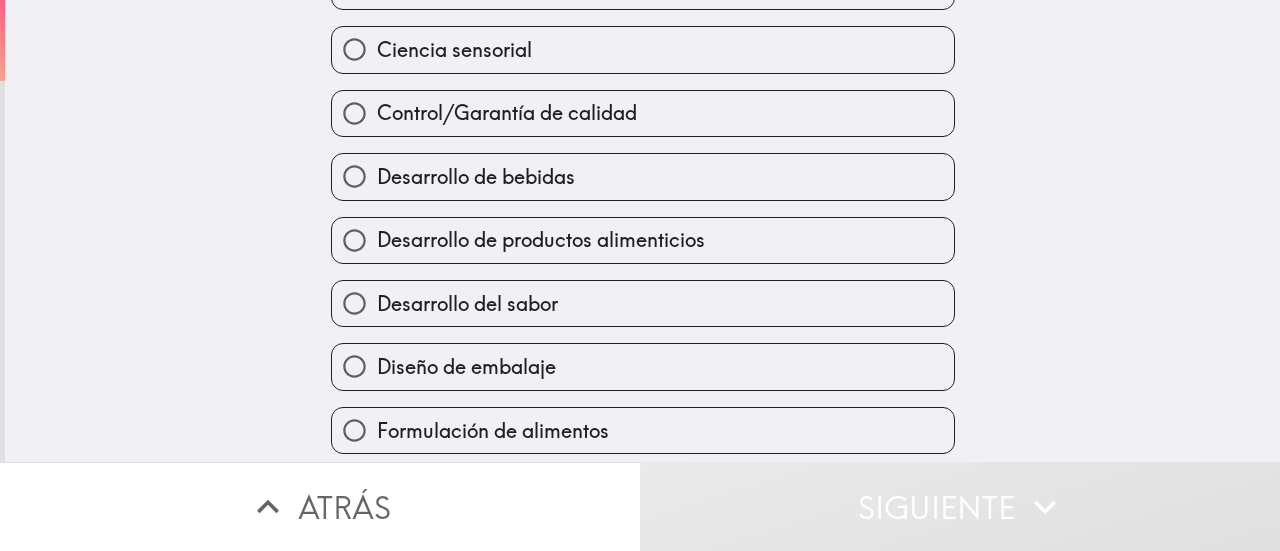 click on "Desarrollo de productos alimenticios" at bounding box center [643, 240] 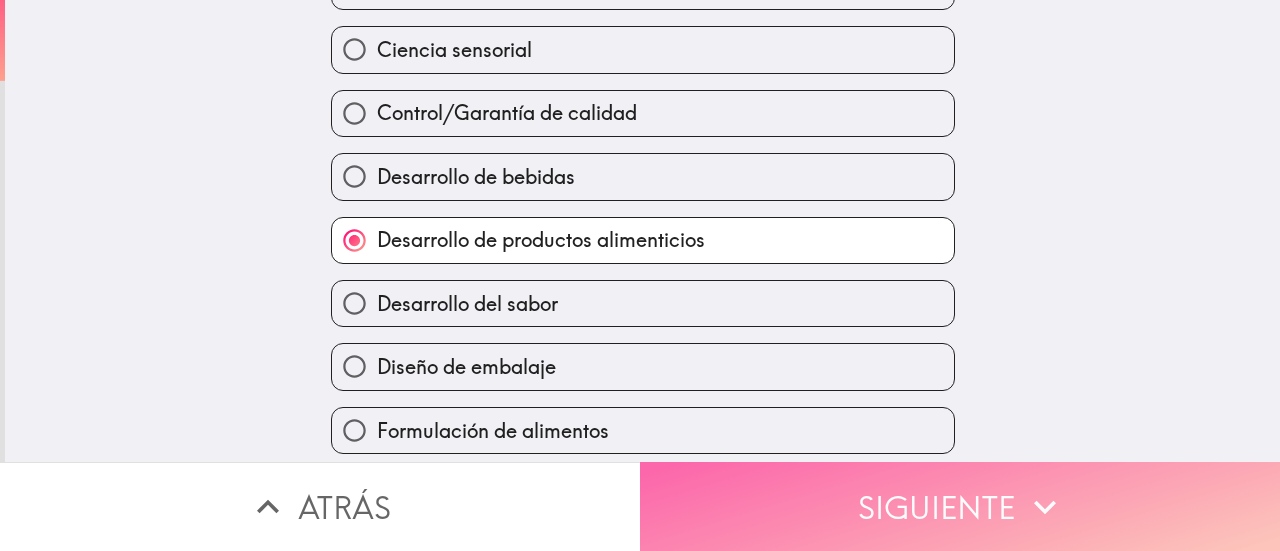 click on "Siguiente" at bounding box center [960, 506] 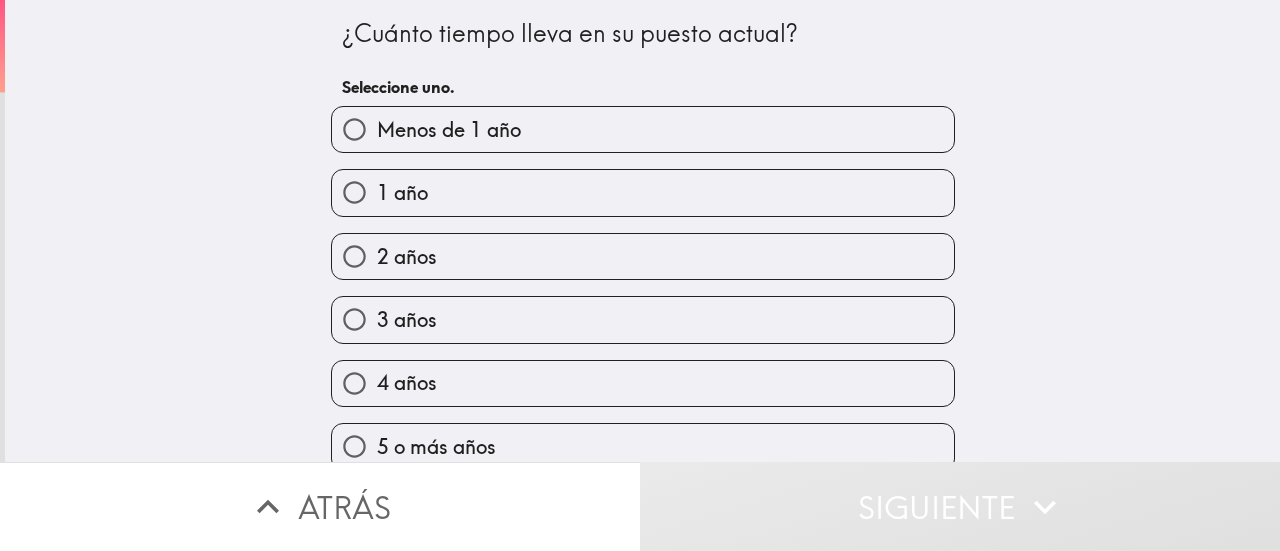 scroll, scrollTop: 27, scrollLeft: 0, axis: vertical 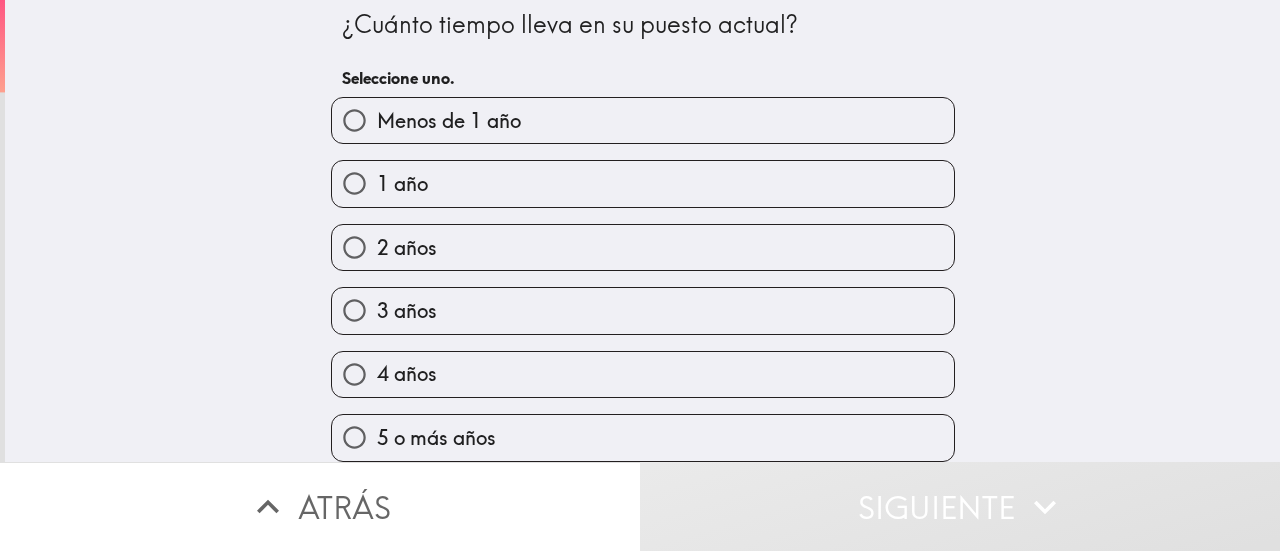 click on "5 o más años" at bounding box center (643, 437) 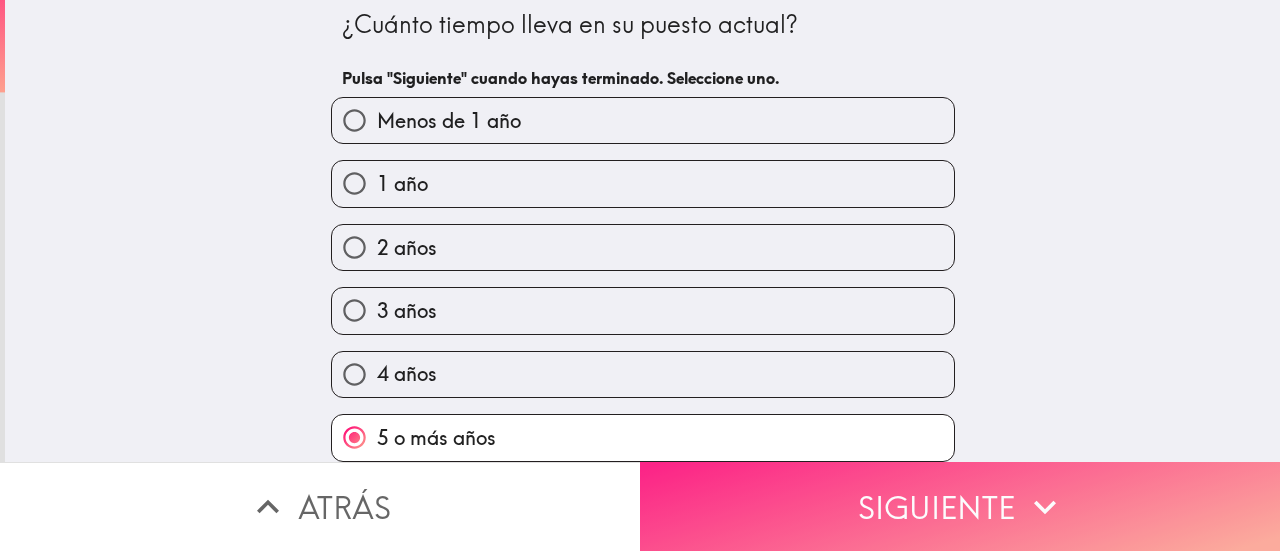 click on "Siguiente" at bounding box center (960, 506) 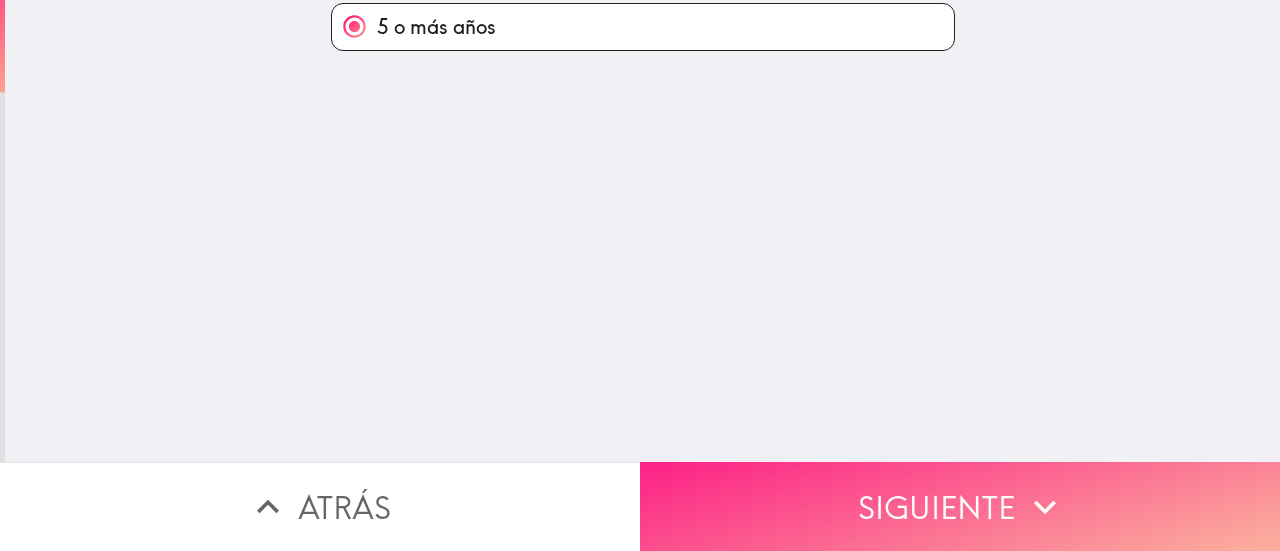 scroll, scrollTop: 0, scrollLeft: 0, axis: both 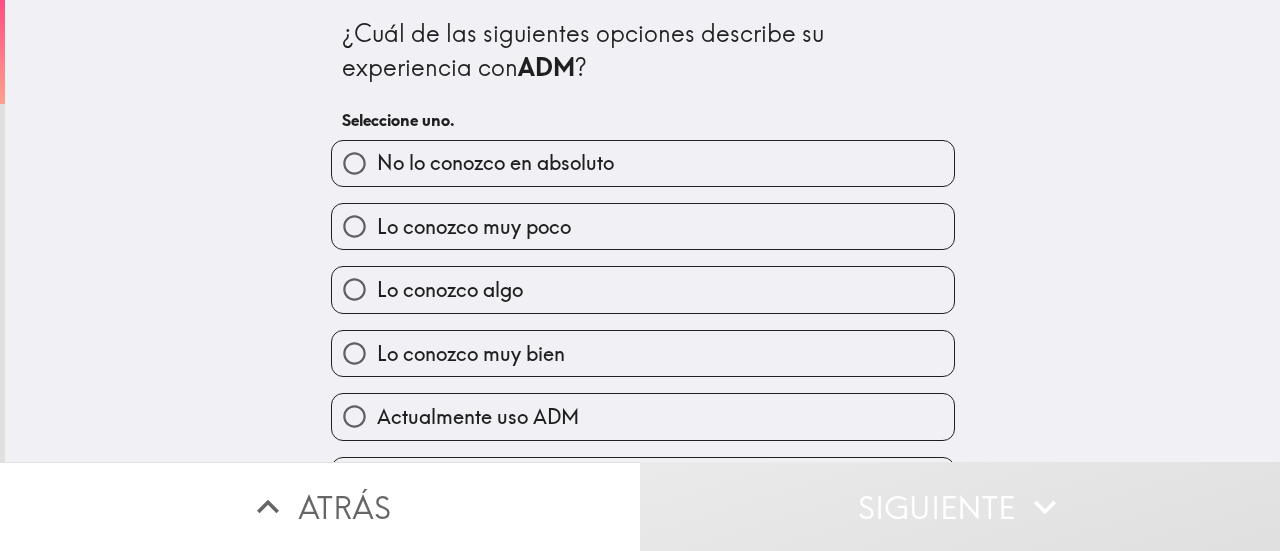 click on "Lo conozco muy bien" at bounding box center [471, 354] 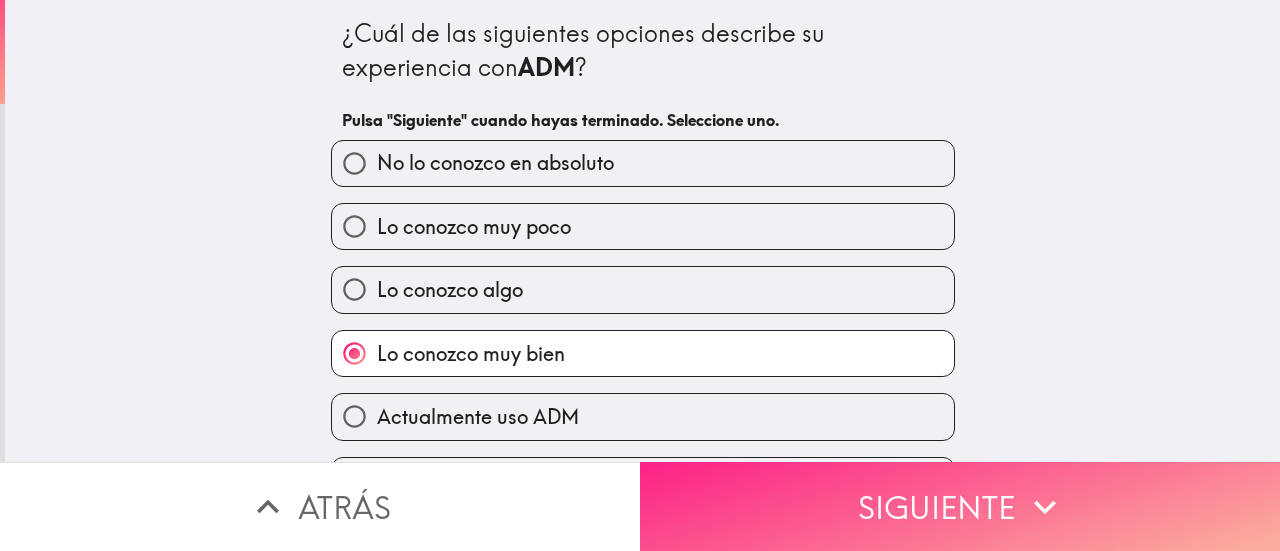 click on "Siguiente" at bounding box center (960, 506) 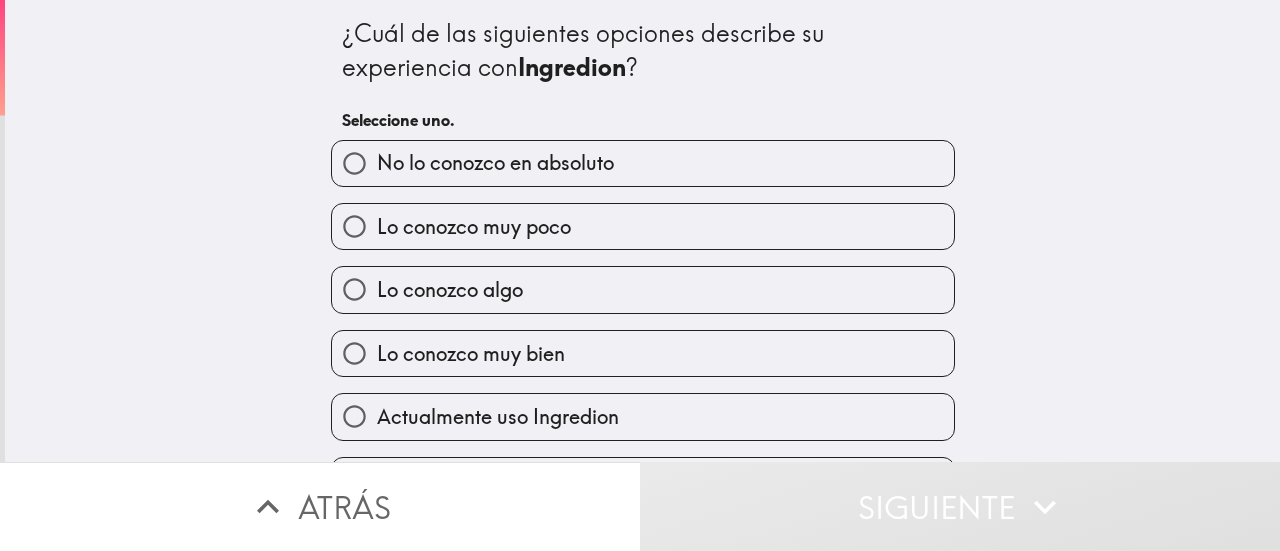 click on "Actualmente uso Ingredion" at bounding box center [498, 417] 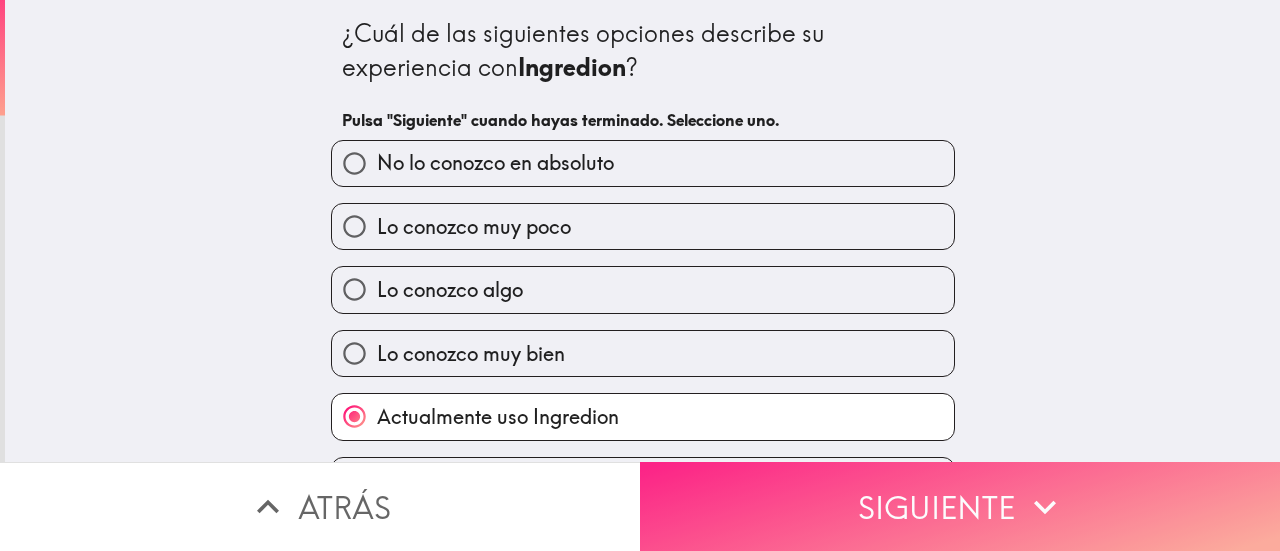 click on "Siguiente" at bounding box center [960, 506] 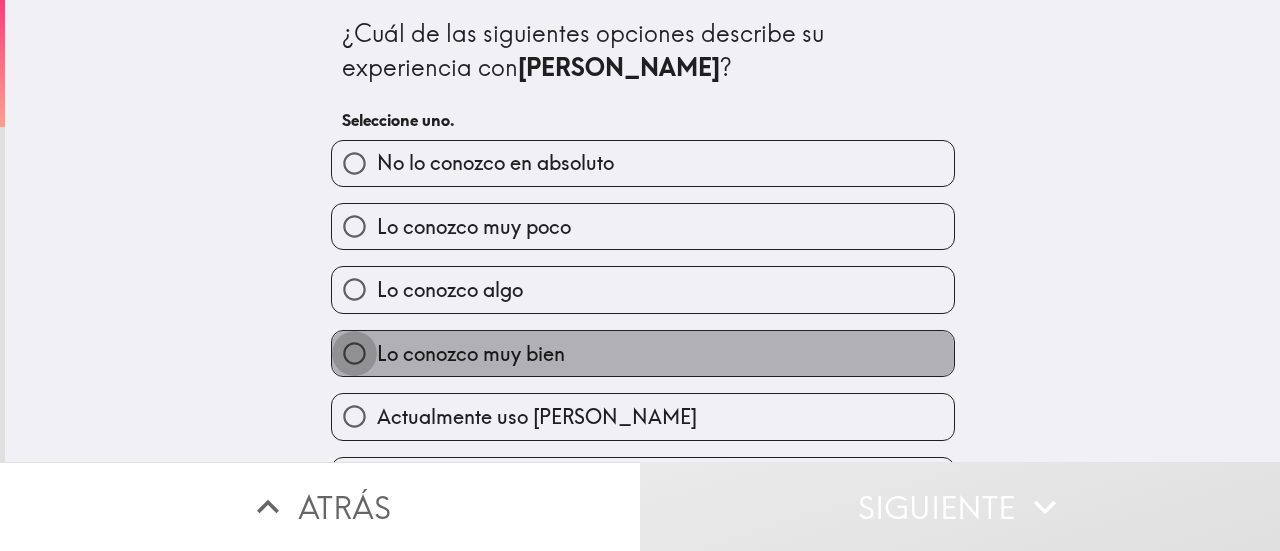 click on "Lo conozco muy bien" at bounding box center [354, 353] 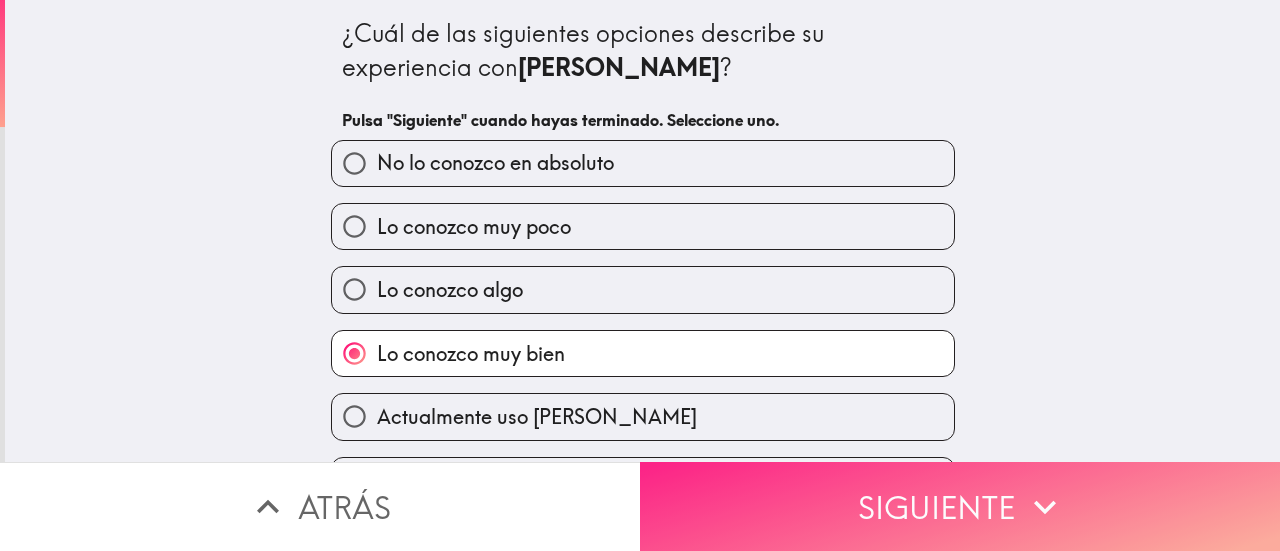 click on "Siguiente" at bounding box center [960, 506] 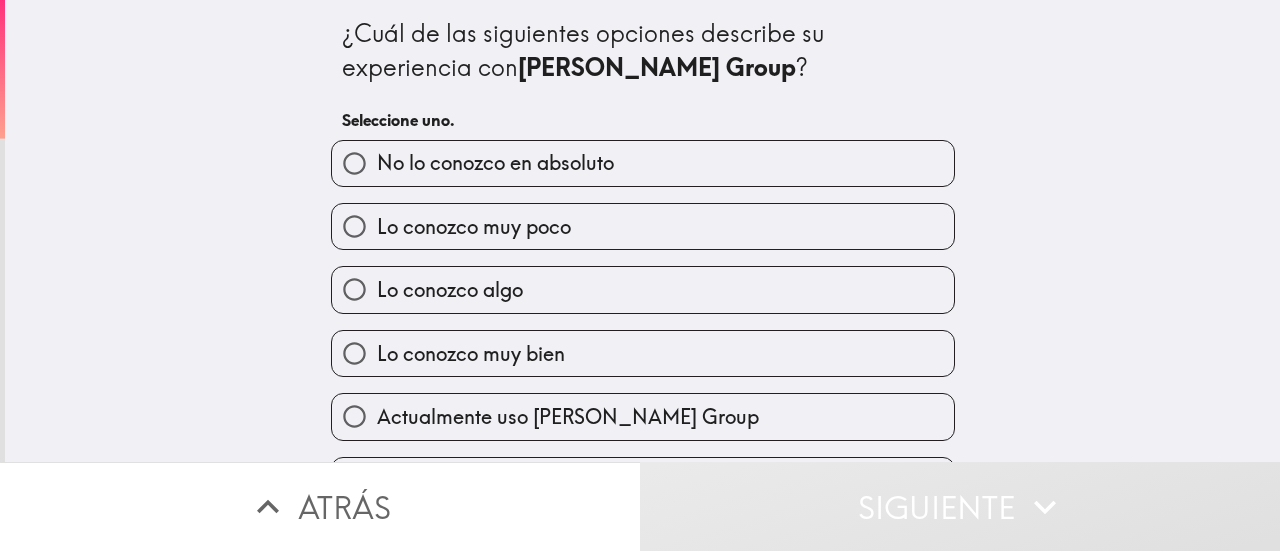 click on "Actualmente uso [PERSON_NAME] Group" at bounding box center (568, 417) 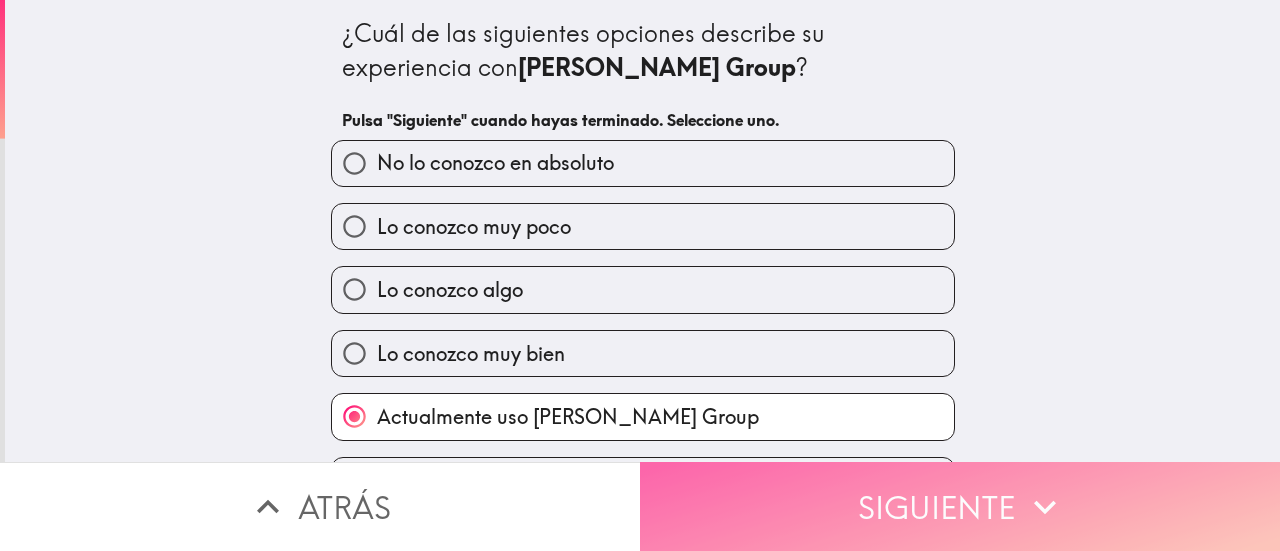 click on "Siguiente" at bounding box center [960, 506] 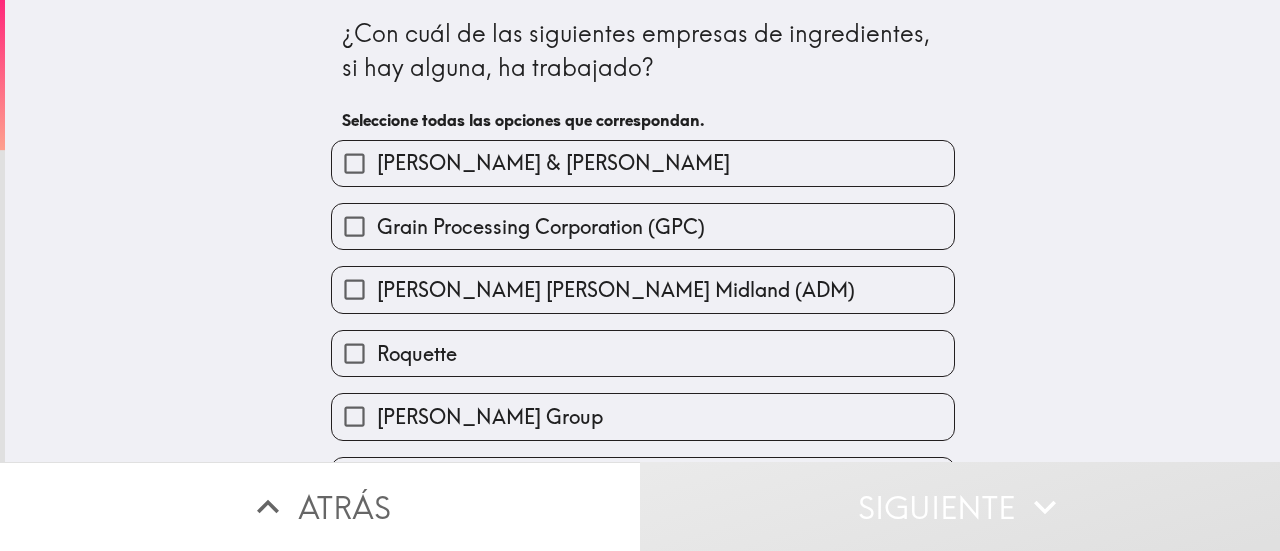click on "[PERSON_NAME] & [PERSON_NAME]" at bounding box center (354, 163) 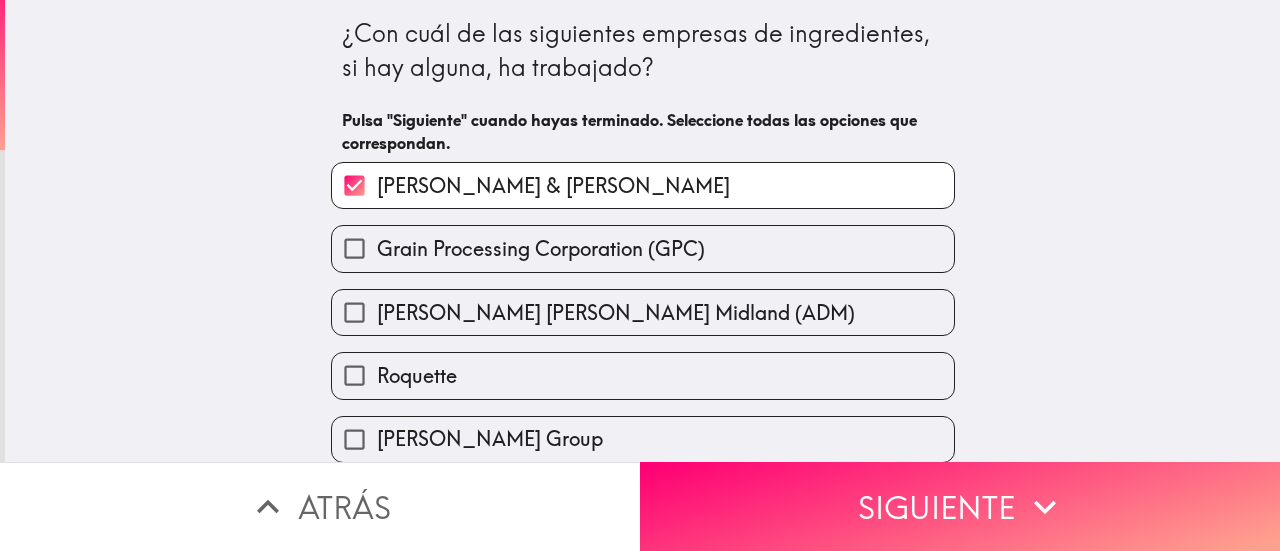 click on "[PERSON_NAME] [PERSON_NAME] Midland (ADM)" at bounding box center [354, 312] 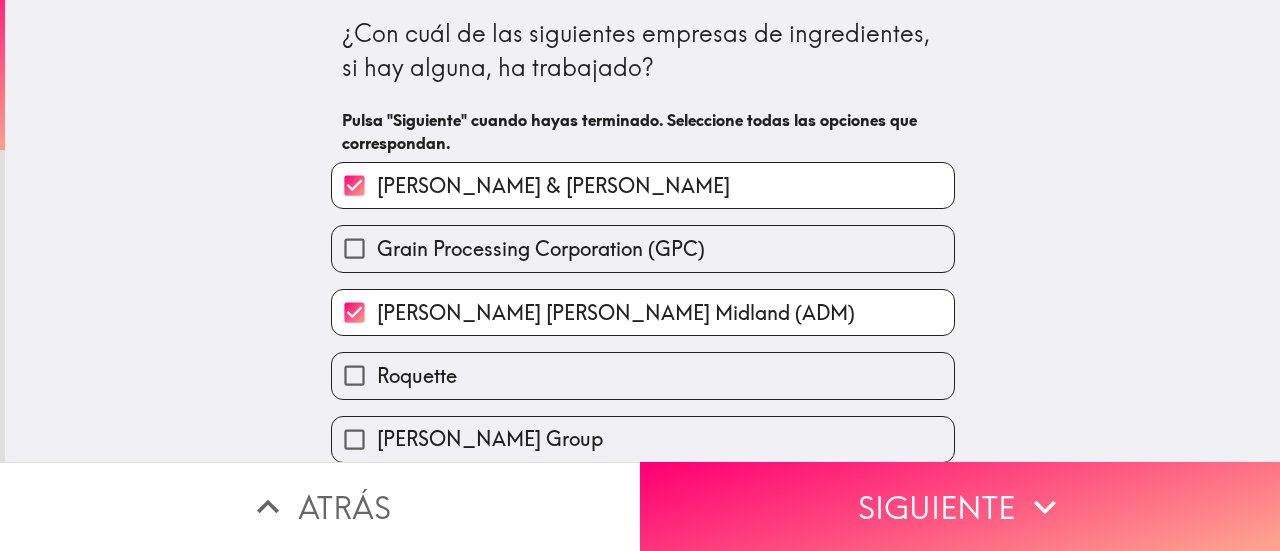 click on "Roquette" at bounding box center [354, 375] 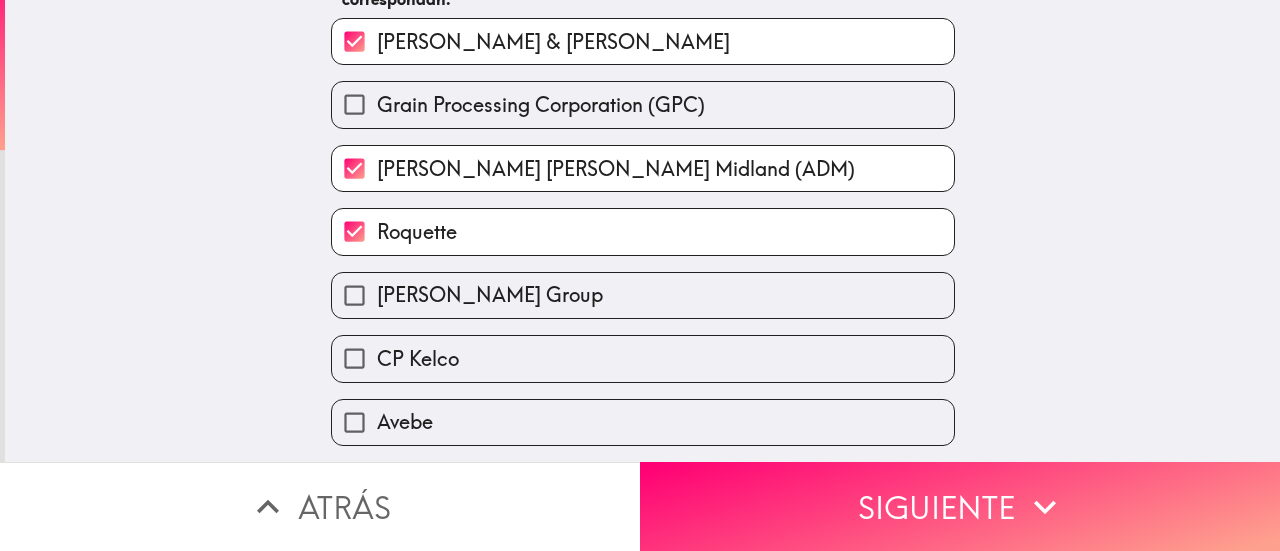 scroll, scrollTop: 155, scrollLeft: 0, axis: vertical 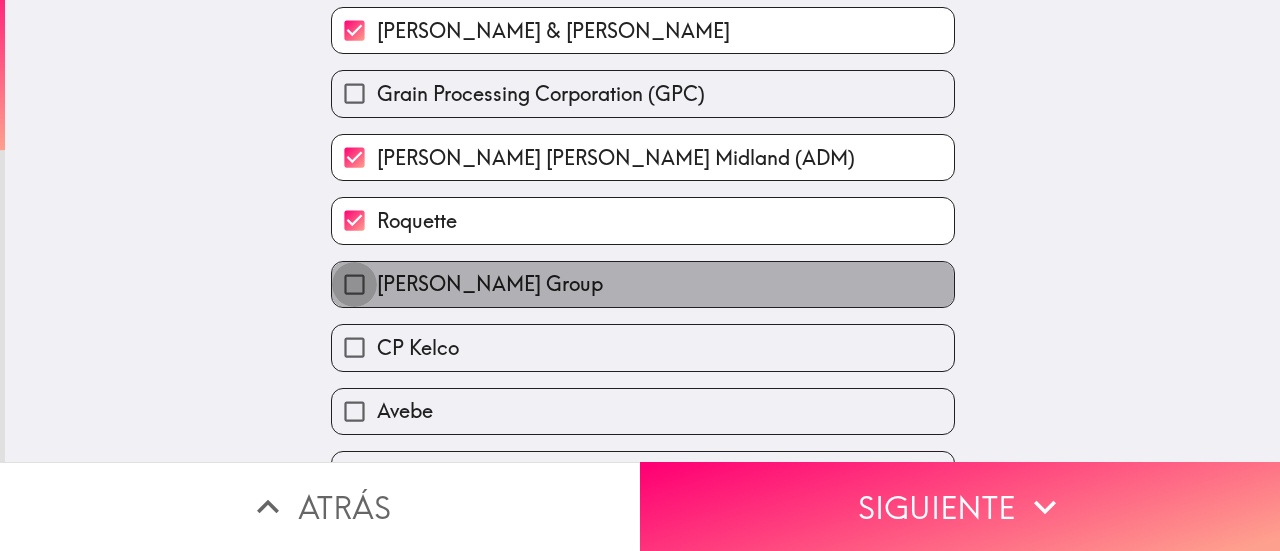 click on "[PERSON_NAME] Group" at bounding box center (354, 284) 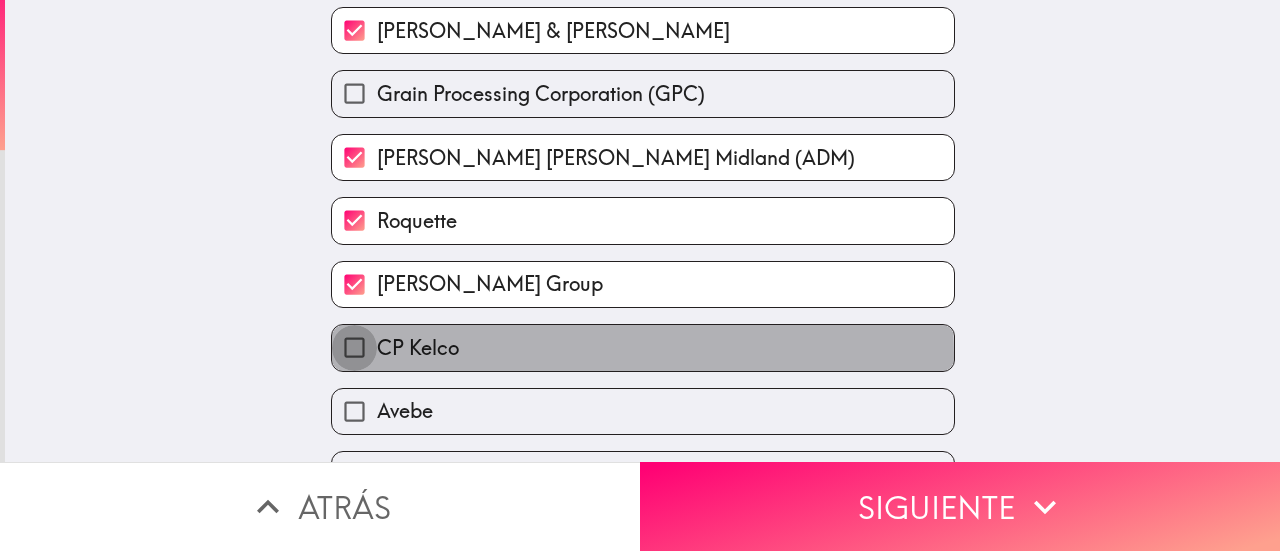 click on "CP Kelco" at bounding box center (354, 347) 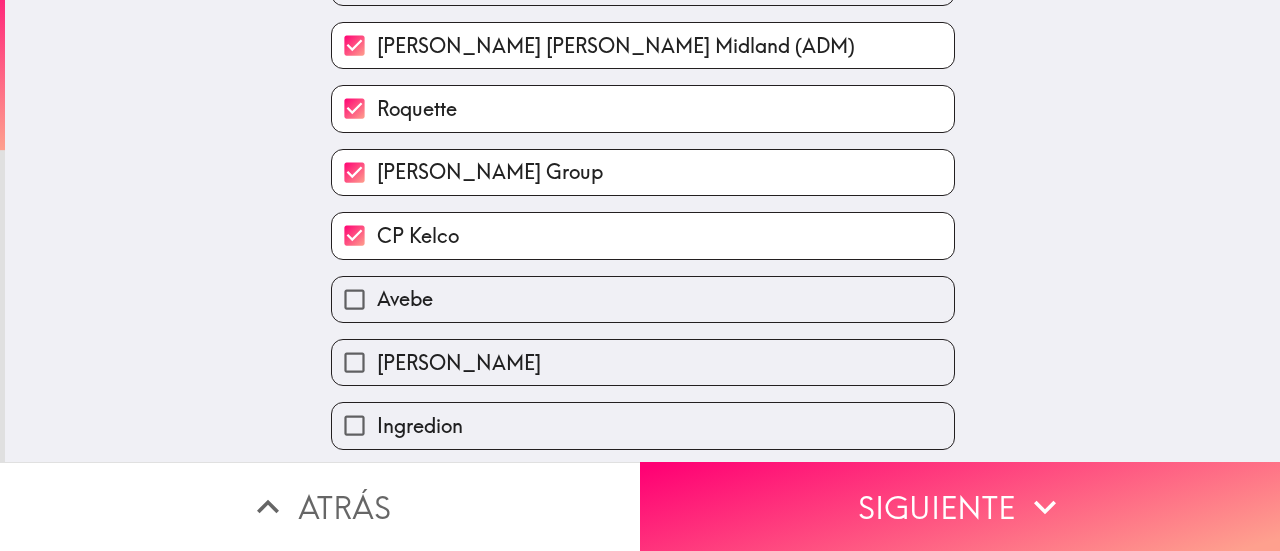 scroll, scrollTop: 268, scrollLeft: 0, axis: vertical 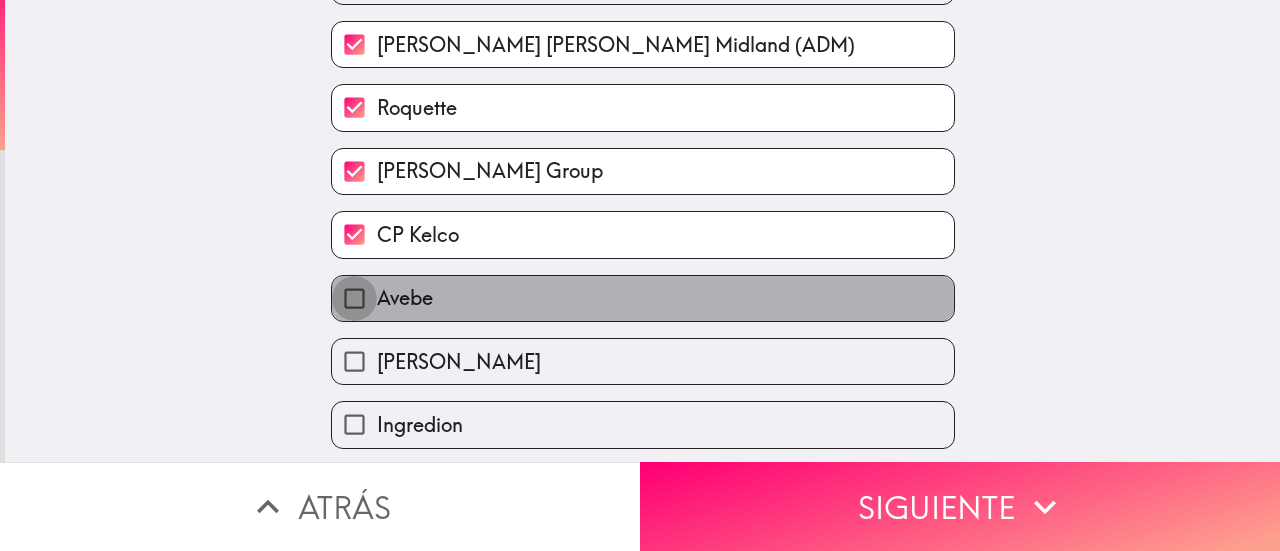 click on "Avebe" at bounding box center (354, 298) 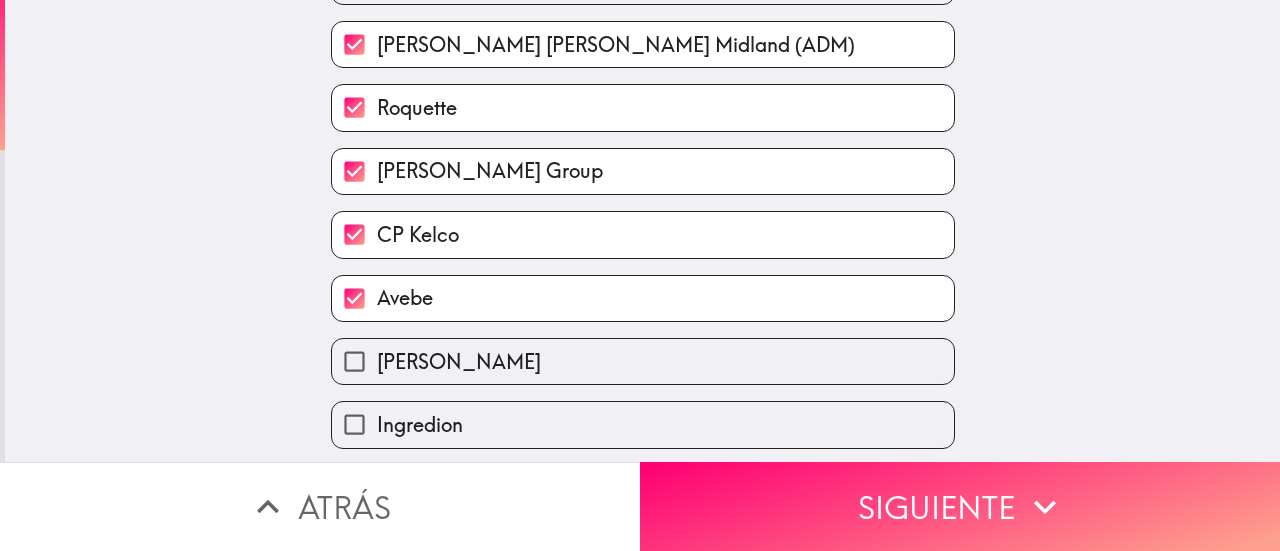 click on "[PERSON_NAME]" at bounding box center (354, 361) 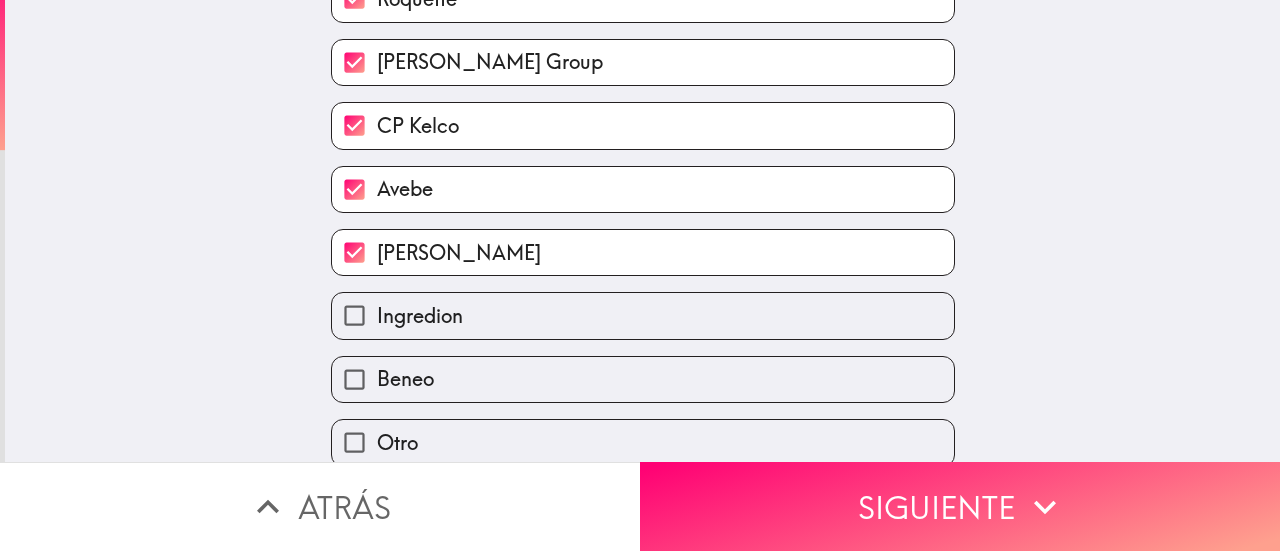 scroll, scrollTop: 400, scrollLeft: 0, axis: vertical 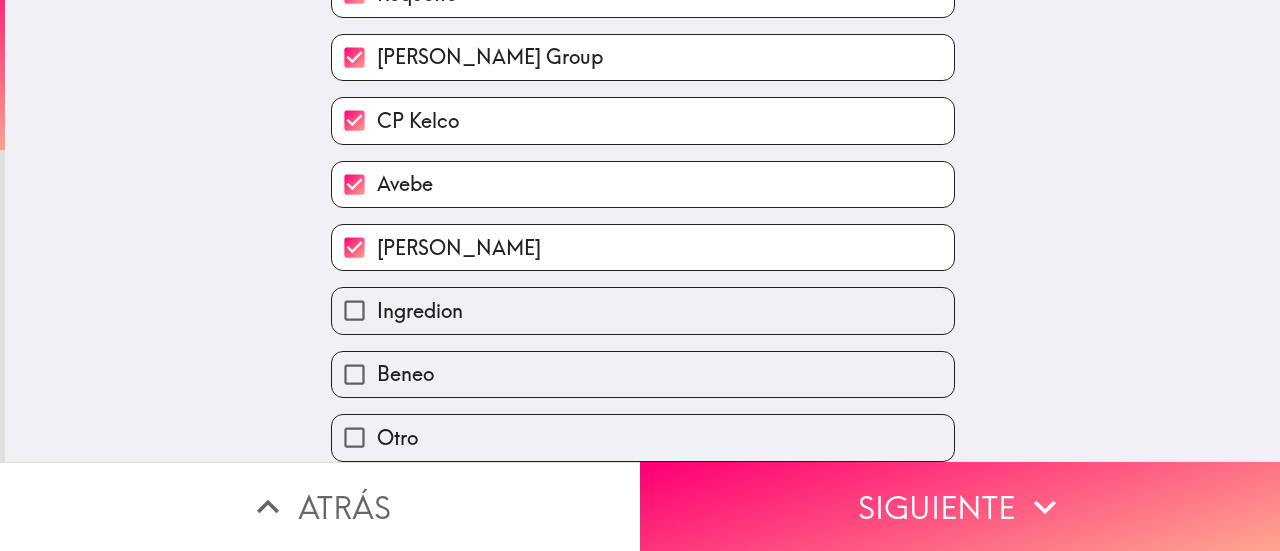 click on "Ingredion" at bounding box center [354, 310] 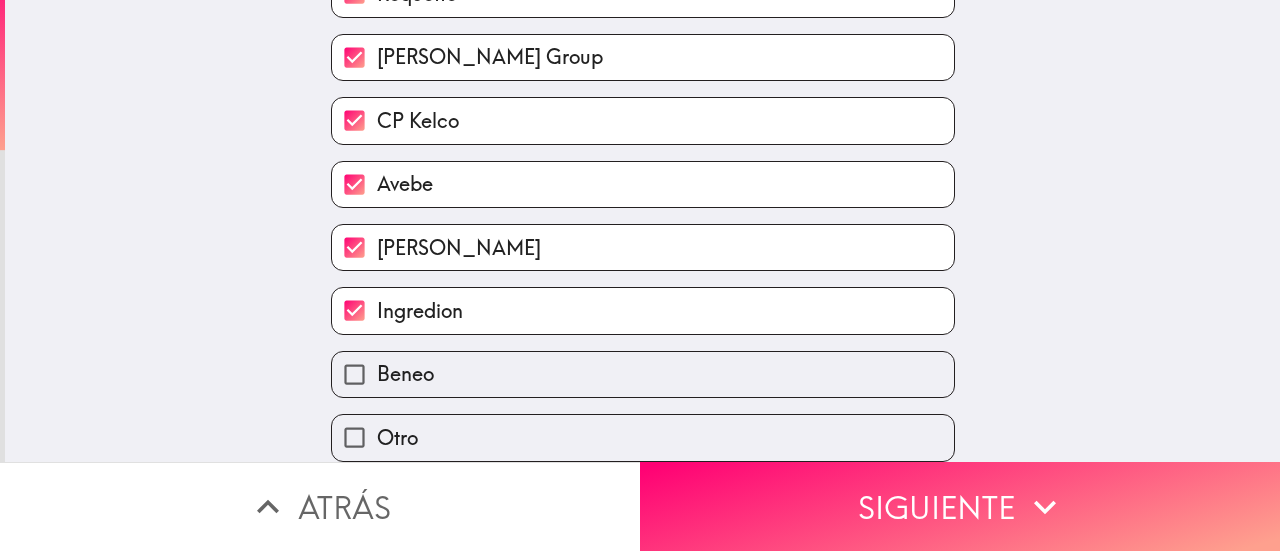 scroll, scrollTop: 404, scrollLeft: 0, axis: vertical 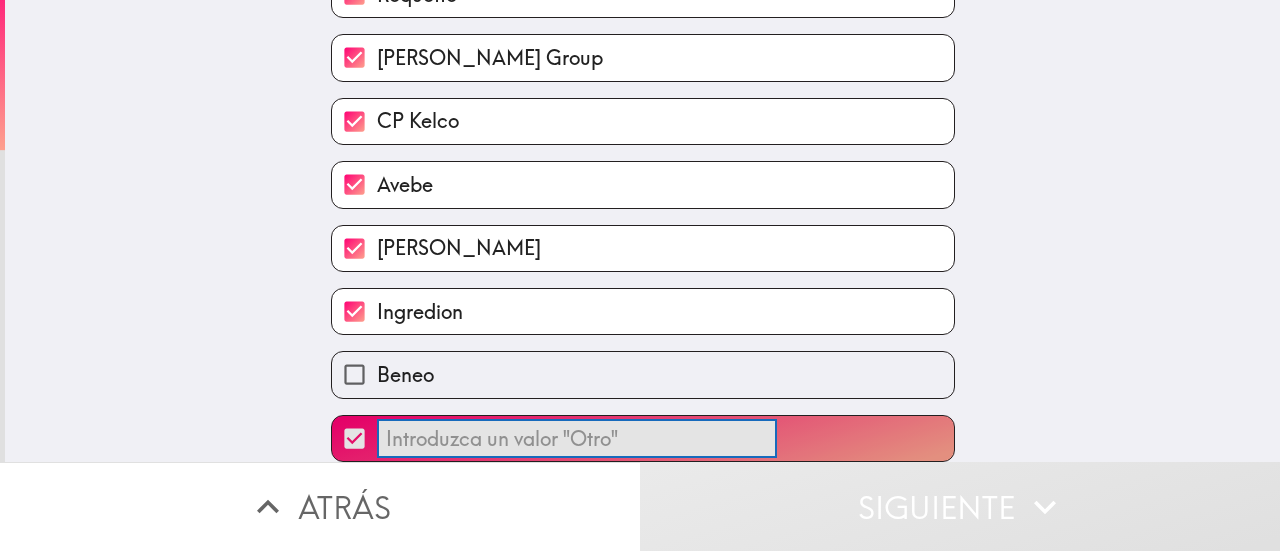 click on "​" at bounding box center (577, 438) 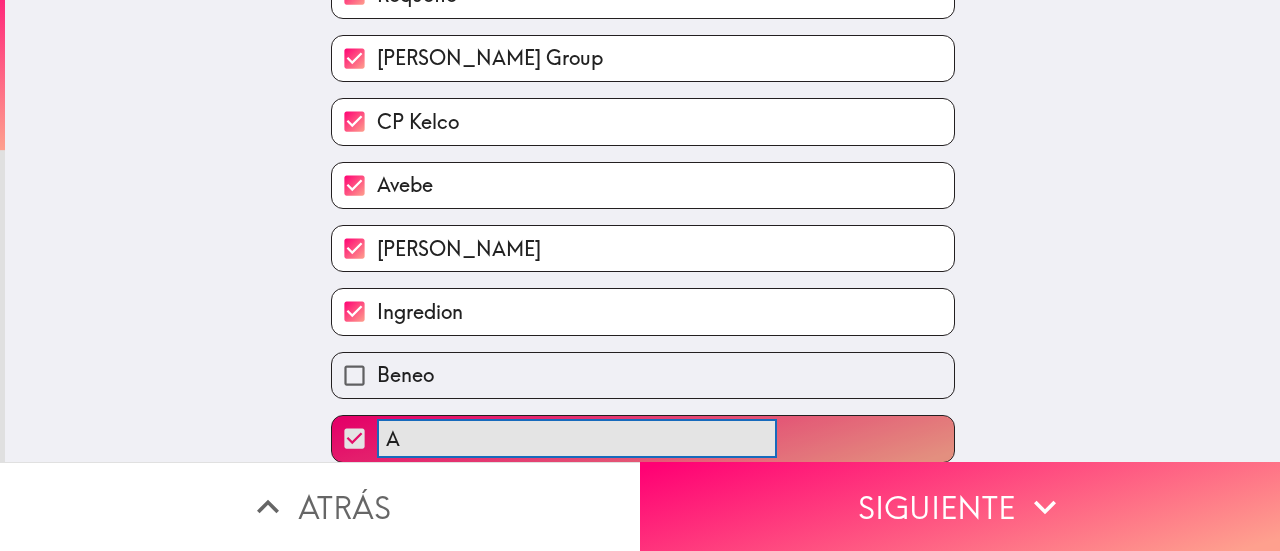 scroll, scrollTop: 404, scrollLeft: 0, axis: vertical 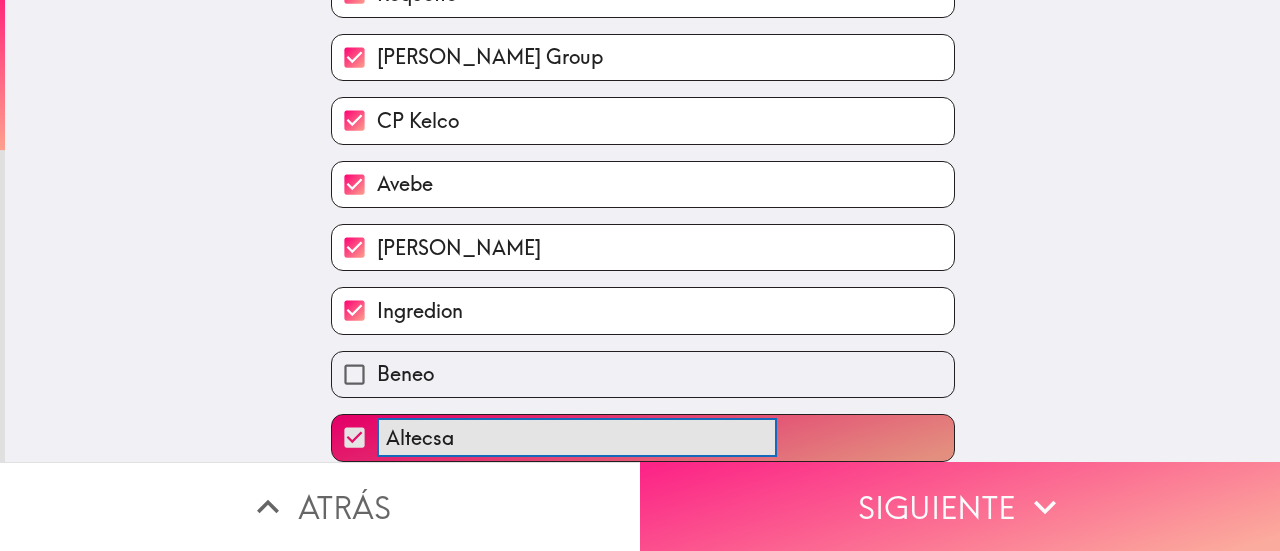 type on "Altecsa" 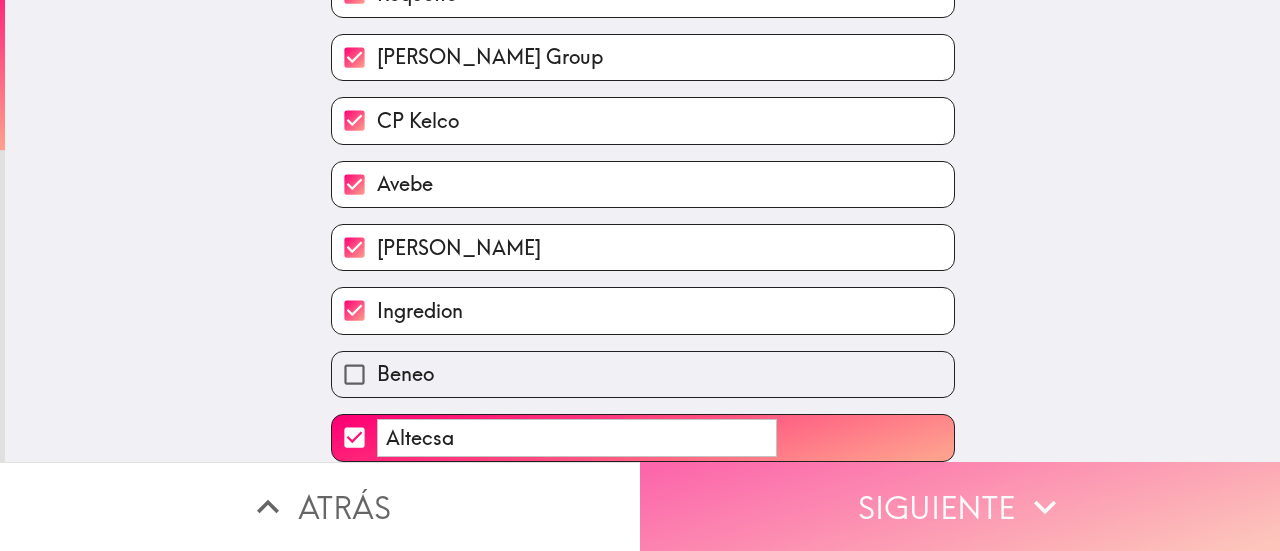 click on "Siguiente" at bounding box center (960, 506) 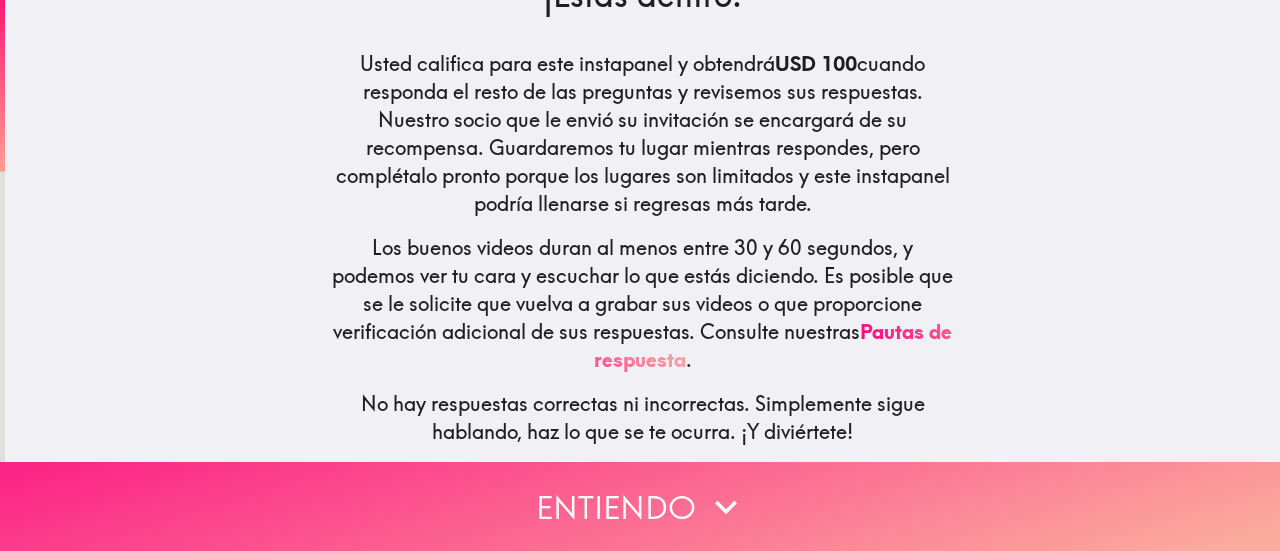 scroll, scrollTop: 211, scrollLeft: 0, axis: vertical 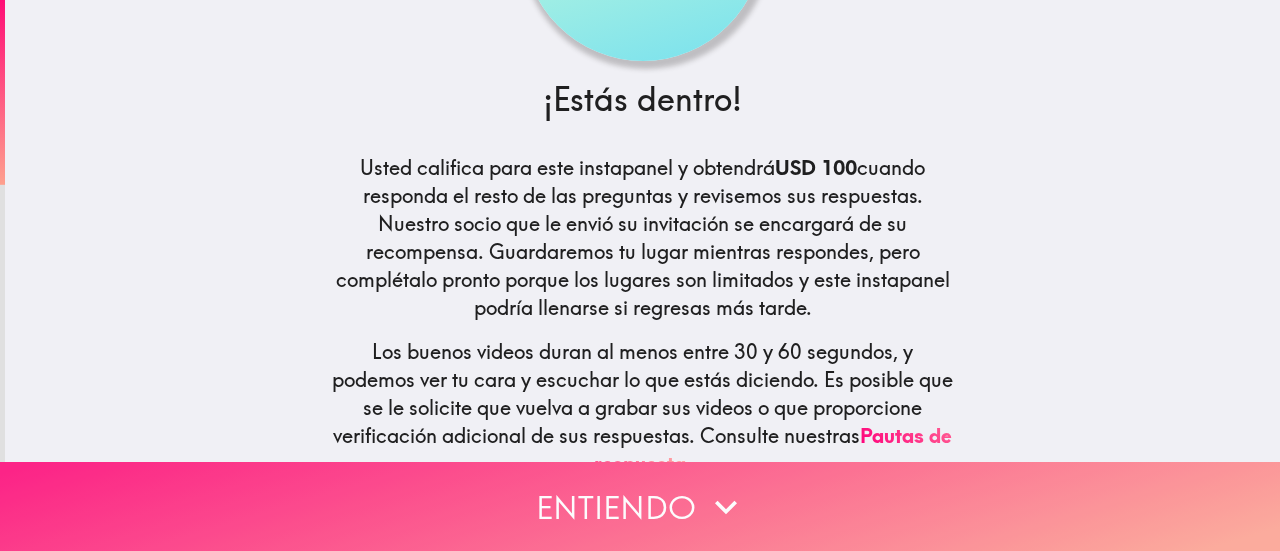 click on "Entiendo" at bounding box center [640, 506] 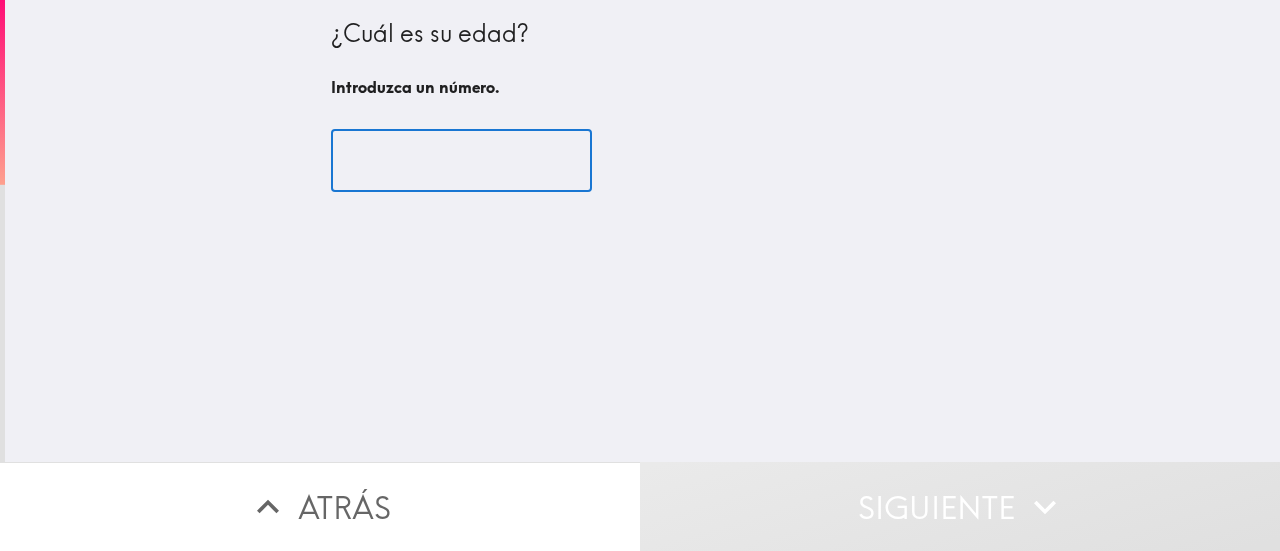 scroll, scrollTop: 0, scrollLeft: 0, axis: both 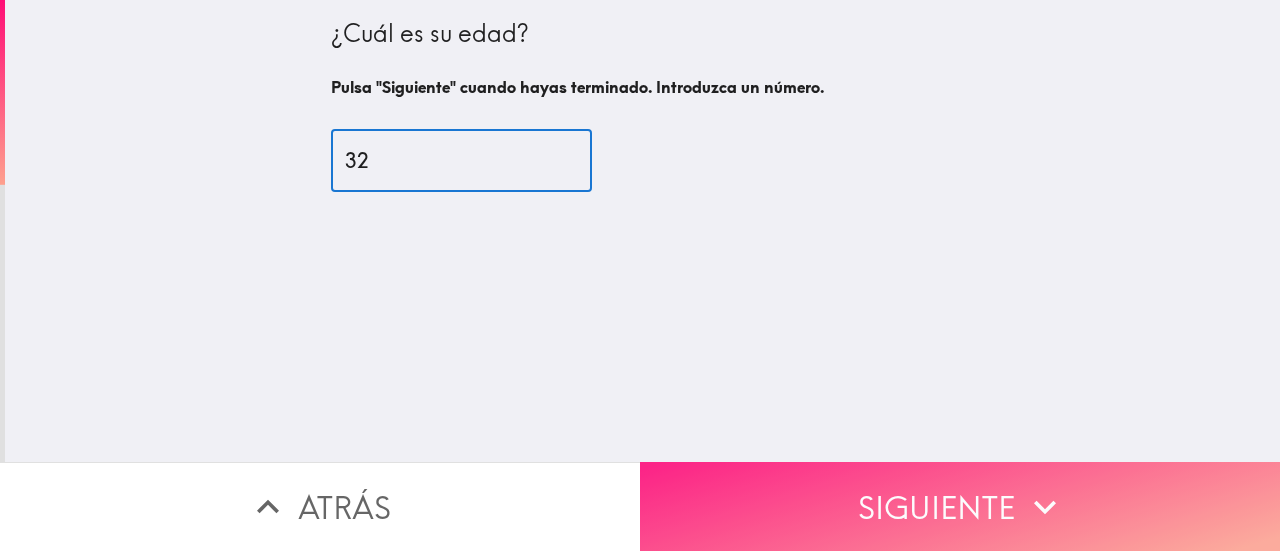 type on "32" 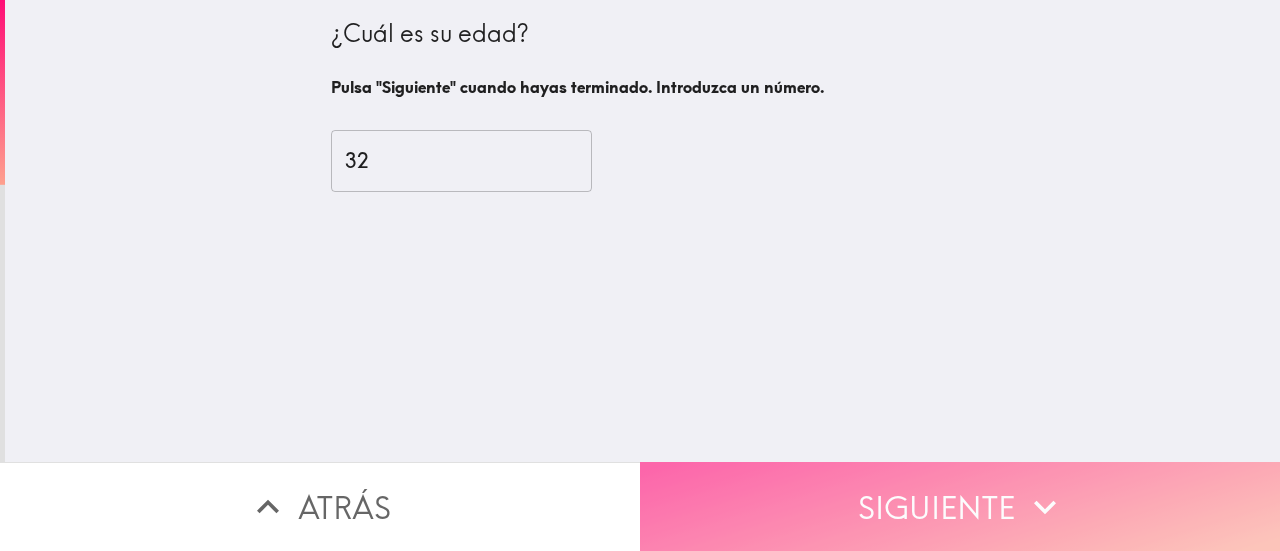 click on "Siguiente" at bounding box center (960, 506) 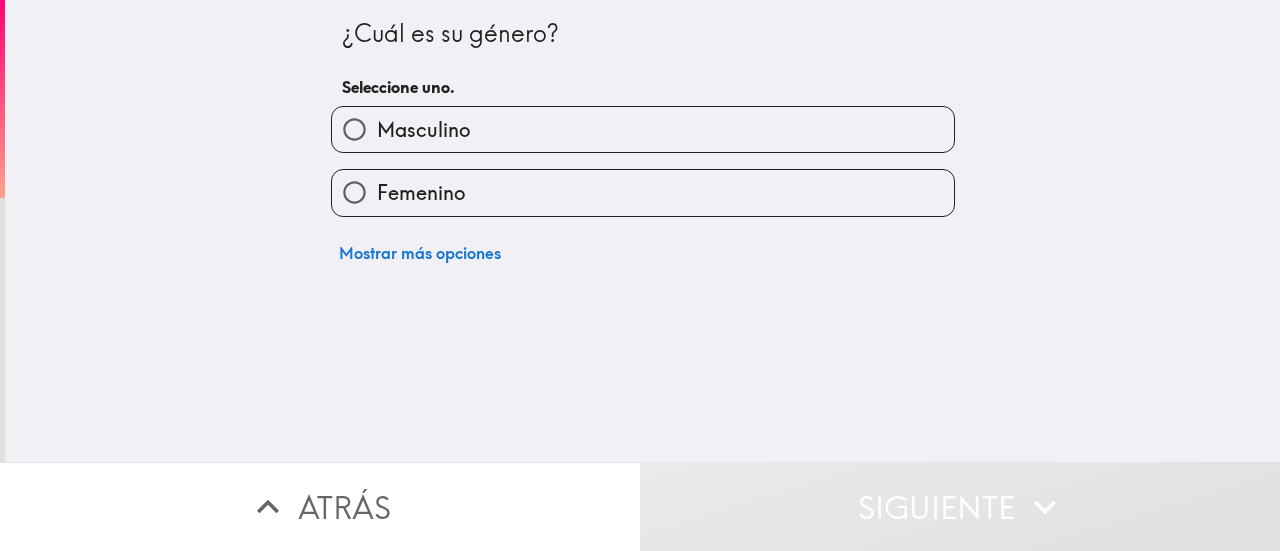 click on "Femenino" at bounding box center [421, 193] 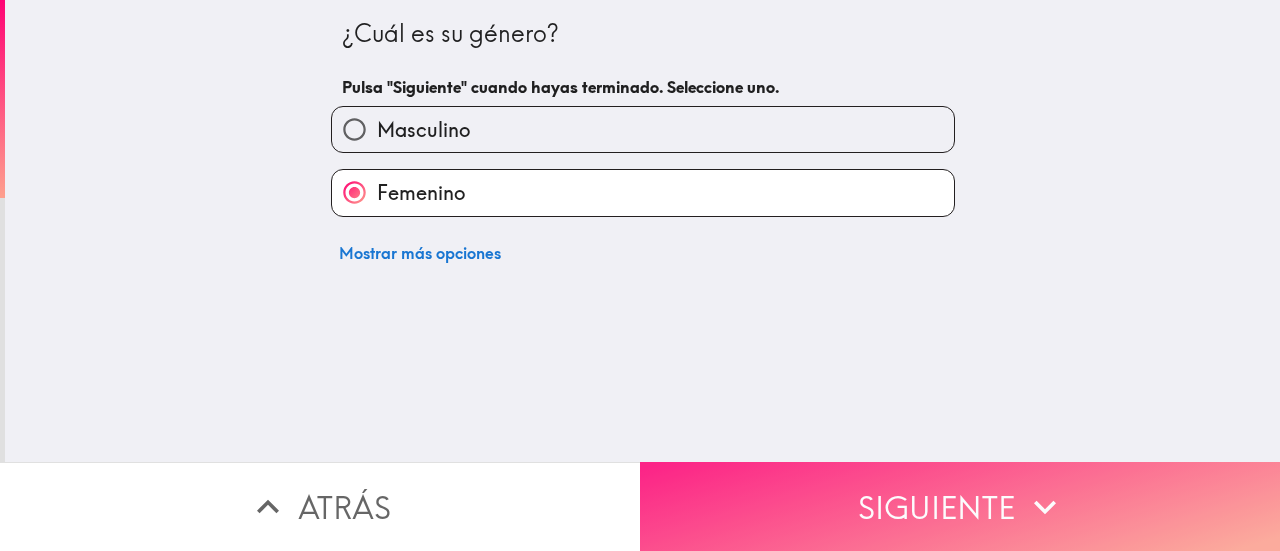click on "Siguiente" at bounding box center (960, 506) 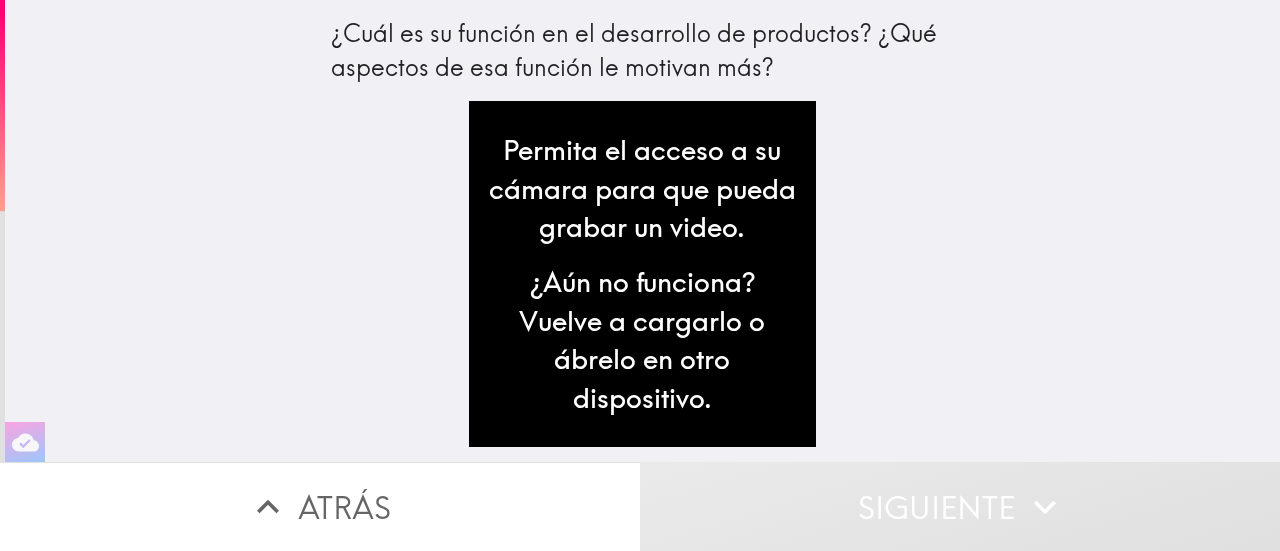 drag, startPoint x: 894, startPoint y: 4, endPoint x: 1091, endPoint y: 261, distance: 323.81784 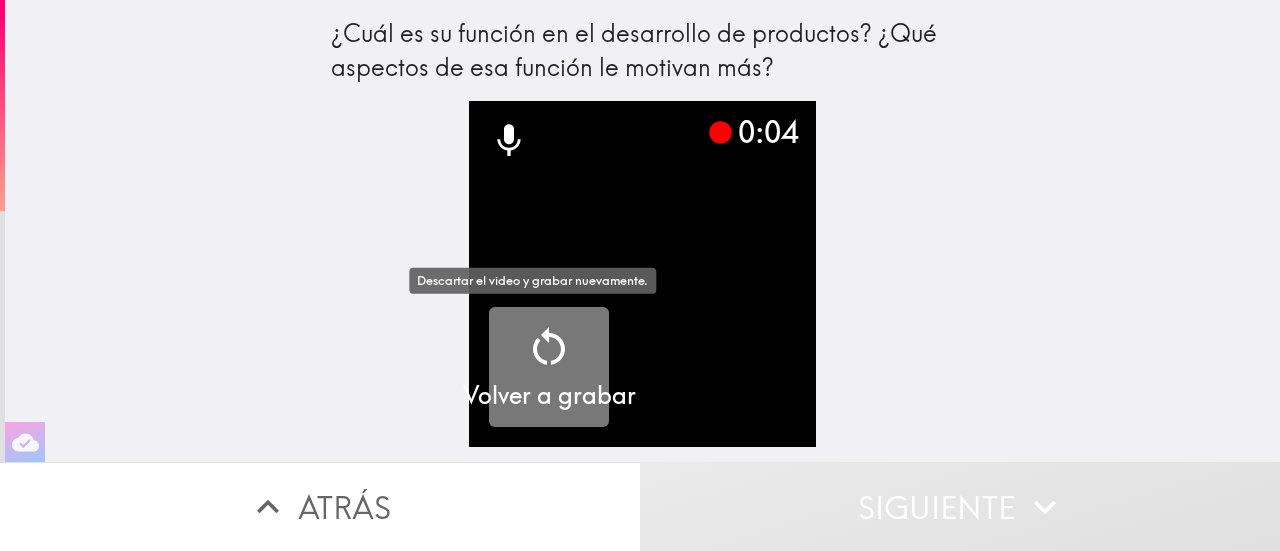 click 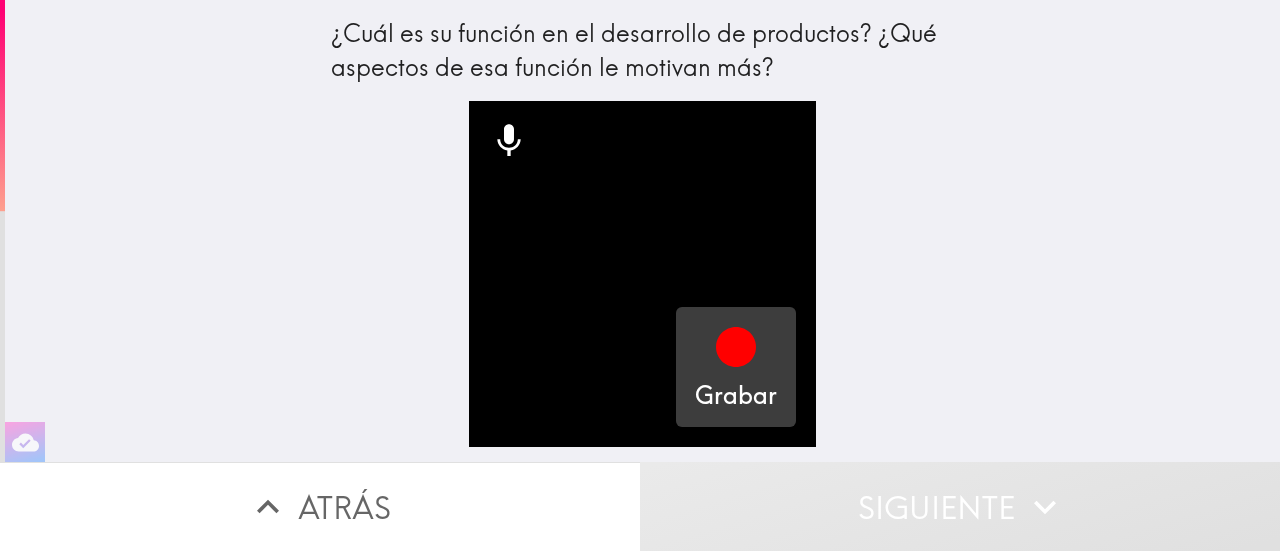 click 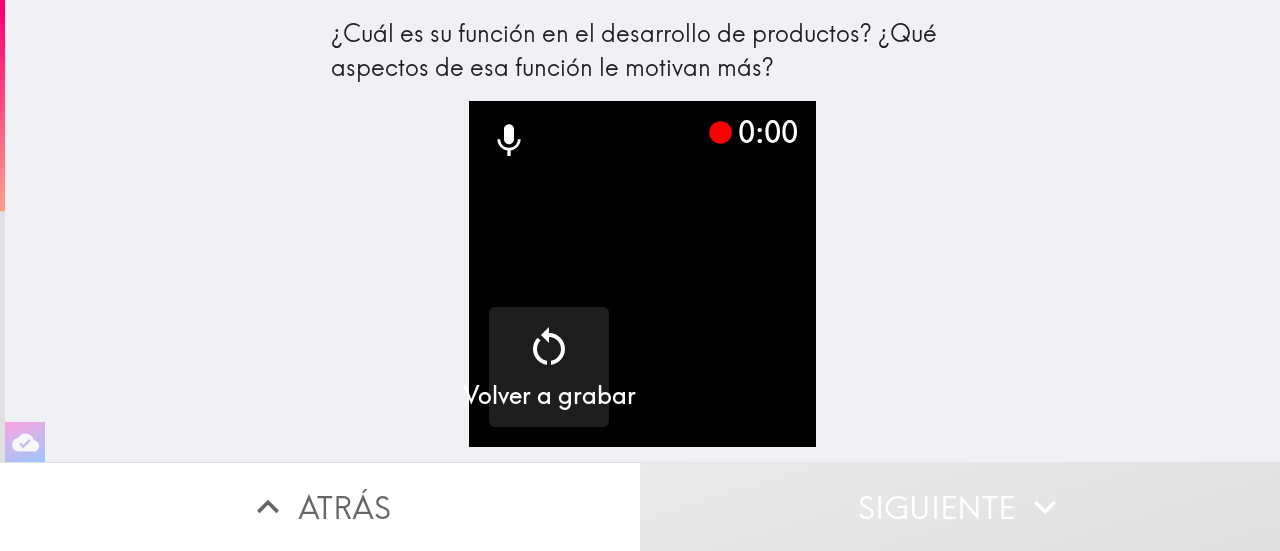 click at bounding box center (642, 274) 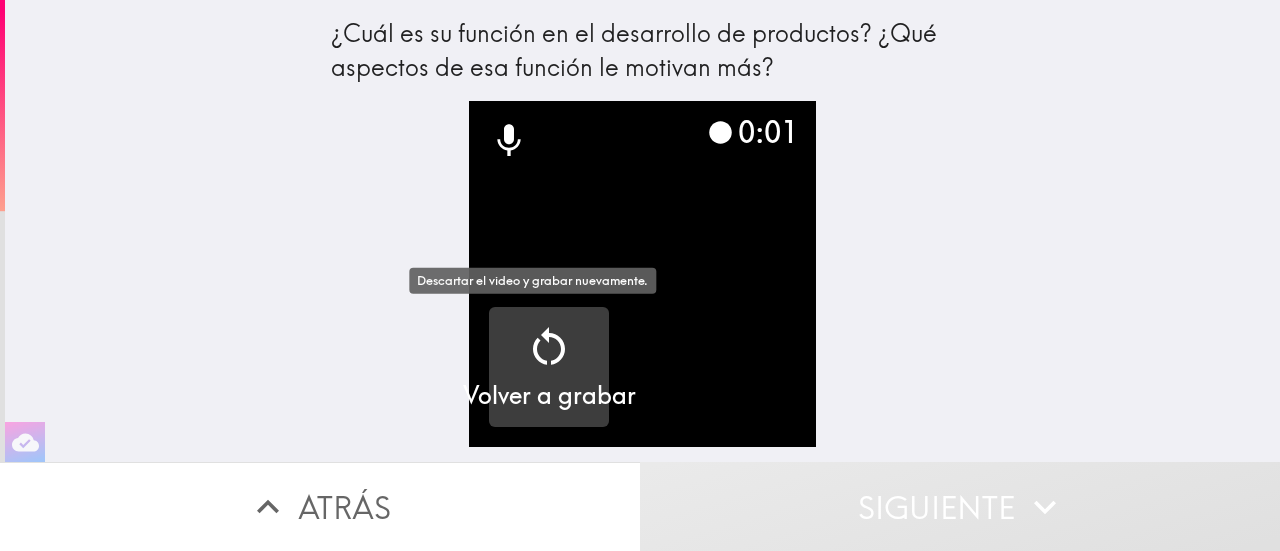 click 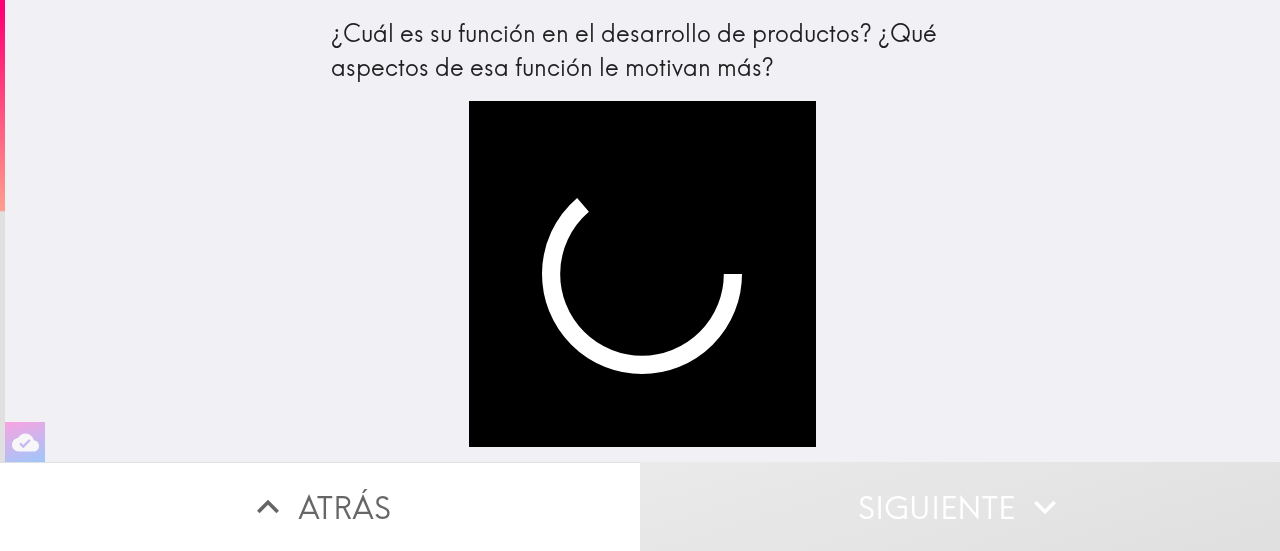 click at bounding box center (642, 274) 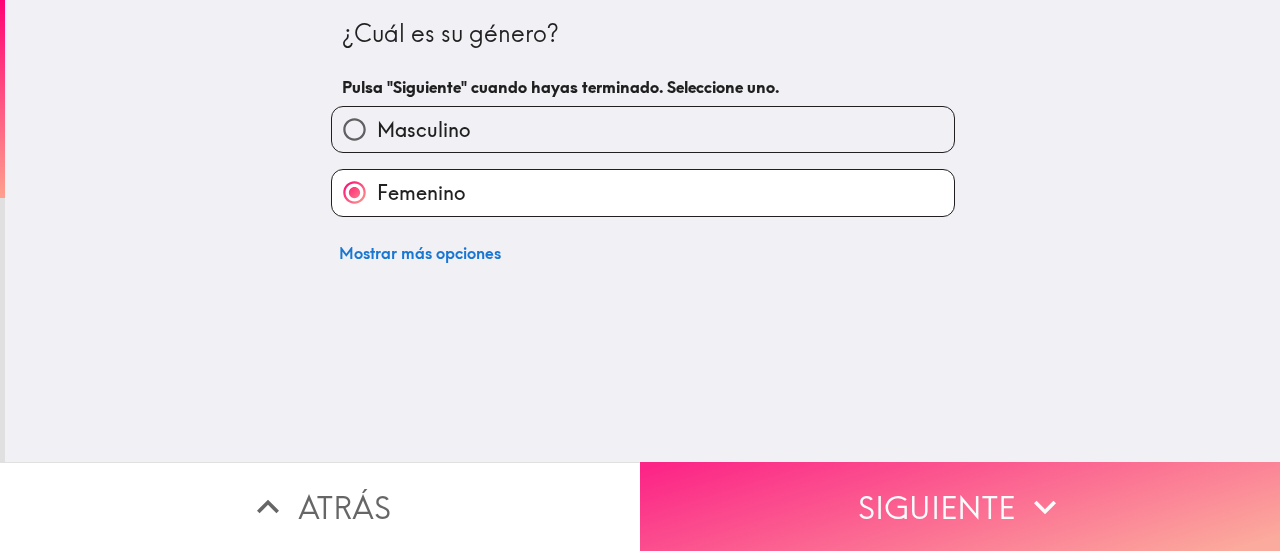 click on "Siguiente" at bounding box center [960, 506] 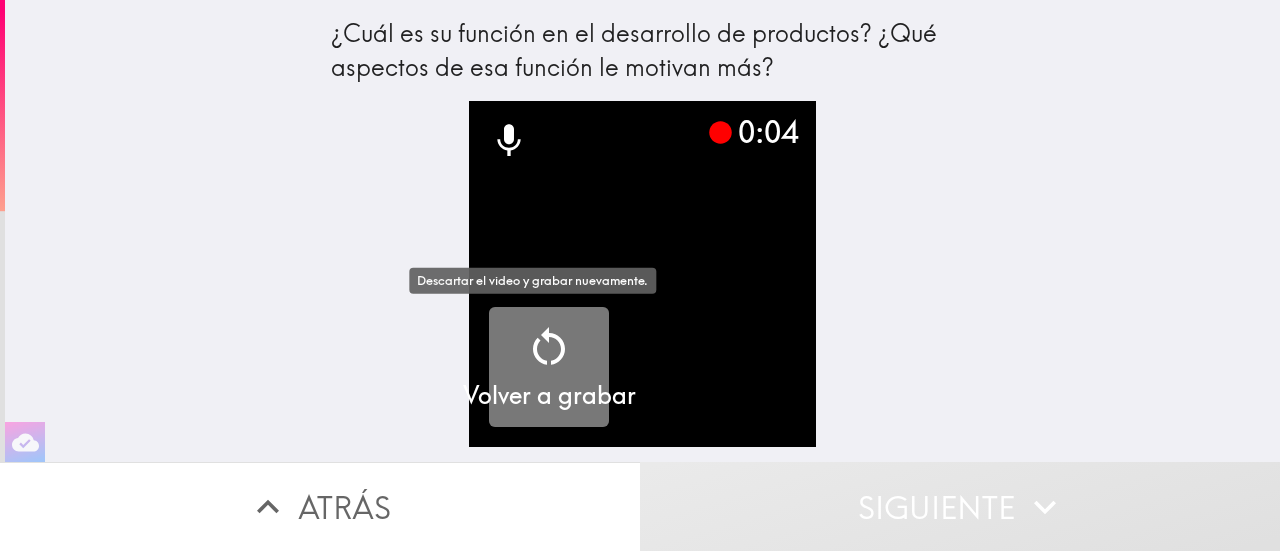 click 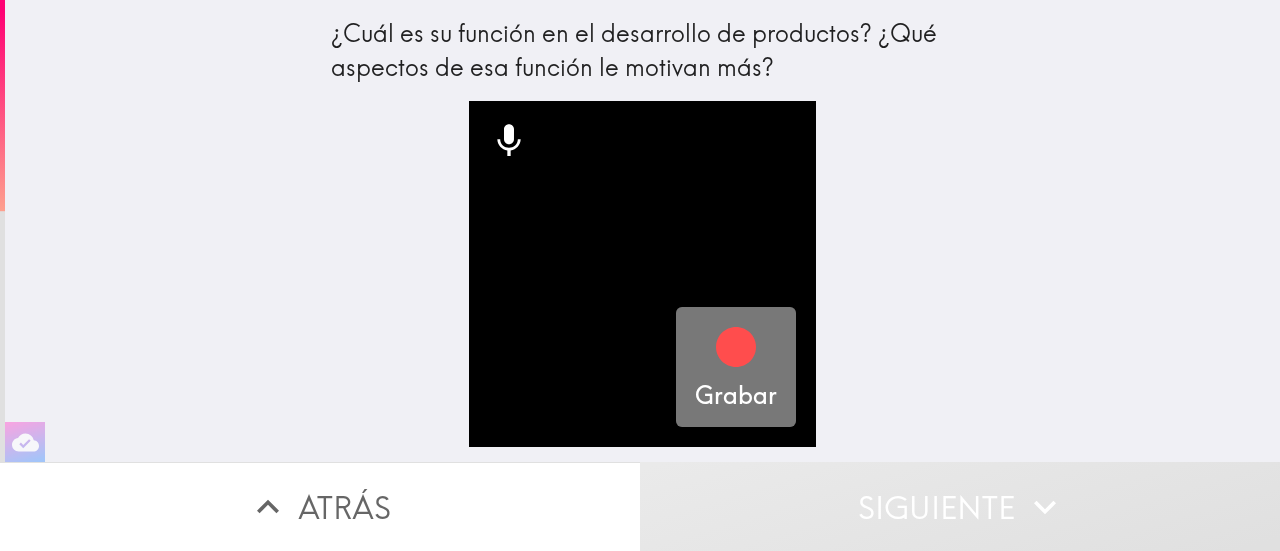 click 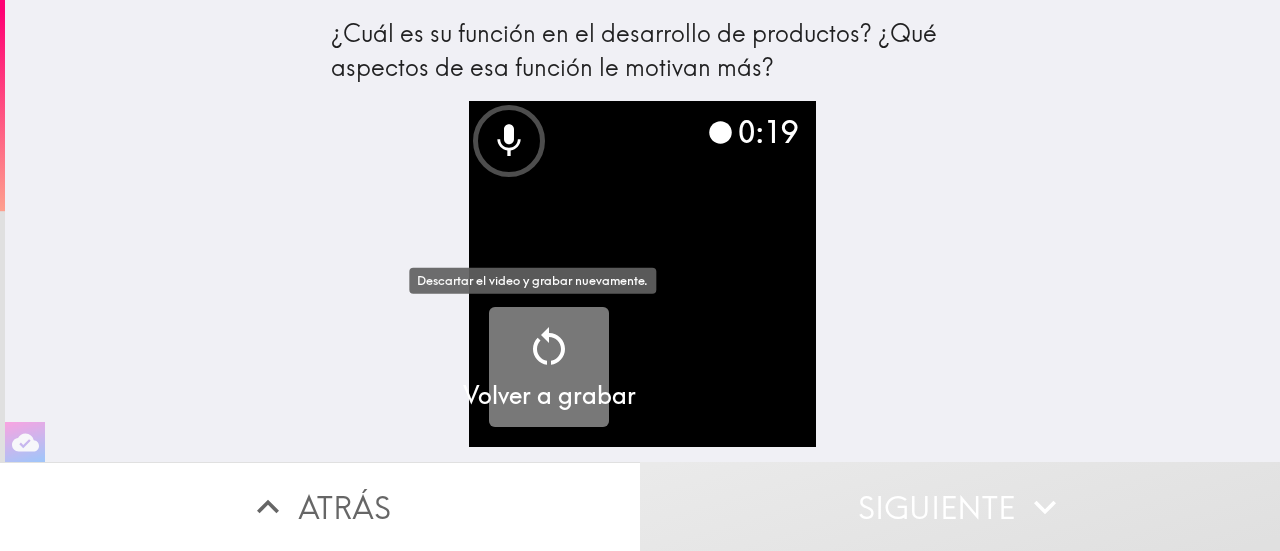 click 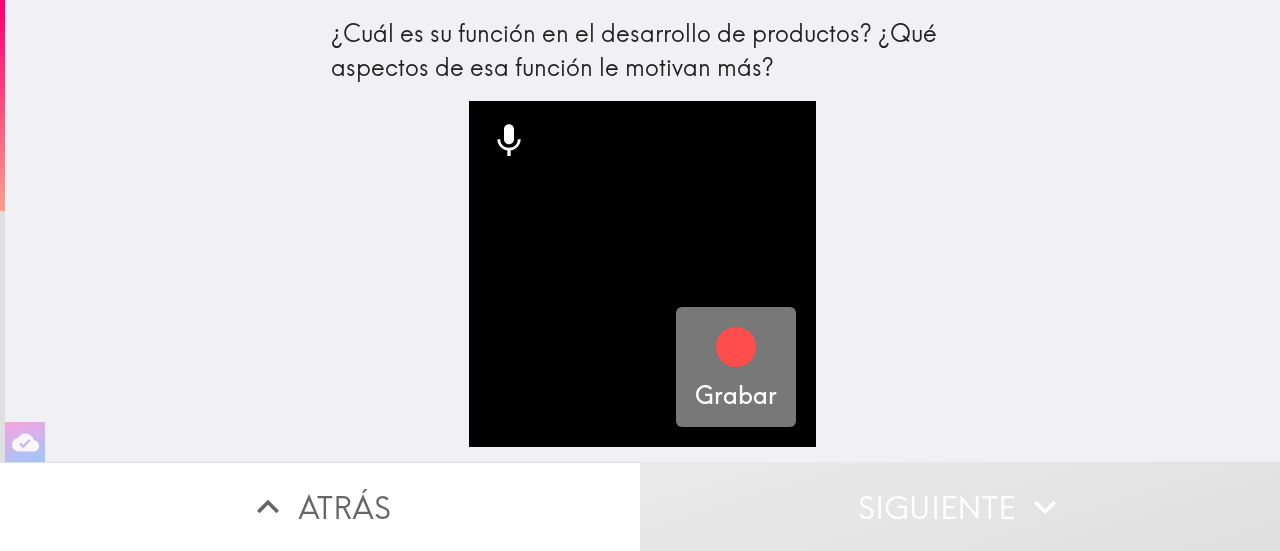 click 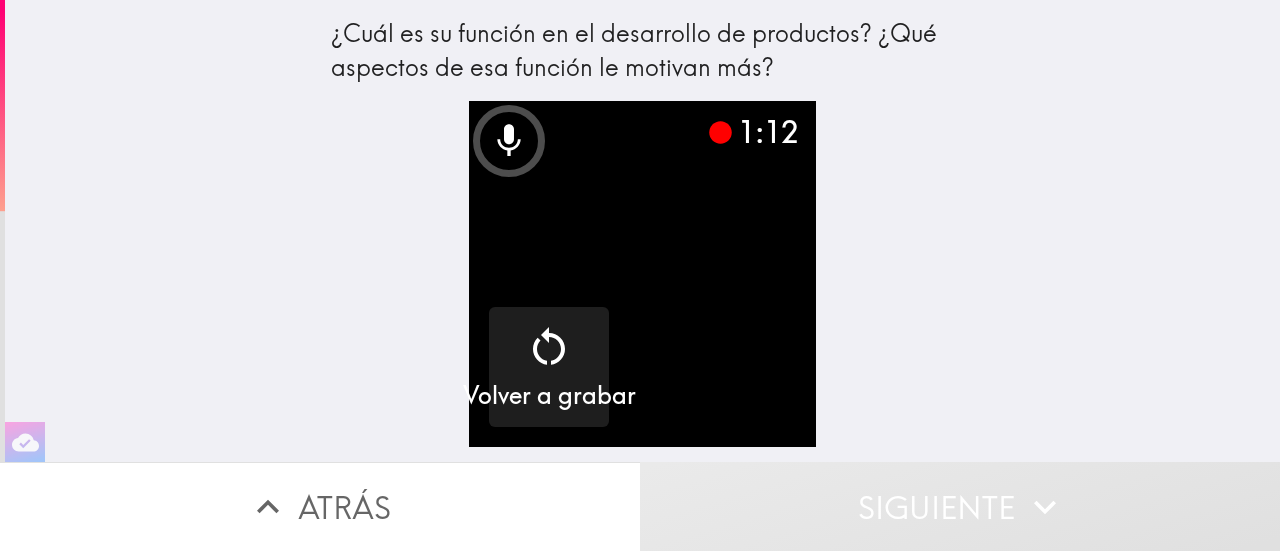 click at bounding box center (642, 274) 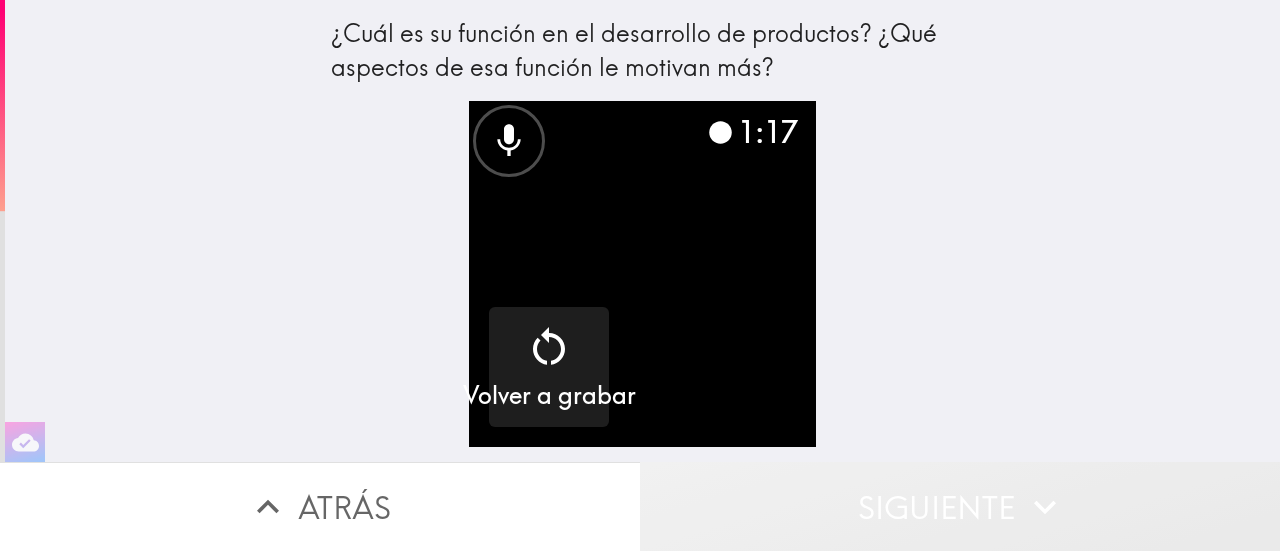 click on "Siguiente" at bounding box center (960, 506) 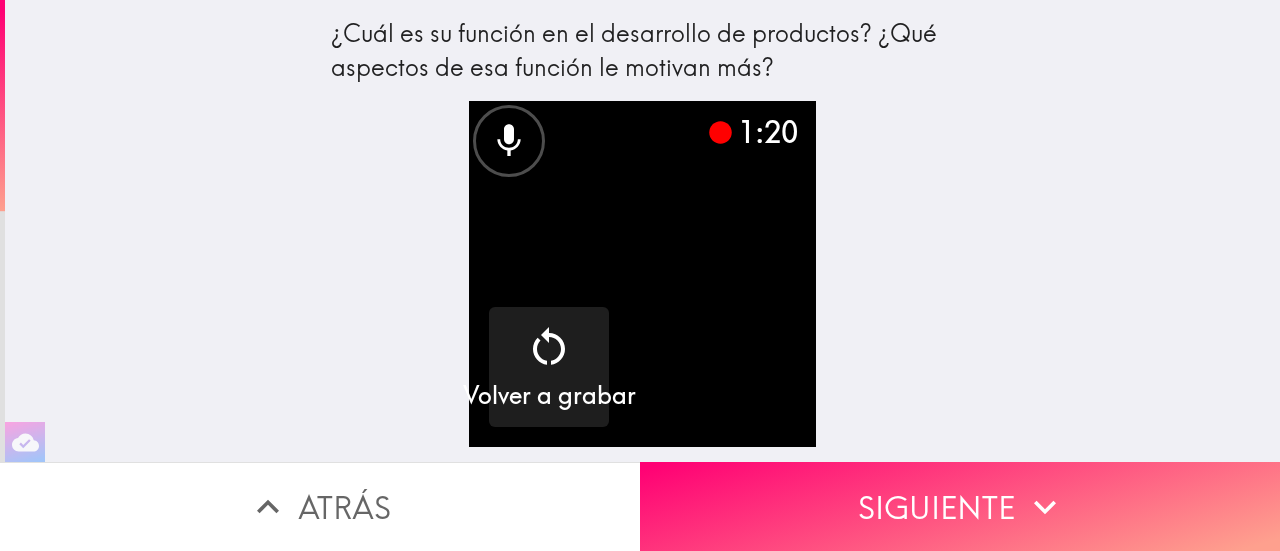 click at bounding box center (642, 274) 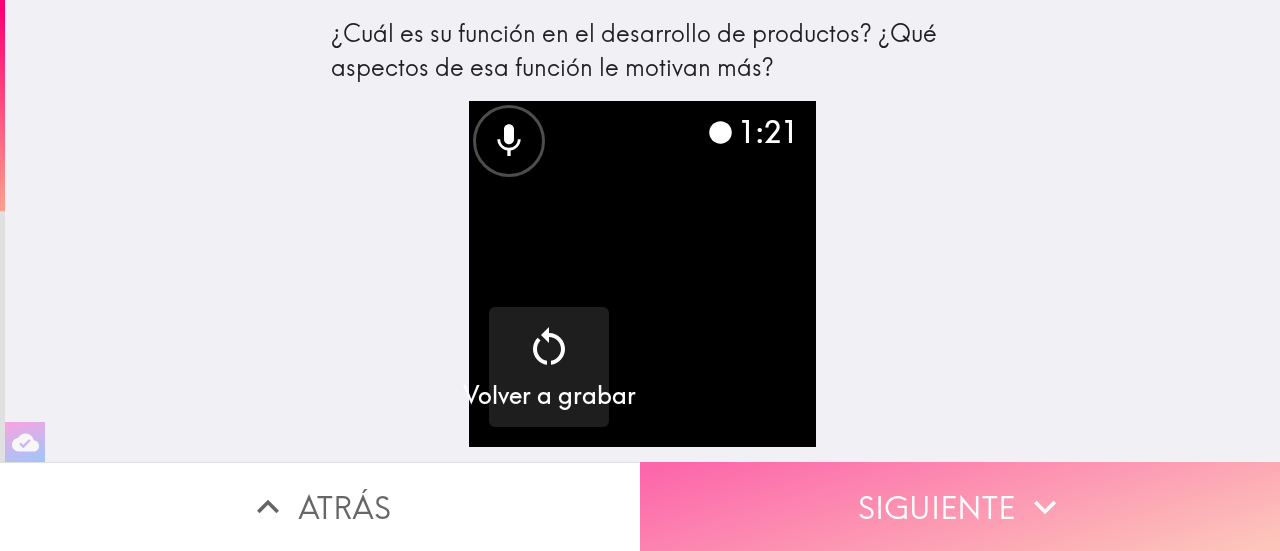 click on "Siguiente" at bounding box center [960, 506] 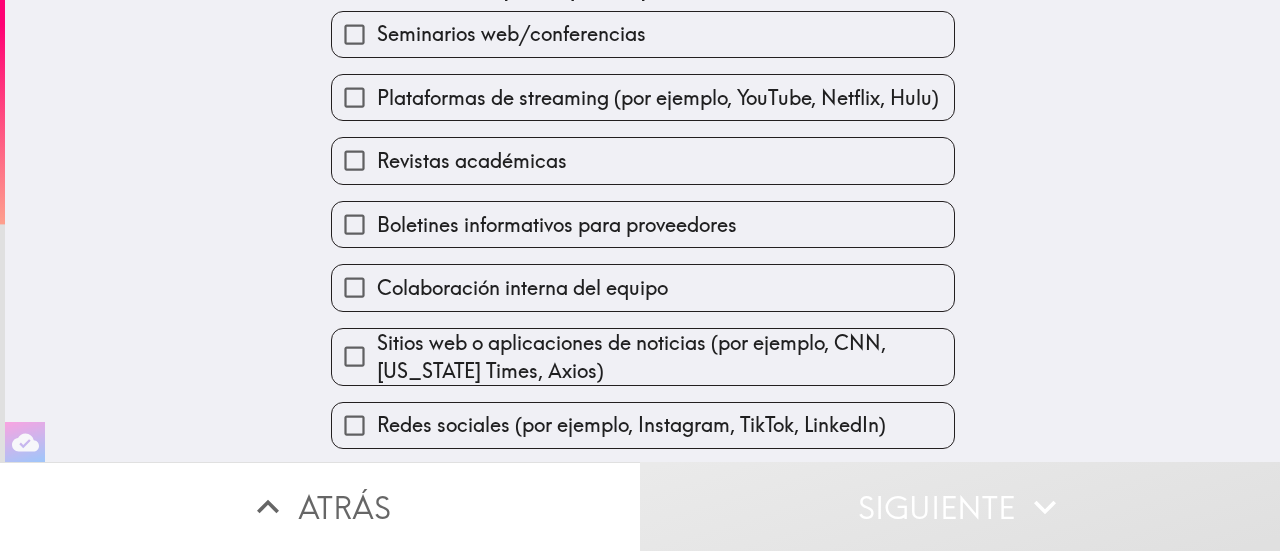 scroll, scrollTop: 0, scrollLeft: 0, axis: both 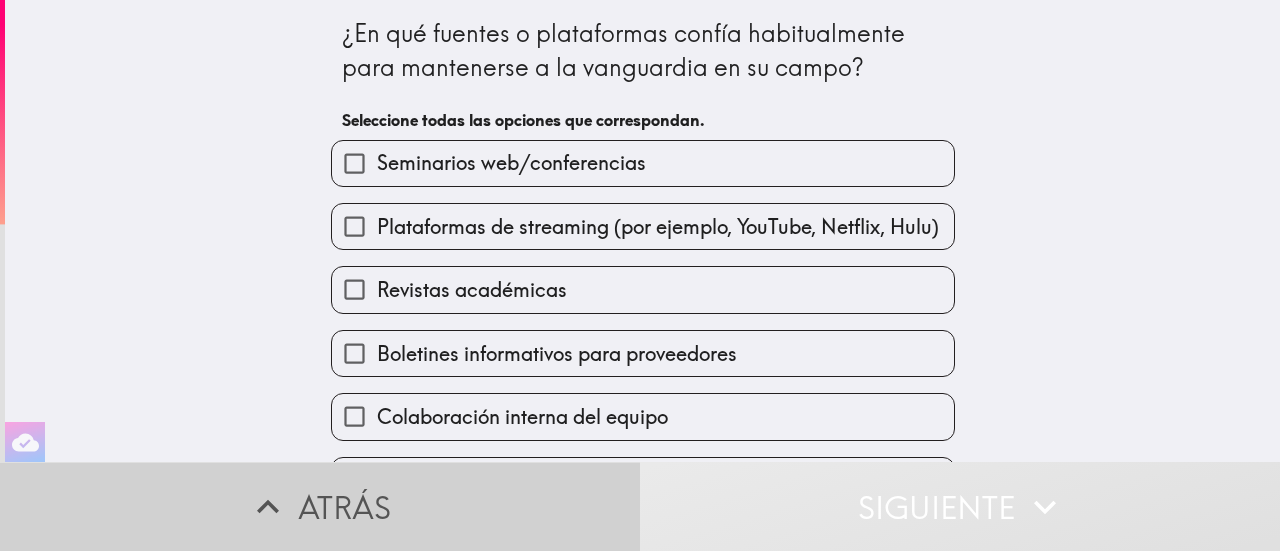 click on "Atrás" at bounding box center [320, 506] 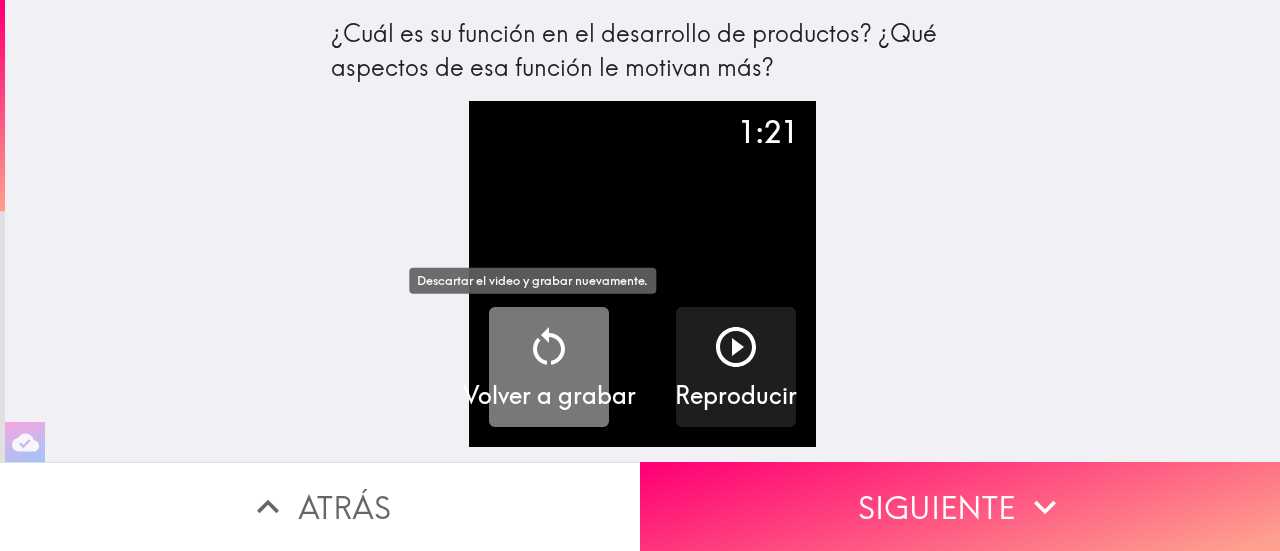 click 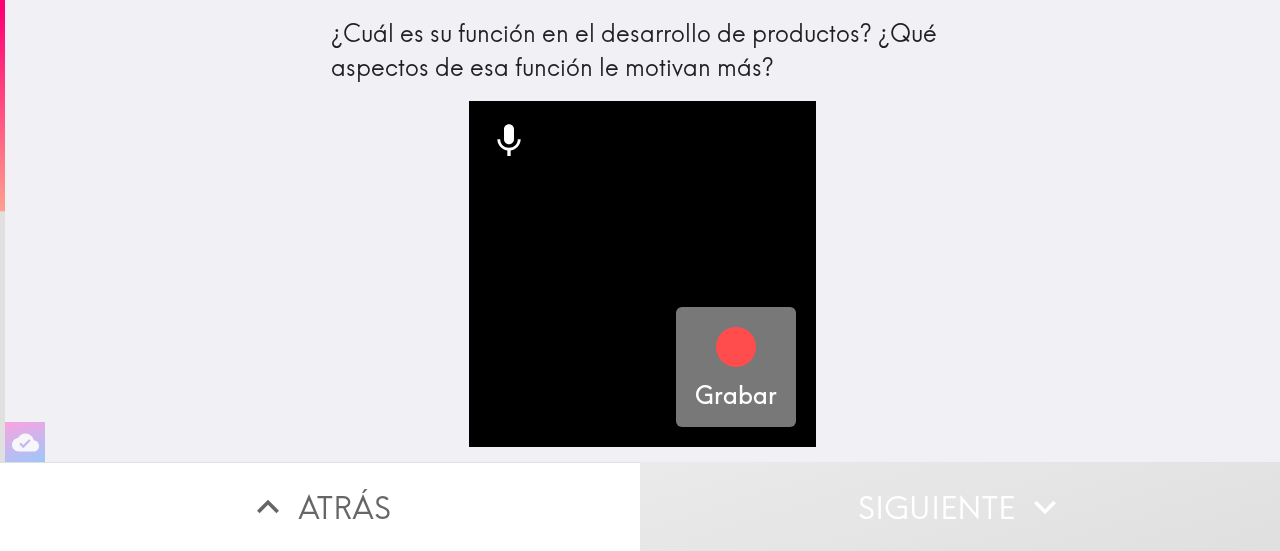 click 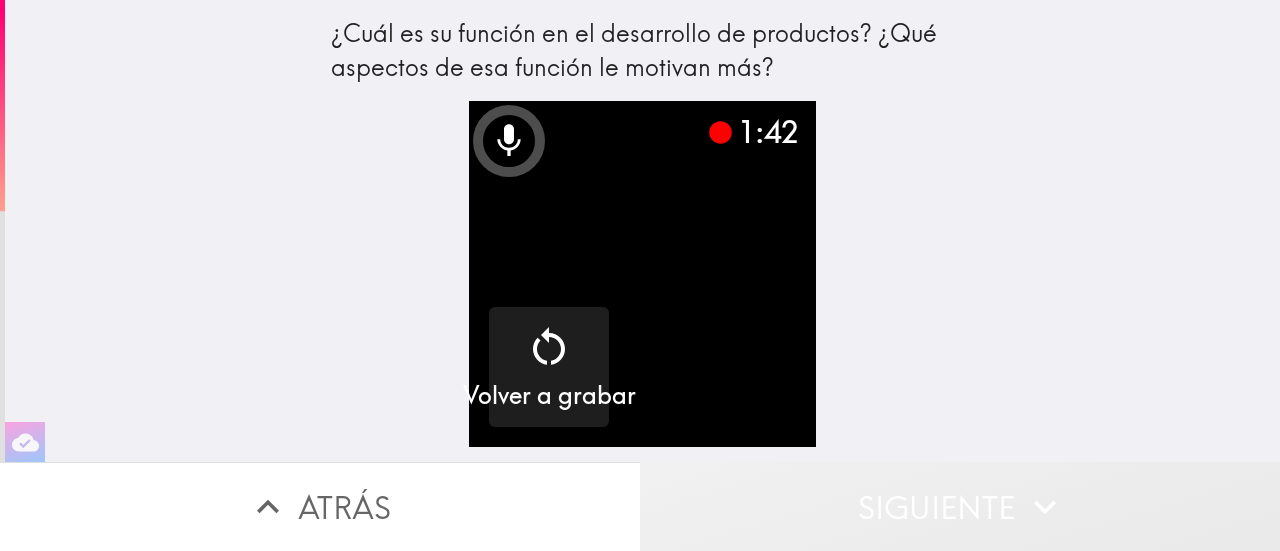 click on "Siguiente" at bounding box center (960, 506) 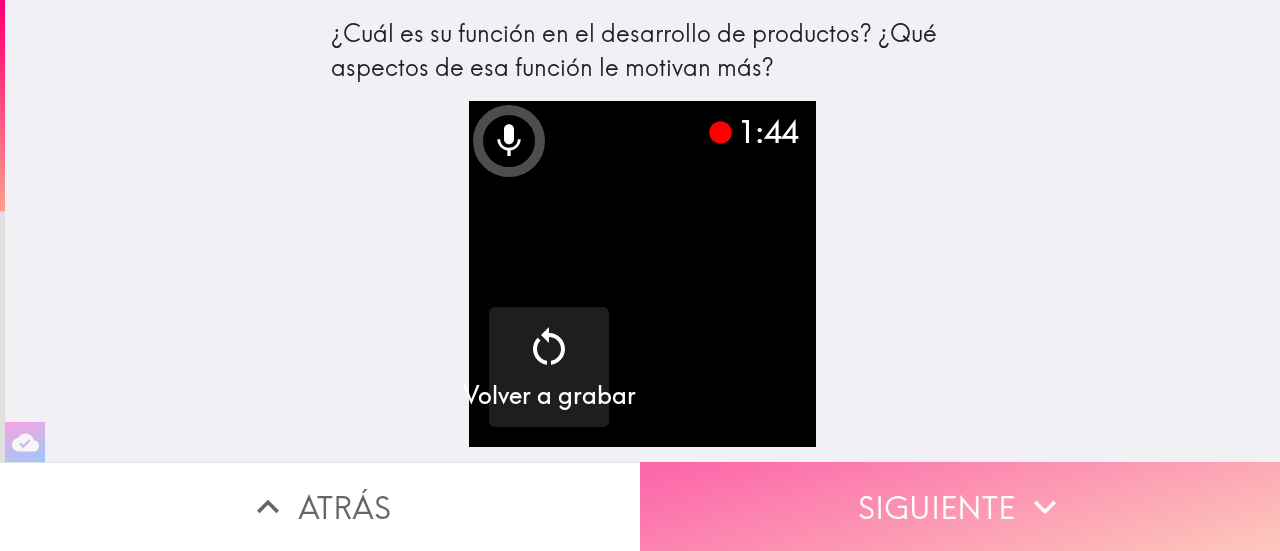 click on "Siguiente" at bounding box center [960, 506] 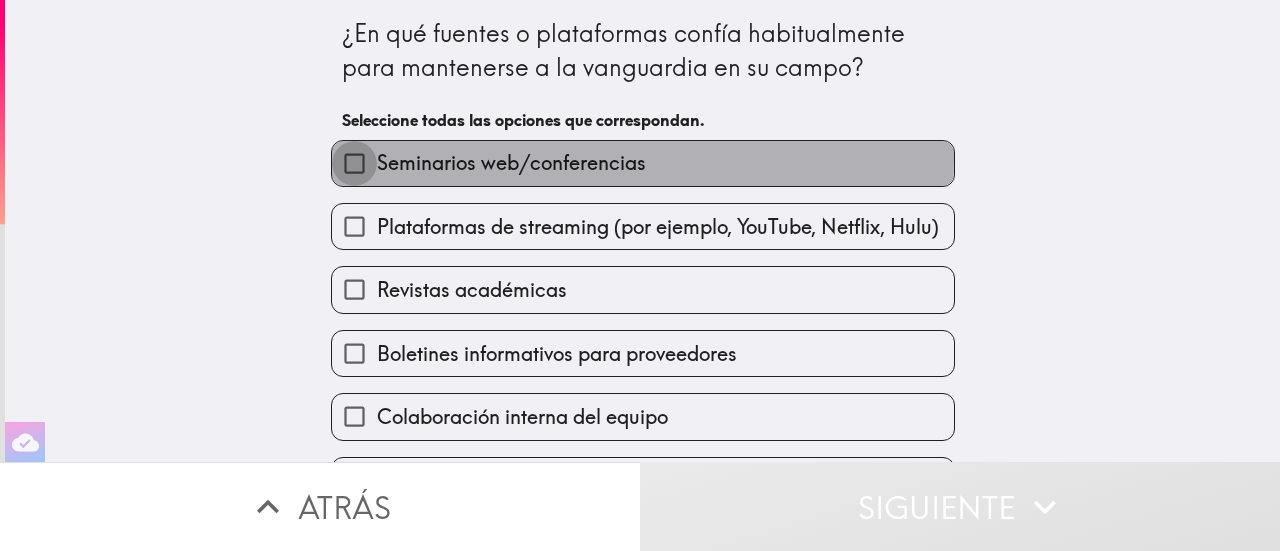 click on "Seminarios web/conferencias" at bounding box center [354, 163] 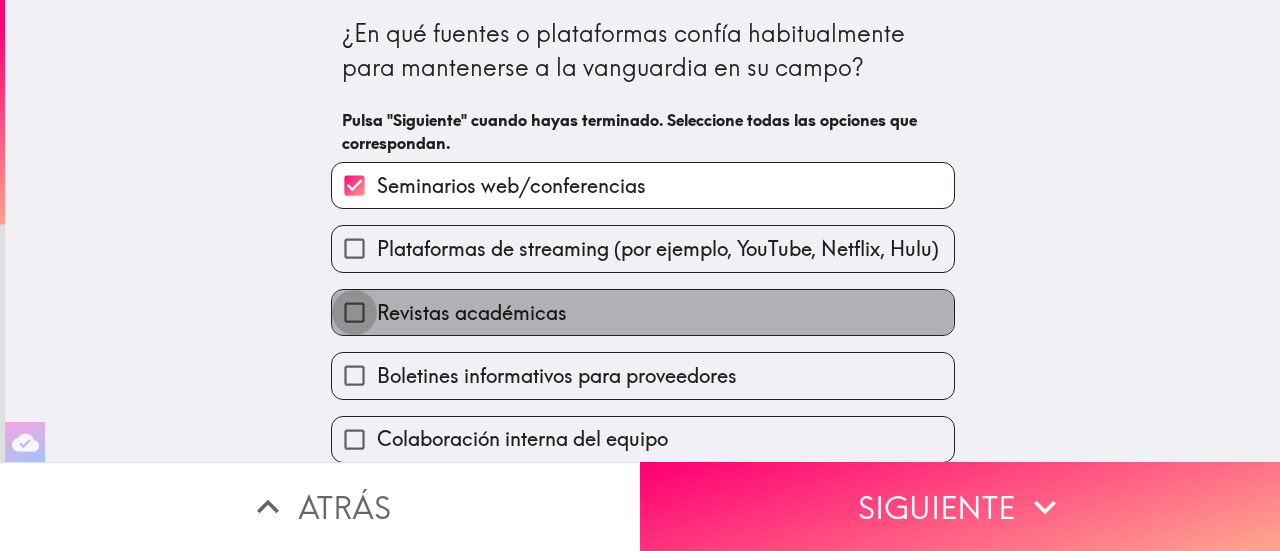 click on "Revistas académicas" at bounding box center (354, 312) 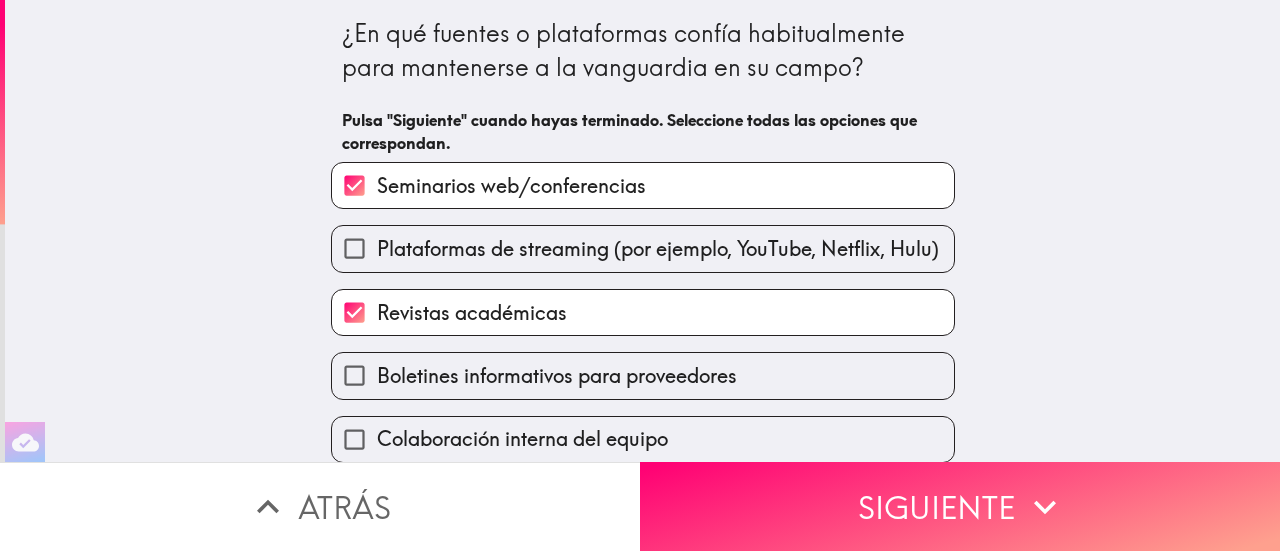 drag, startPoint x: 1256, startPoint y: 107, endPoint x: 1257, endPoint y: 135, distance: 28.01785 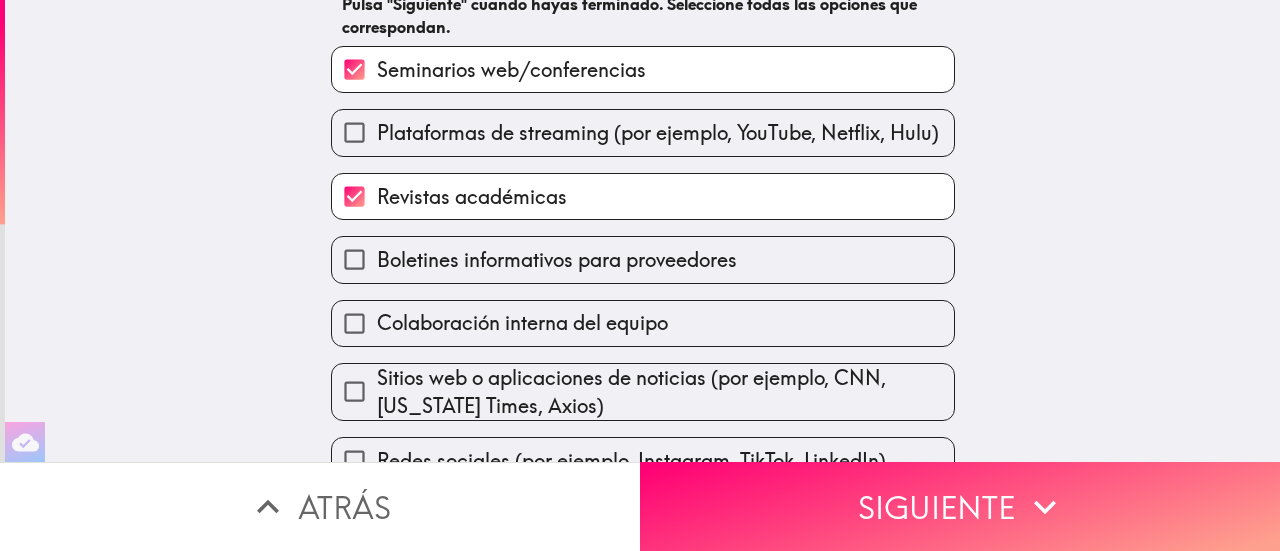 scroll, scrollTop: 121, scrollLeft: 0, axis: vertical 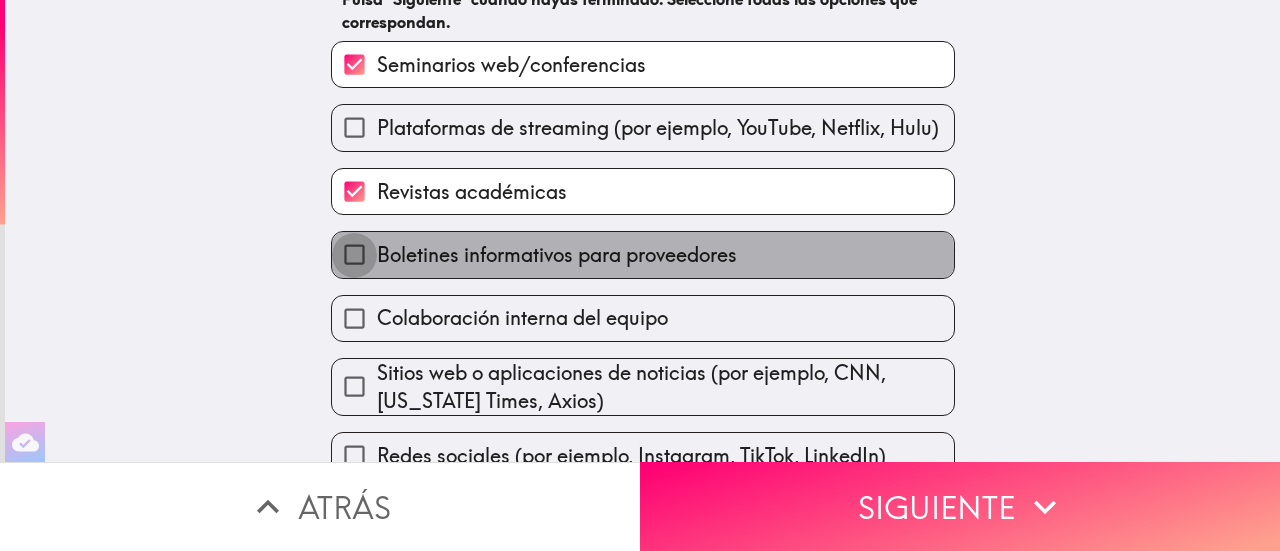 click on "Boletines informativos para proveedores" at bounding box center [354, 254] 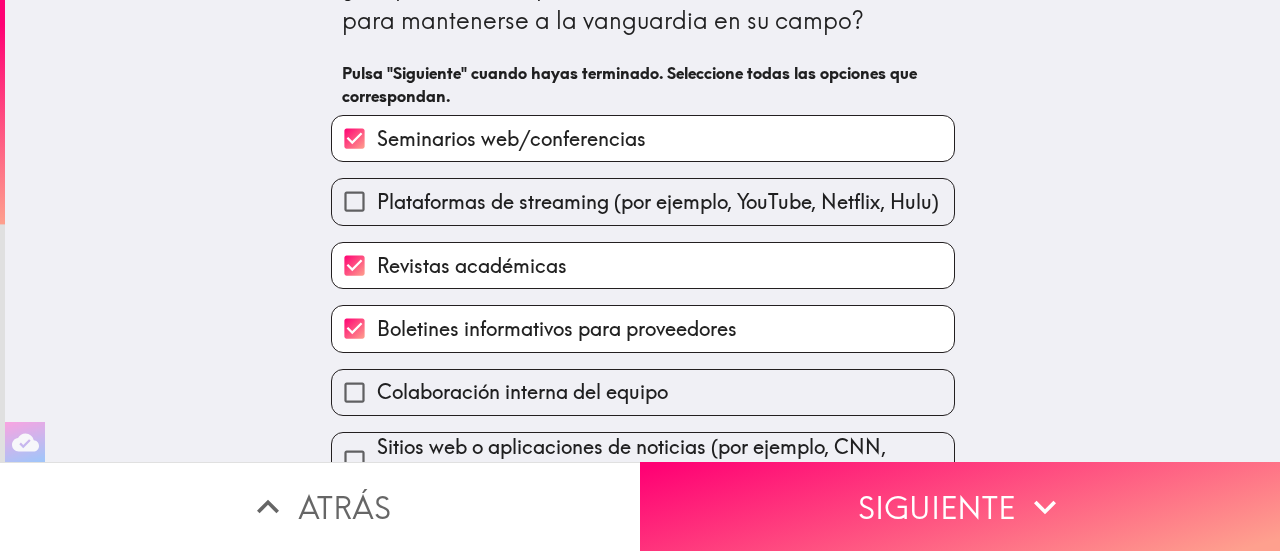 scroll, scrollTop: 48, scrollLeft: 0, axis: vertical 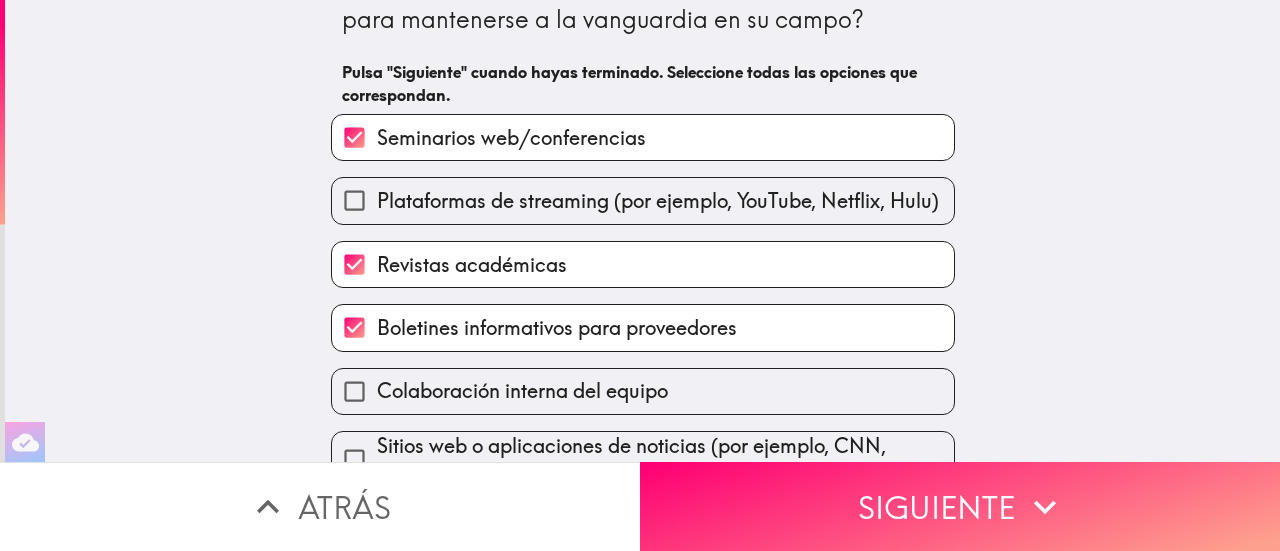 click on "Plataformas de streaming (por ejemplo, YouTube, Netflix, Hulu)" at bounding box center [354, 200] 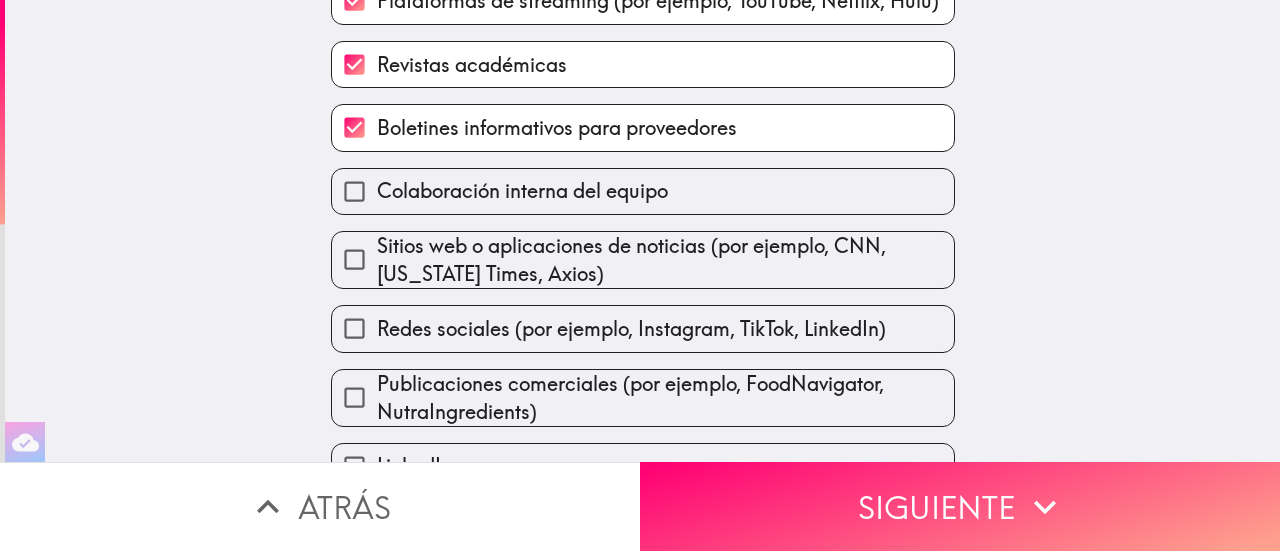 scroll, scrollTop: 274, scrollLeft: 0, axis: vertical 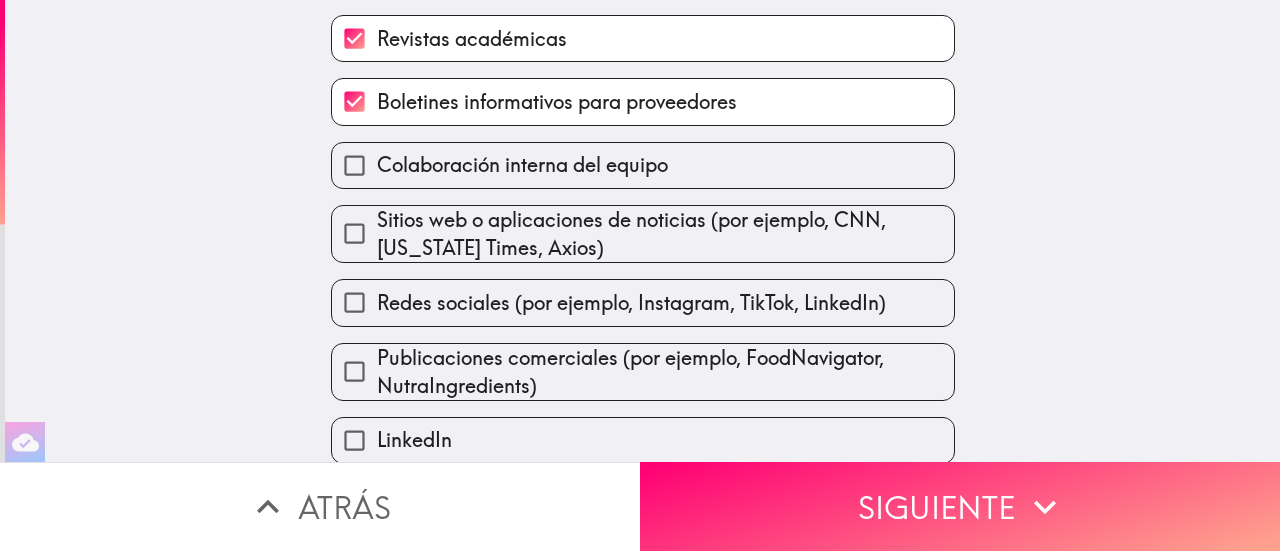 click on "Redes sociales (por ejemplo, Instagram, TikTok, LinkedIn)" at bounding box center [354, 302] 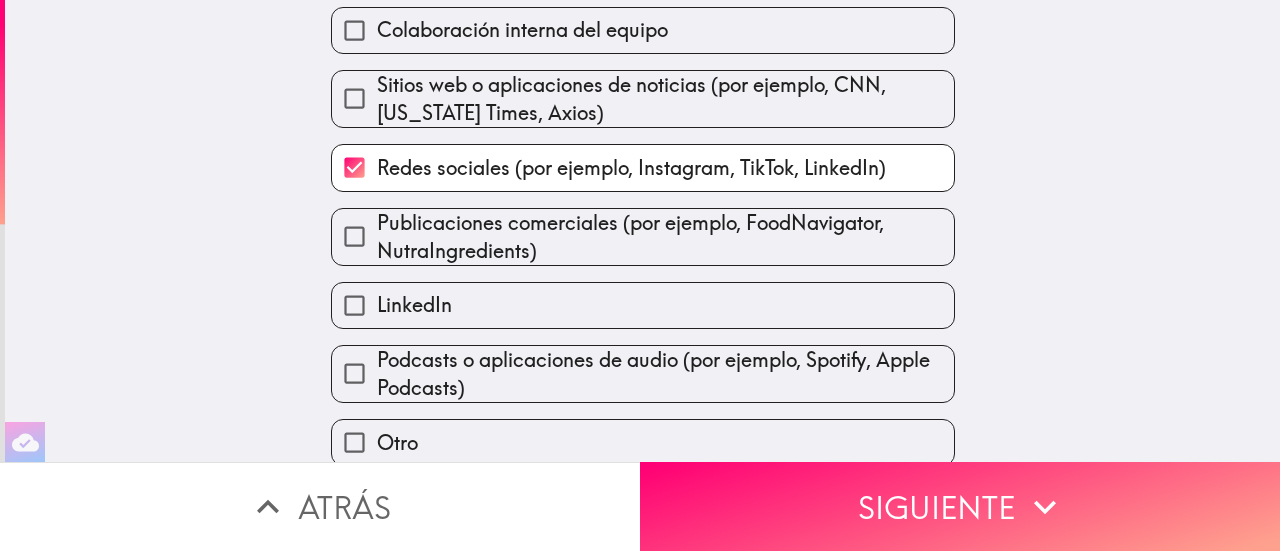 scroll, scrollTop: 435, scrollLeft: 0, axis: vertical 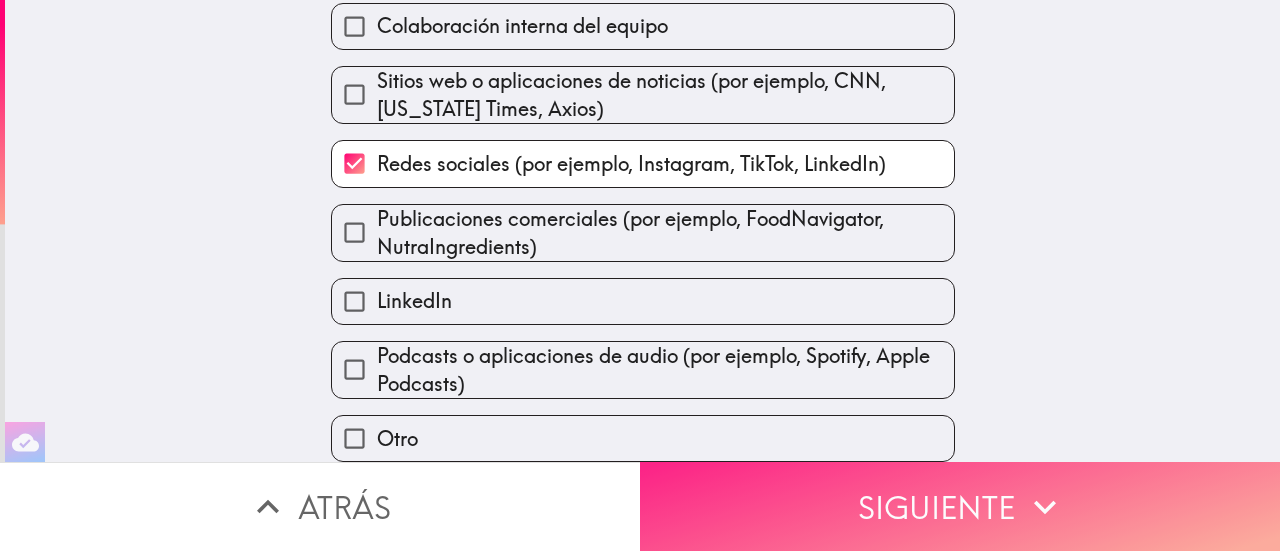 click 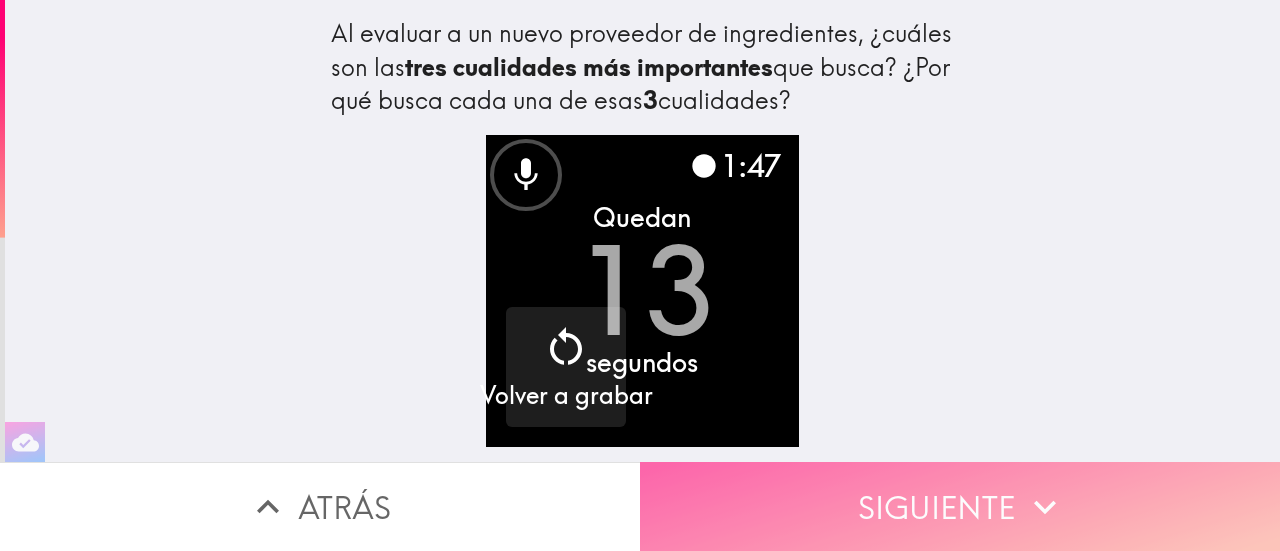 click on "Siguiente" at bounding box center (960, 506) 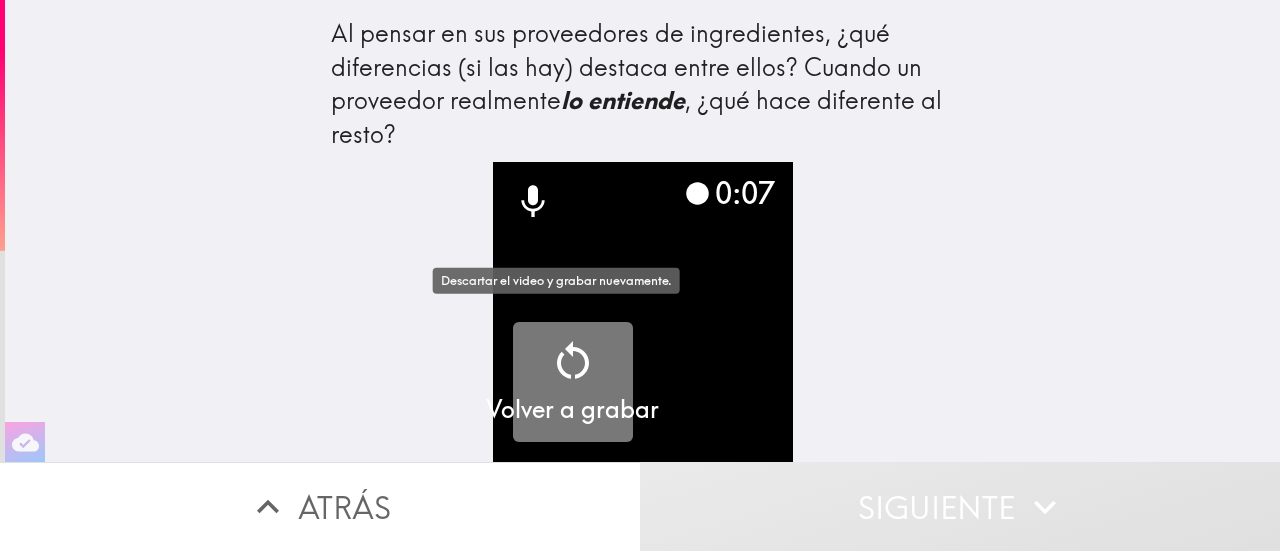 click 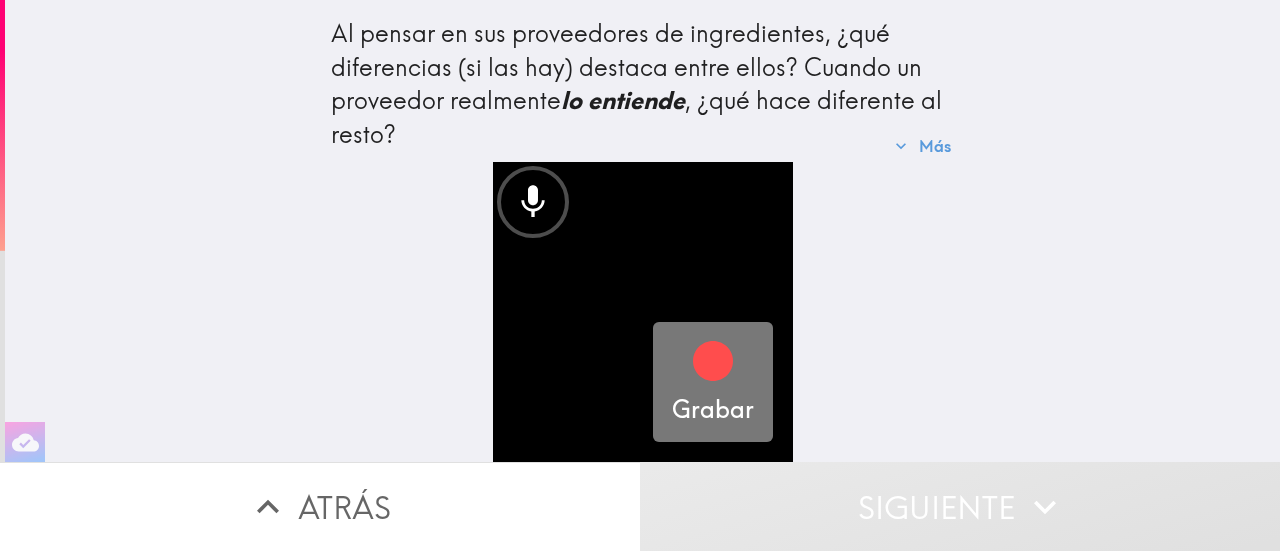 click on "Grabar" at bounding box center [713, 410] 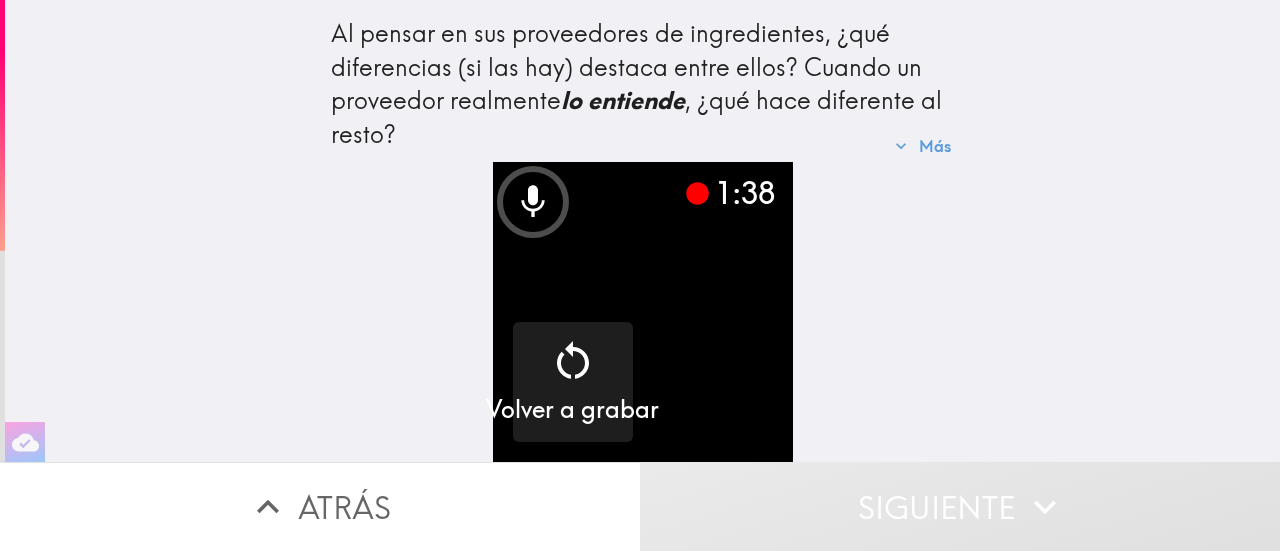 click on "Siguiente" at bounding box center [960, 506] 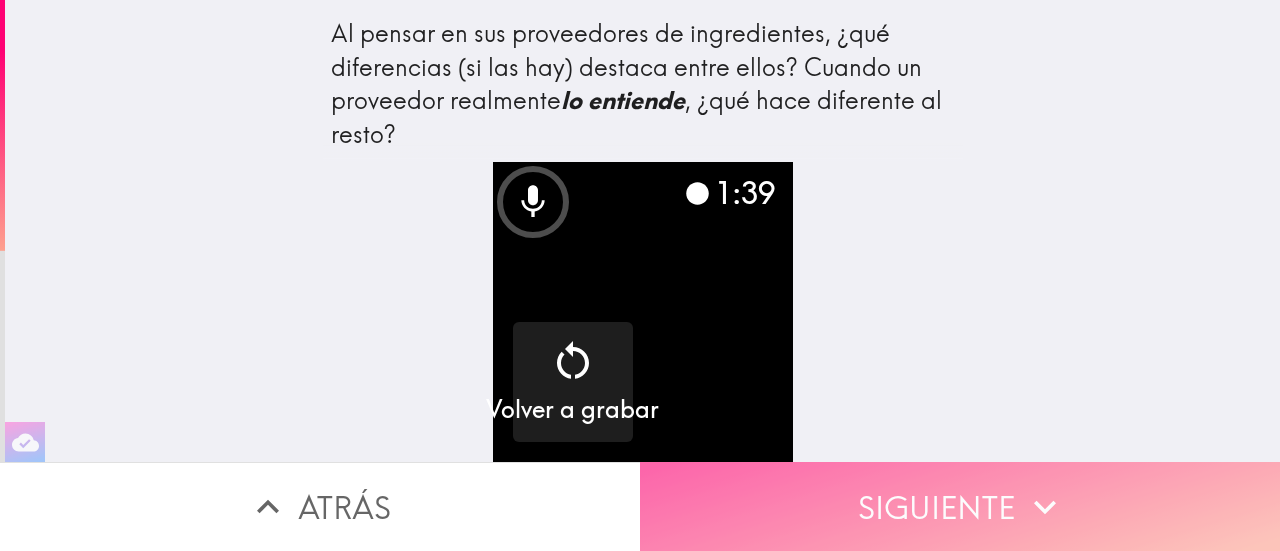 click on "Siguiente" at bounding box center (960, 506) 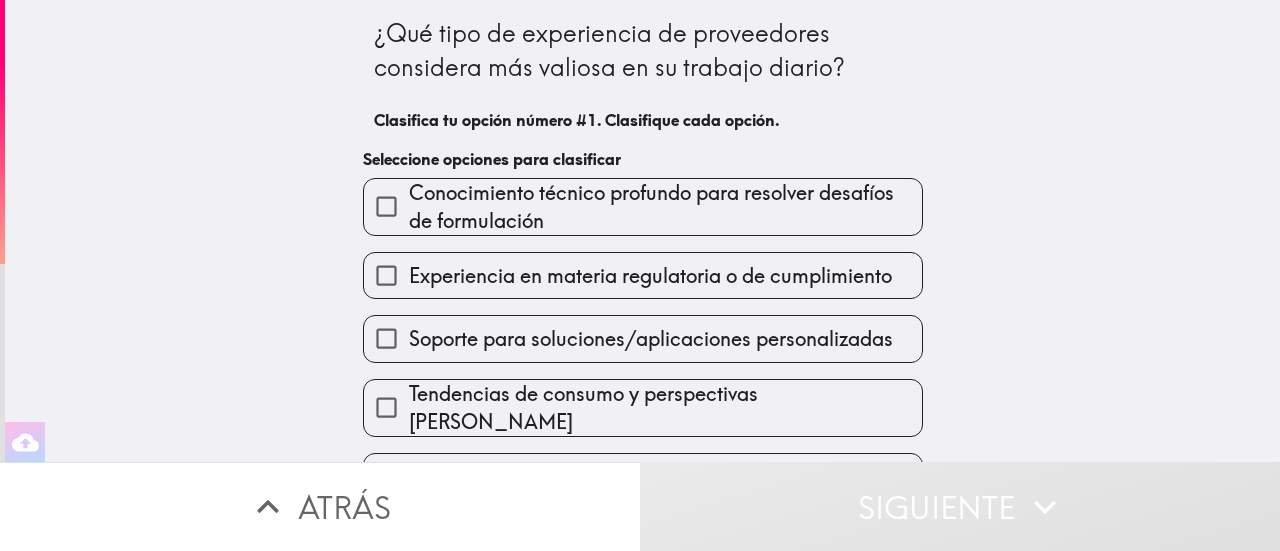 click on "Conocimiento técnico profundo para resolver desafíos de formulación" at bounding box center [386, 206] 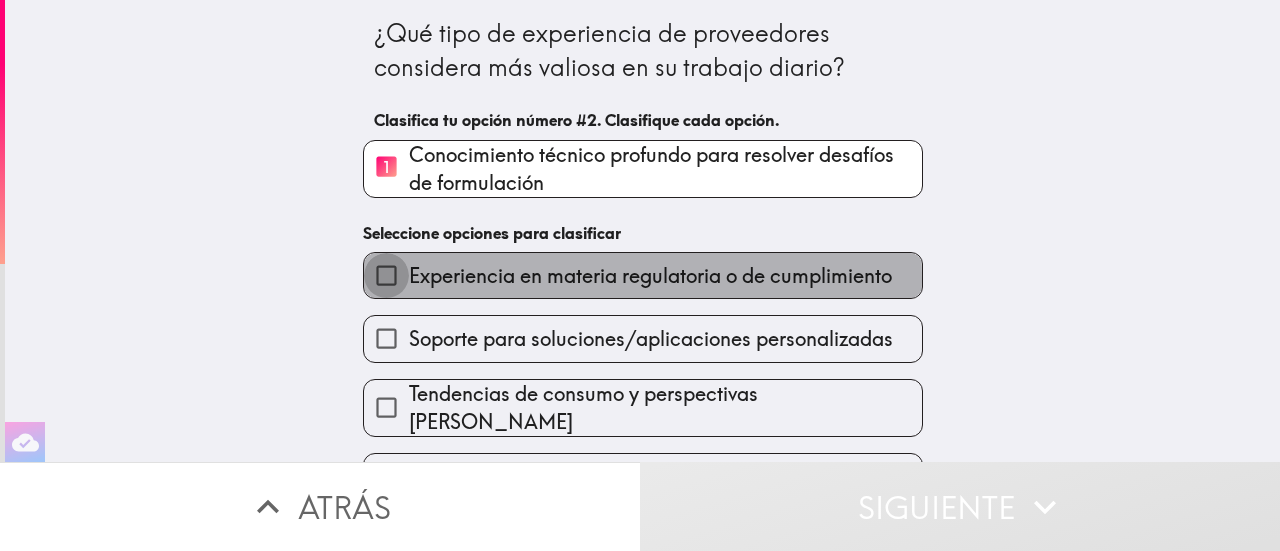 click on "Experiencia en materia regulatoria o de cumplimiento" at bounding box center (386, 275) 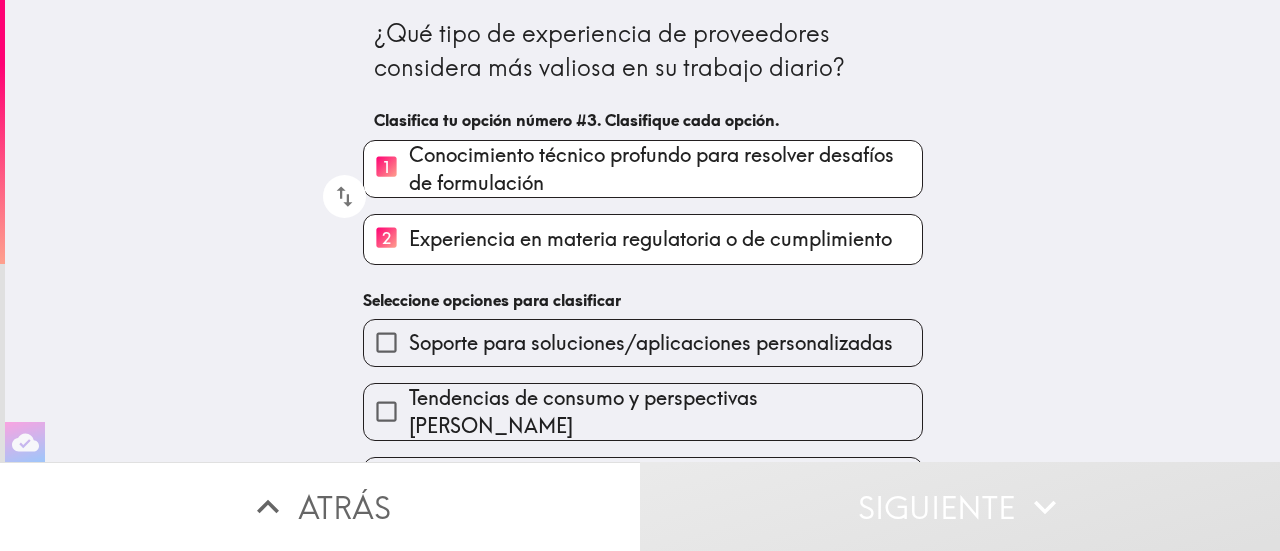 click on "Soporte para soluciones/aplicaciones personalizadas" at bounding box center (386, 342) 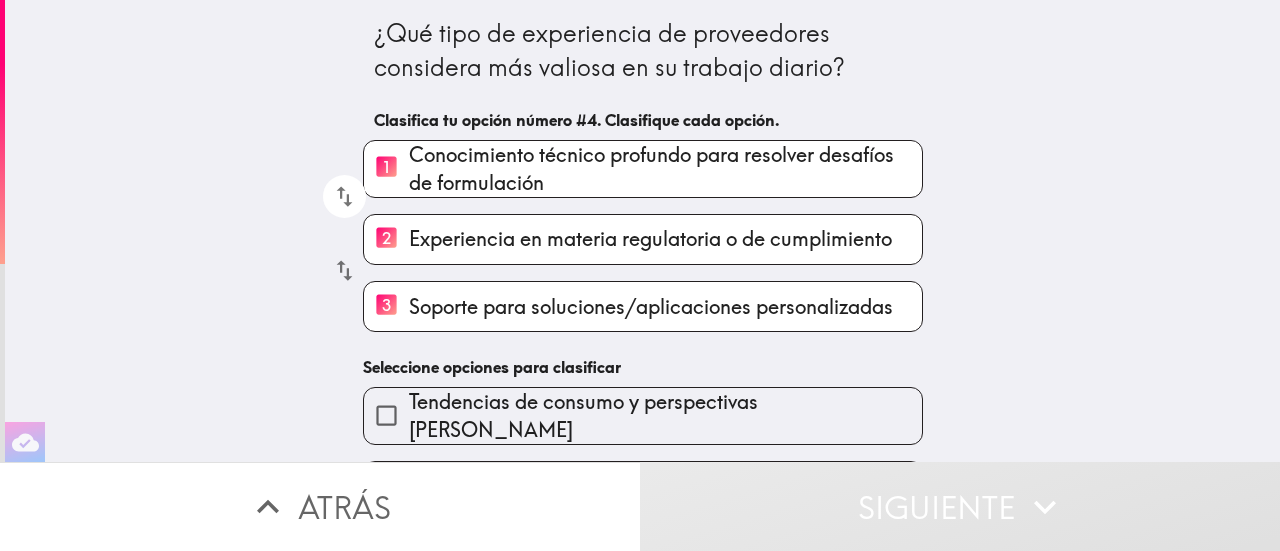 click 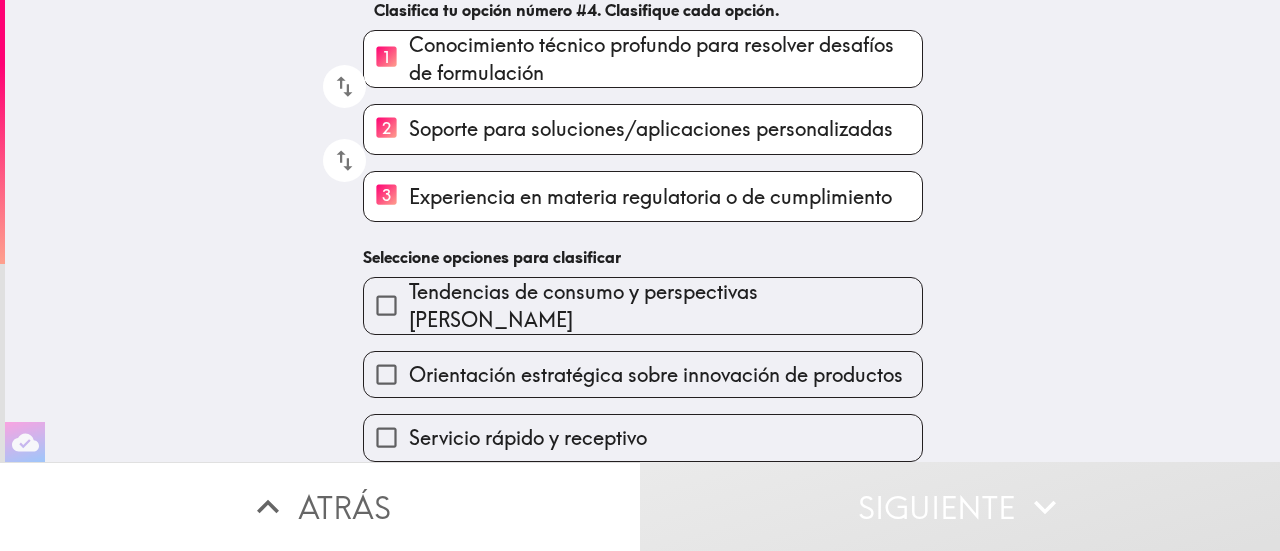 scroll, scrollTop: 118, scrollLeft: 0, axis: vertical 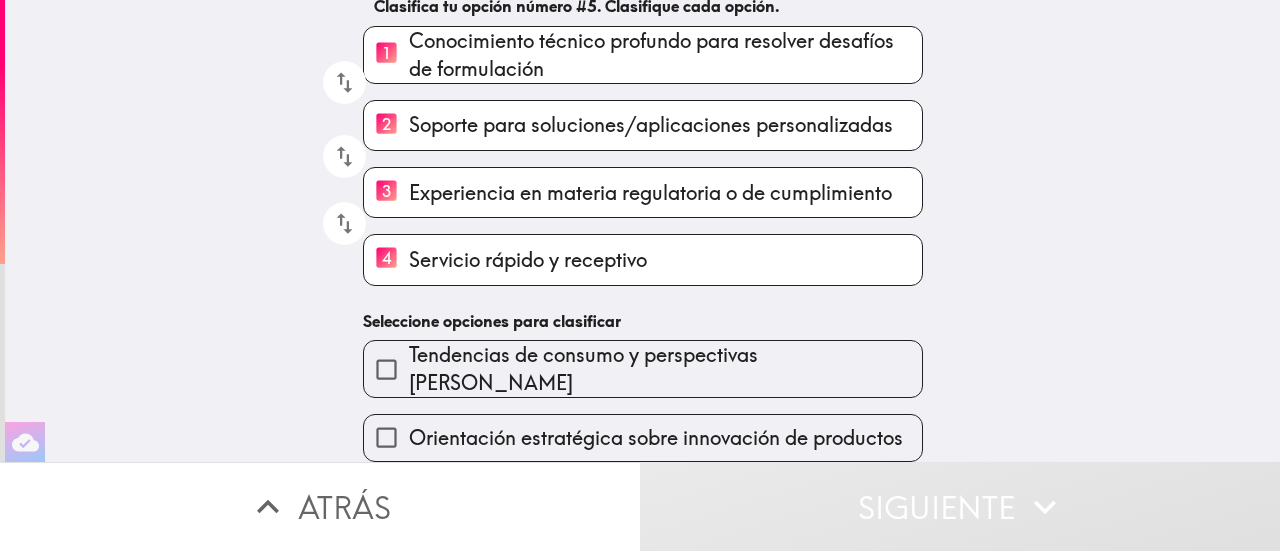 click on "Tendencias de consumo y perspectivas [PERSON_NAME]" at bounding box center [386, 369] 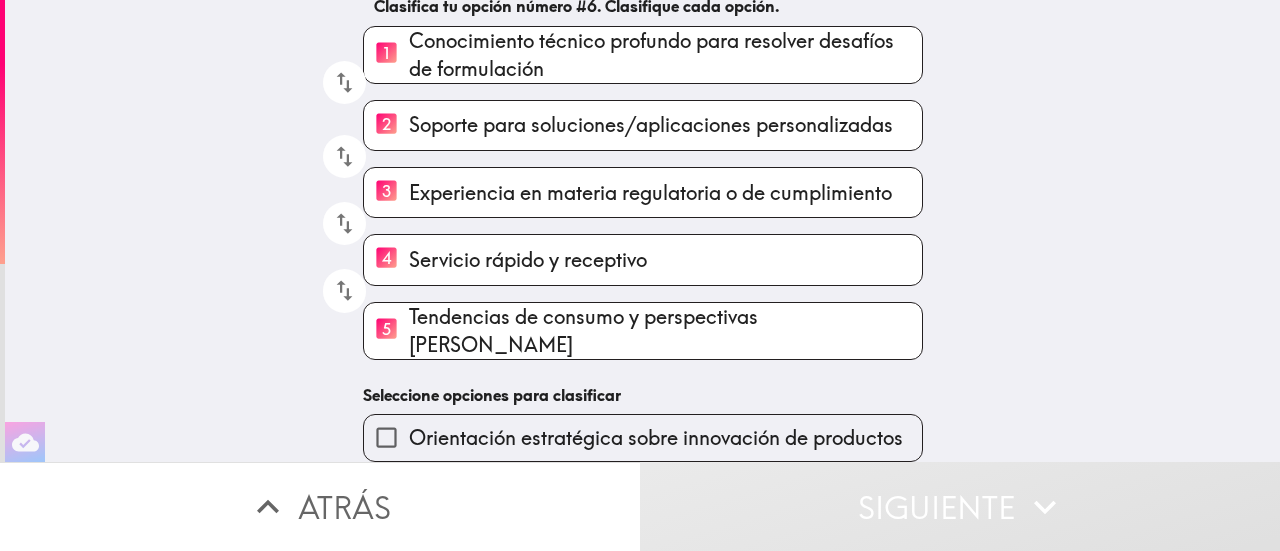 click on "Orientación estratégica sobre innovación de productos" at bounding box center (386, 437) 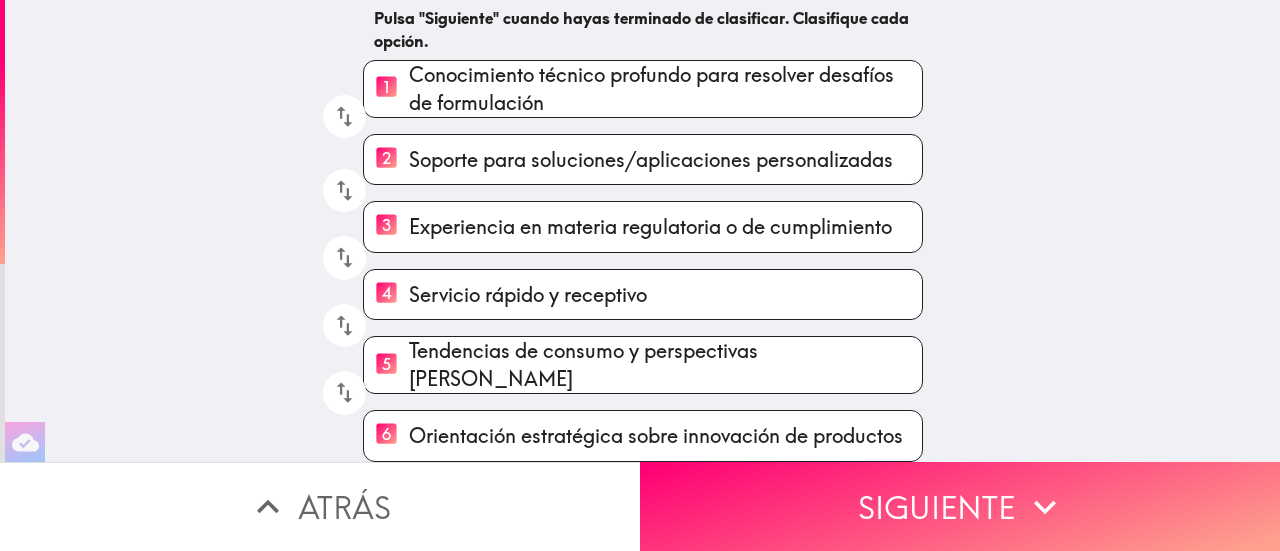 scroll, scrollTop: 114, scrollLeft: 0, axis: vertical 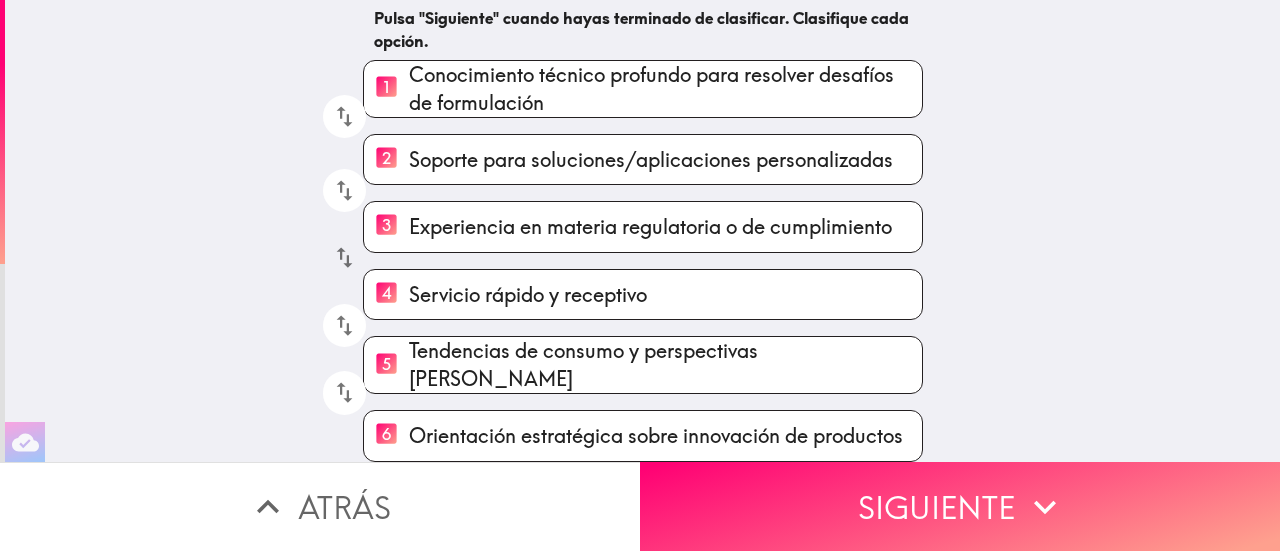 click 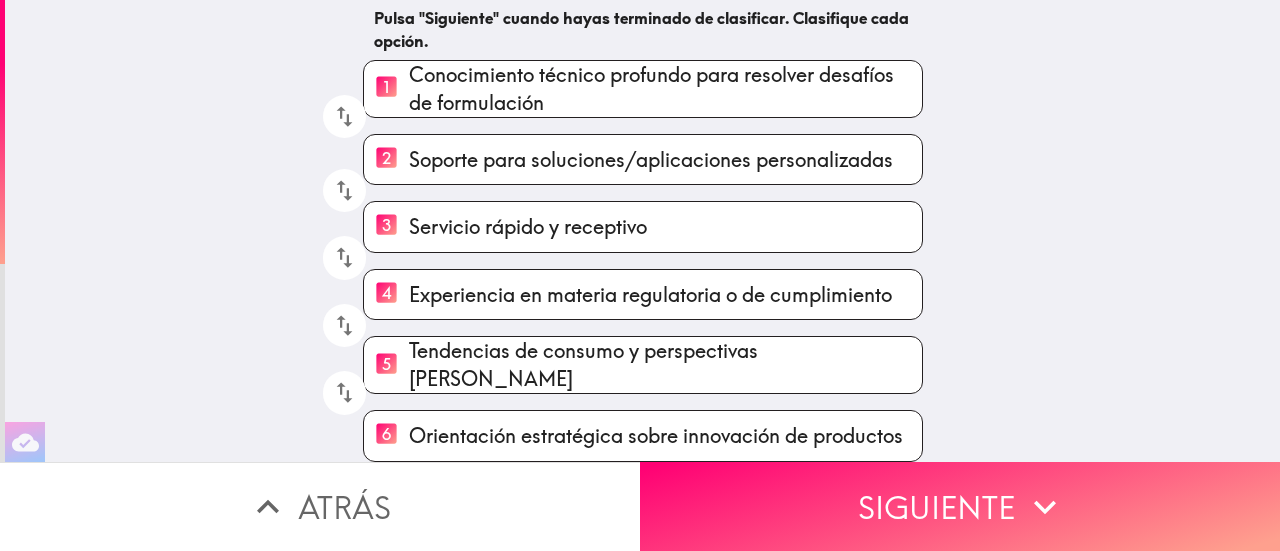 click 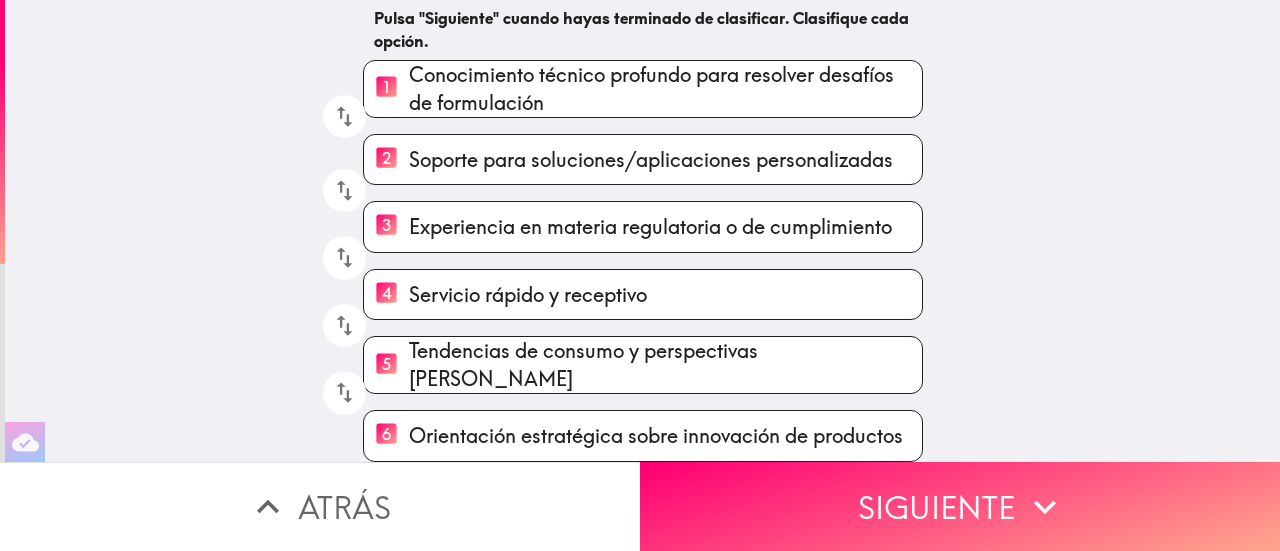 click 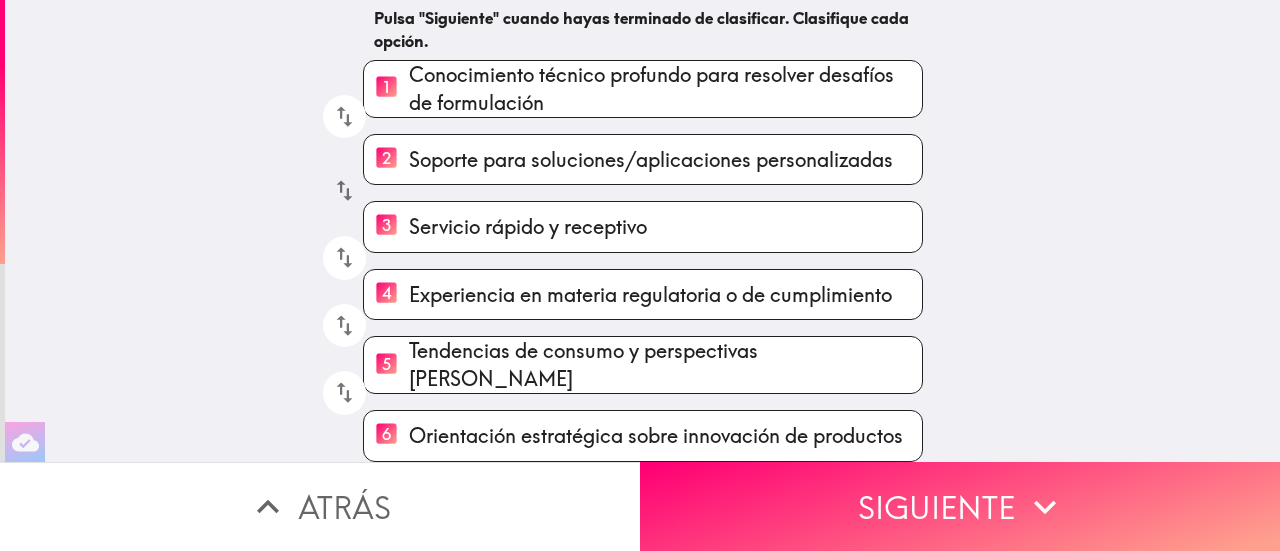 click 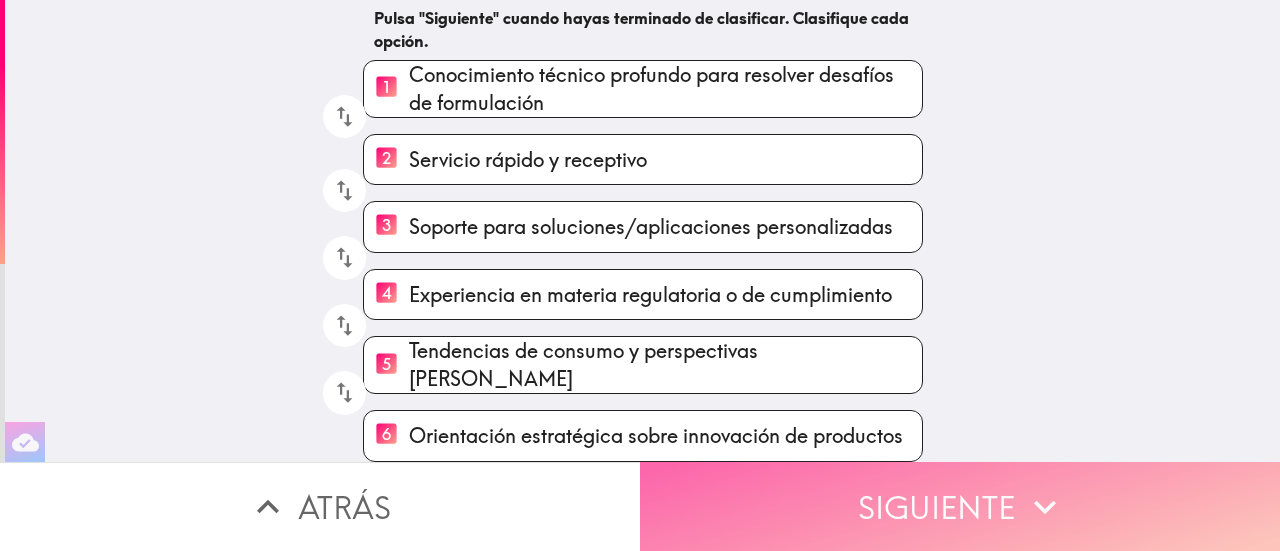 click 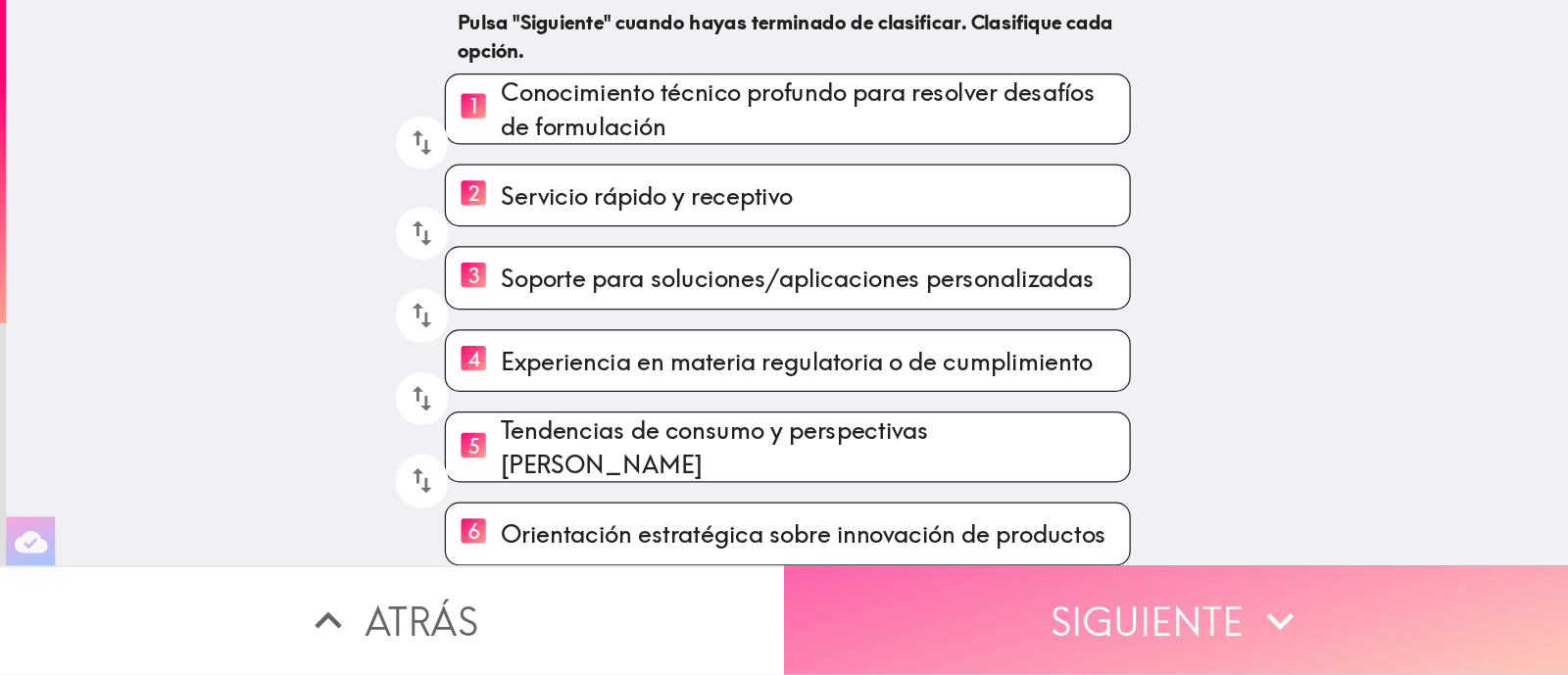 scroll, scrollTop: 0, scrollLeft: 0, axis: both 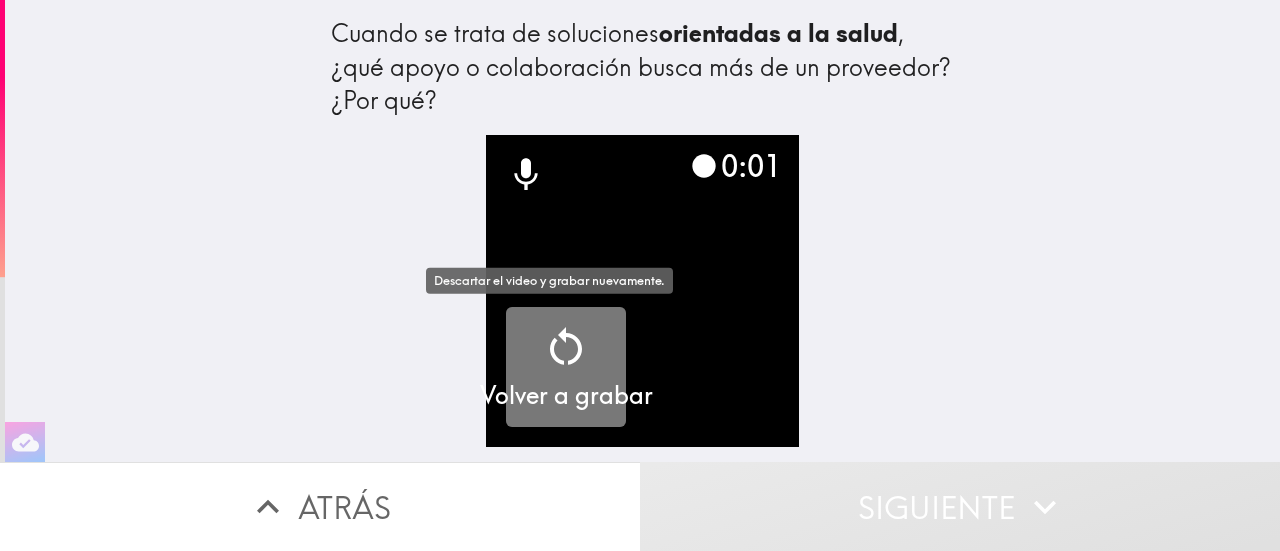 click on "Volver a grabar" at bounding box center (566, 368) 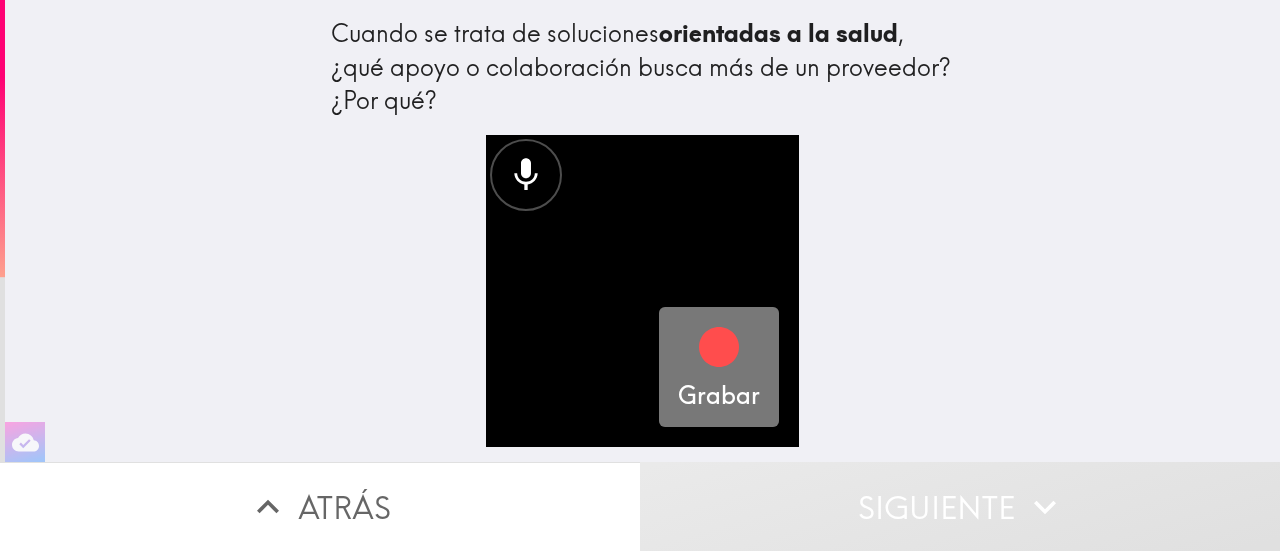 click 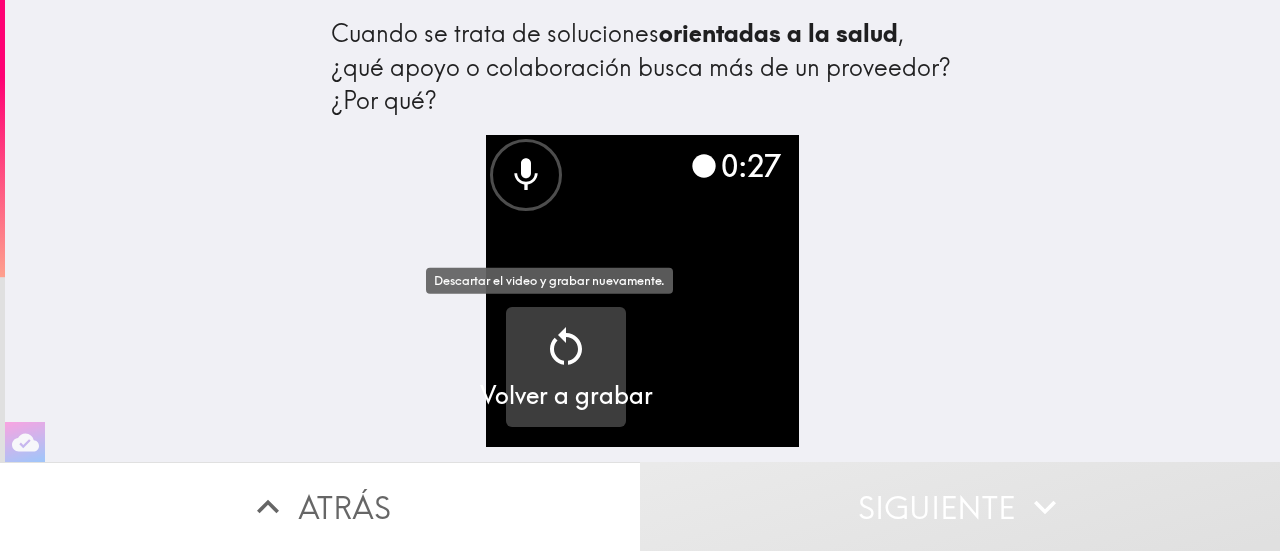 click 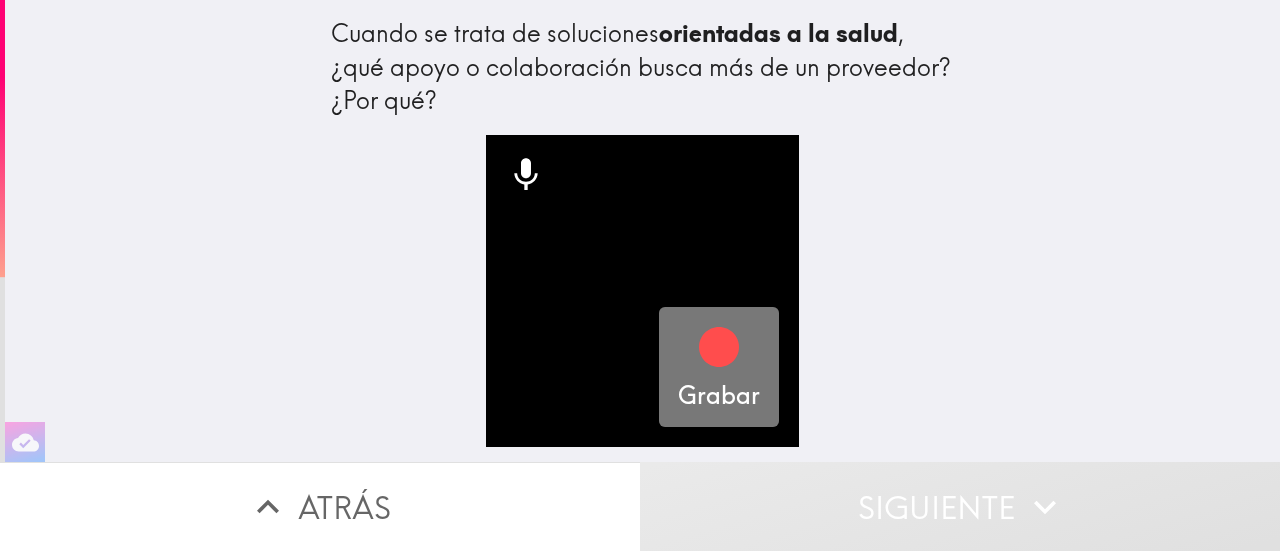 click 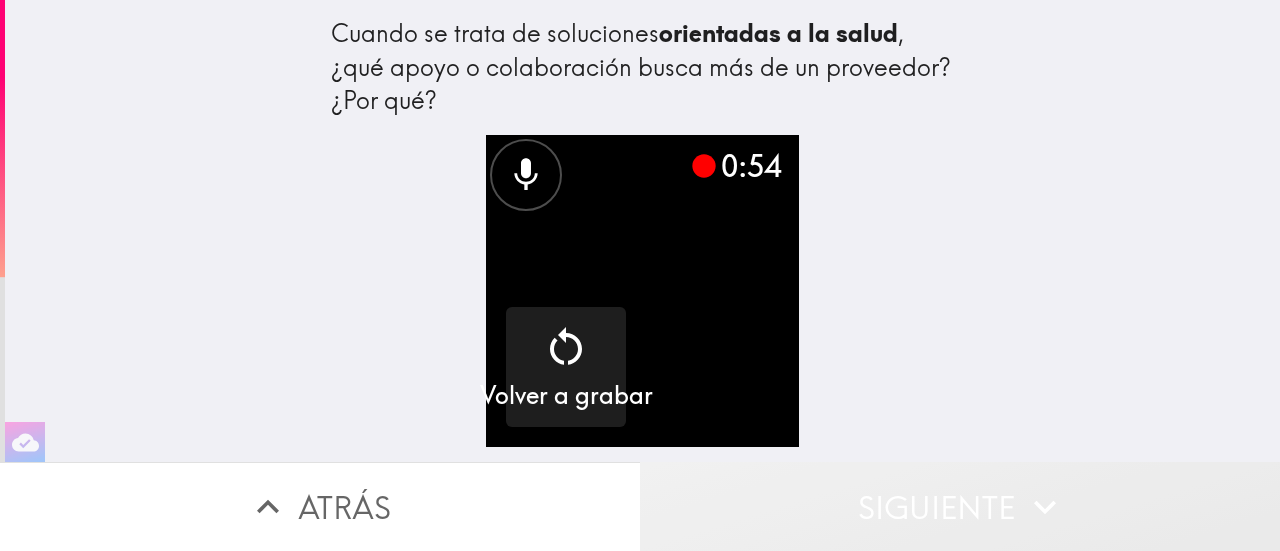 click on "Siguiente" at bounding box center [960, 506] 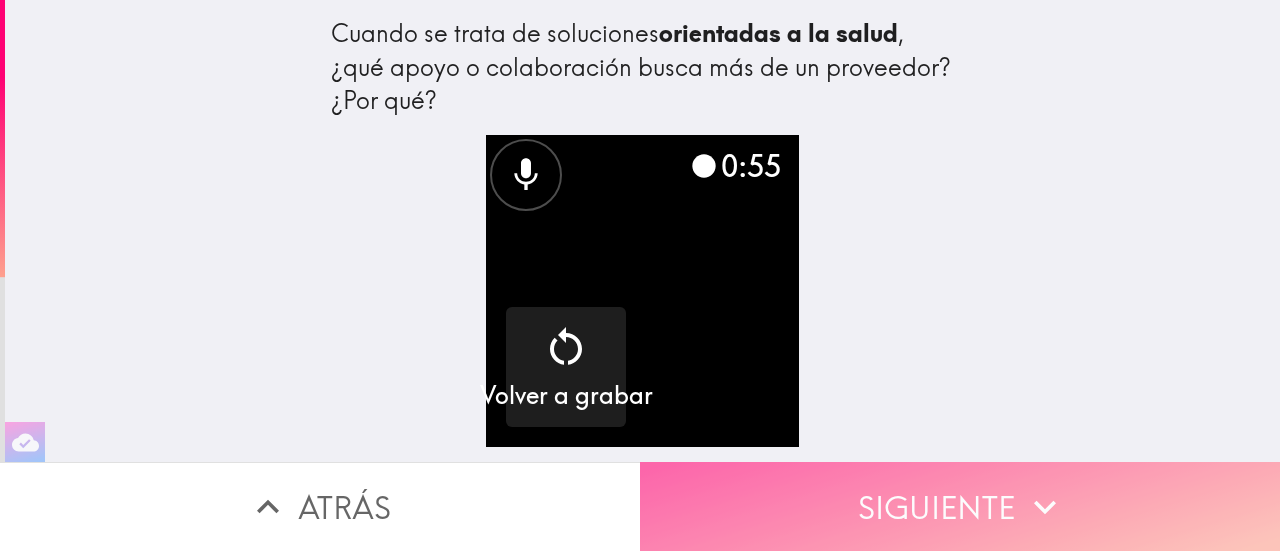 click on "Siguiente" at bounding box center [960, 506] 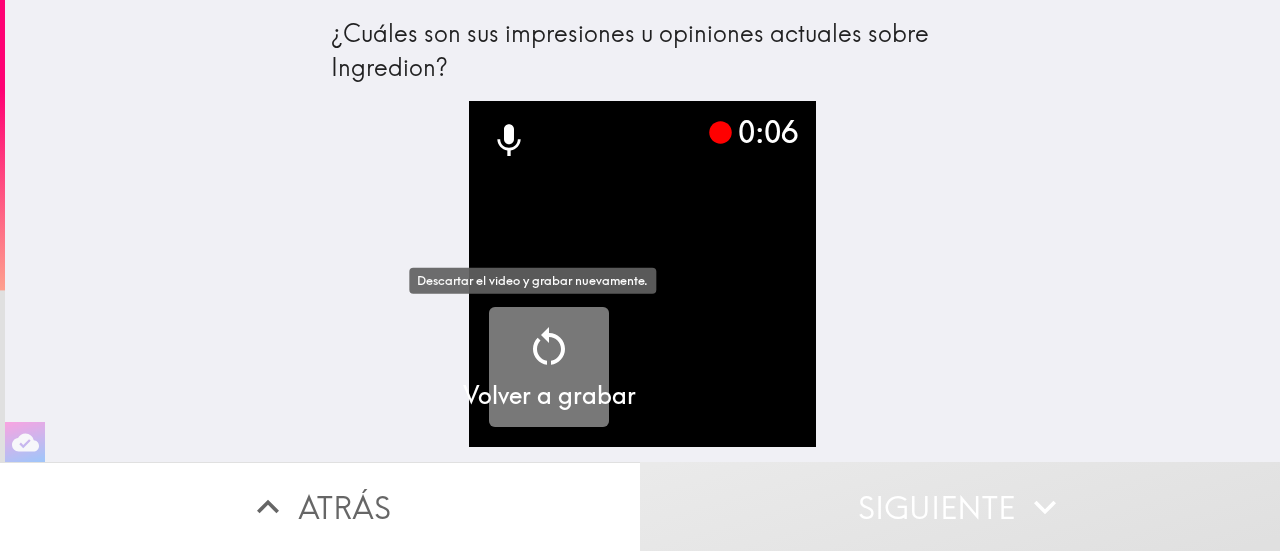 click on "Volver a grabar" at bounding box center [549, 368] 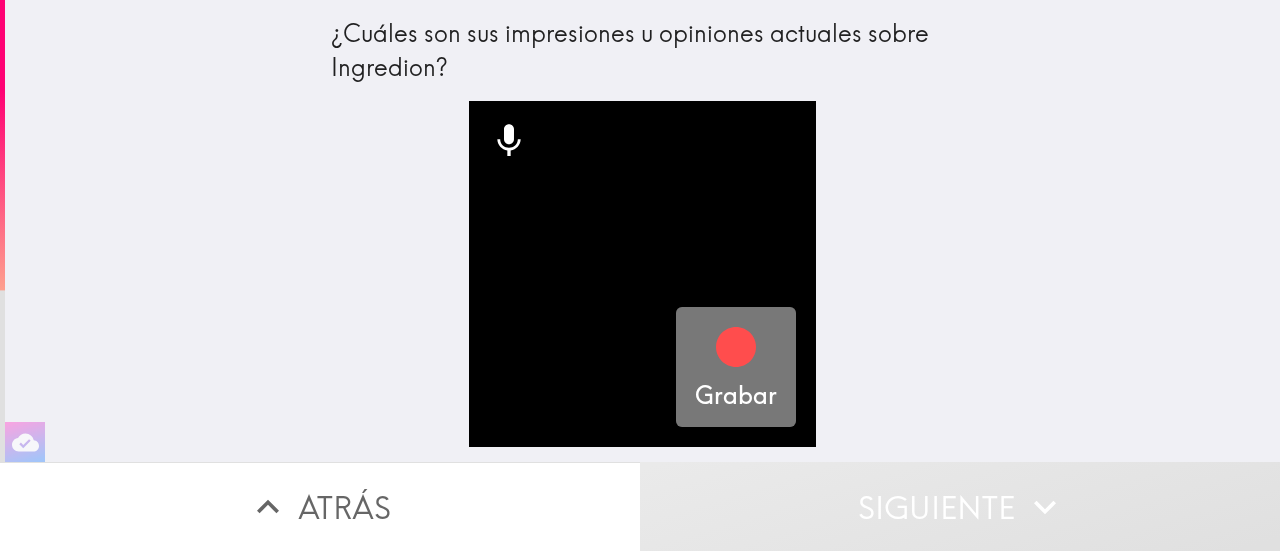 click on "Grabar" at bounding box center (736, 368) 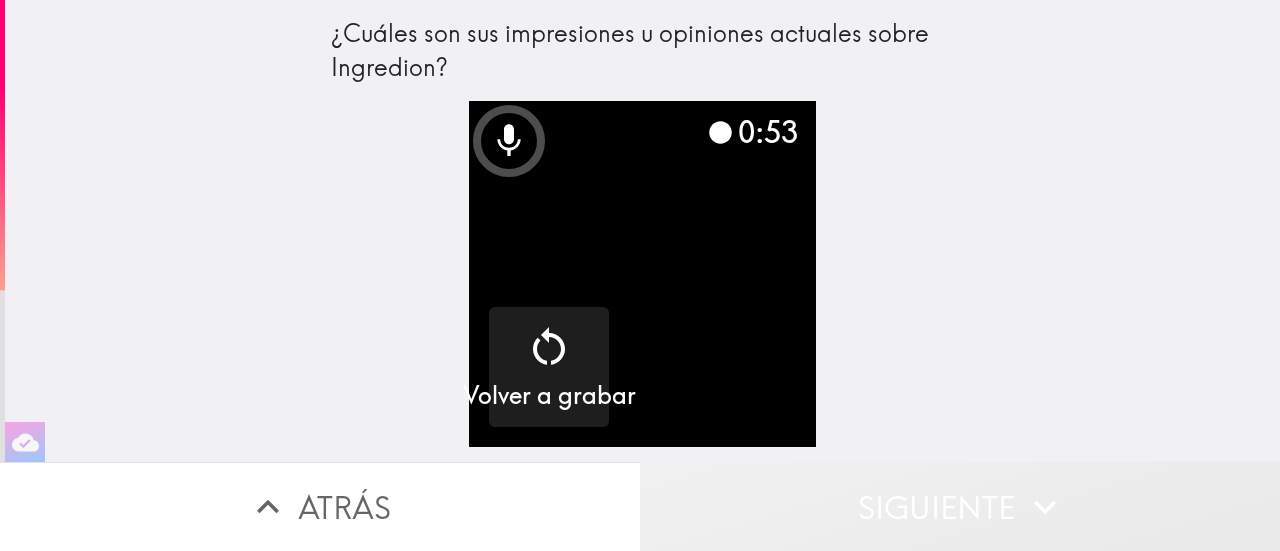 click on "Siguiente" at bounding box center (960, 506) 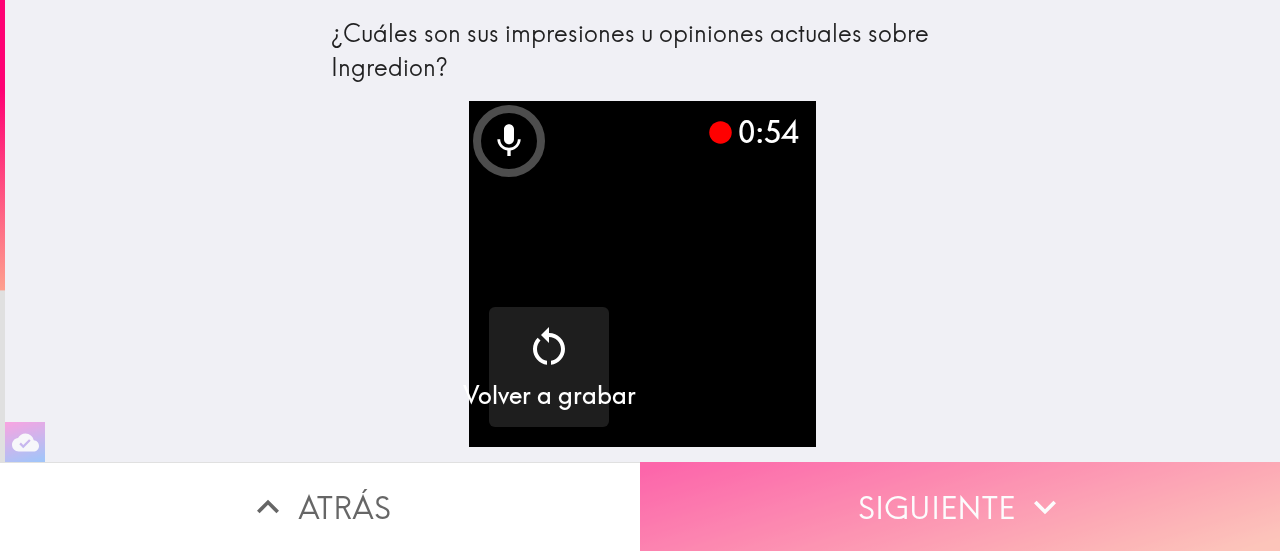 click on "Siguiente" at bounding box center [960, 506] 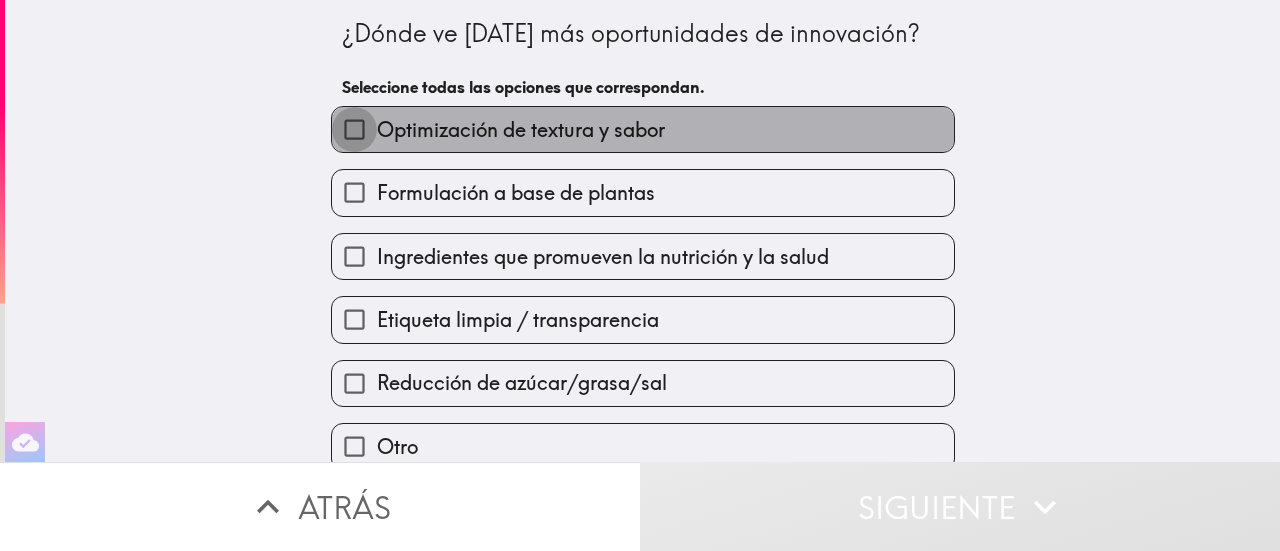 click on "Optimización de textura y sabor" at bounding box center [354, 129] 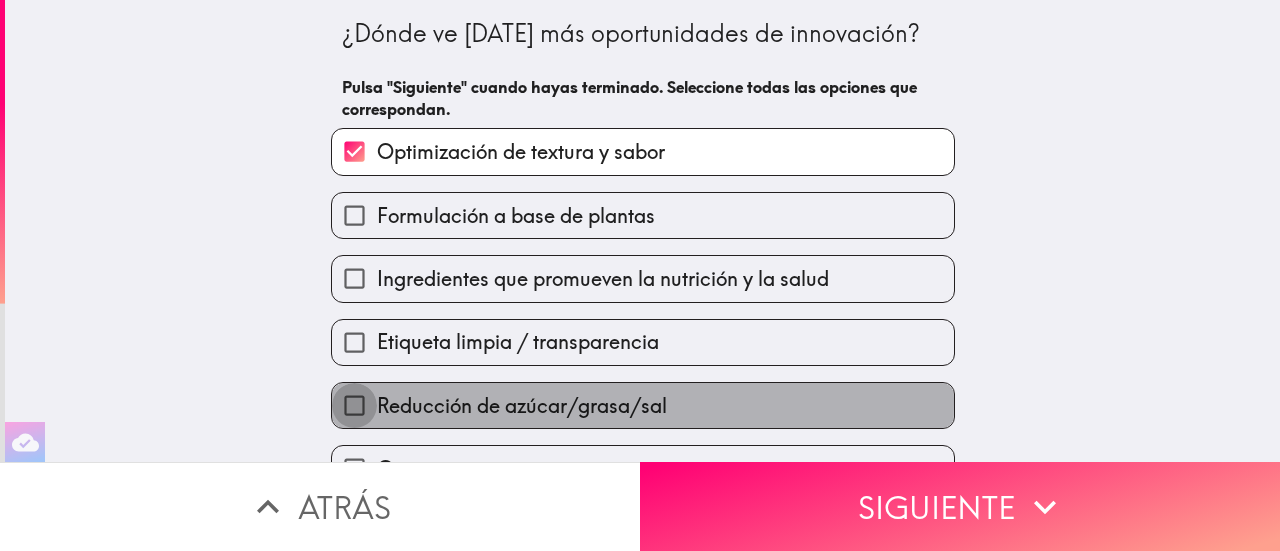 click on "Reducción de azúcar/grasa/sal" at bounding box center [354, 405] 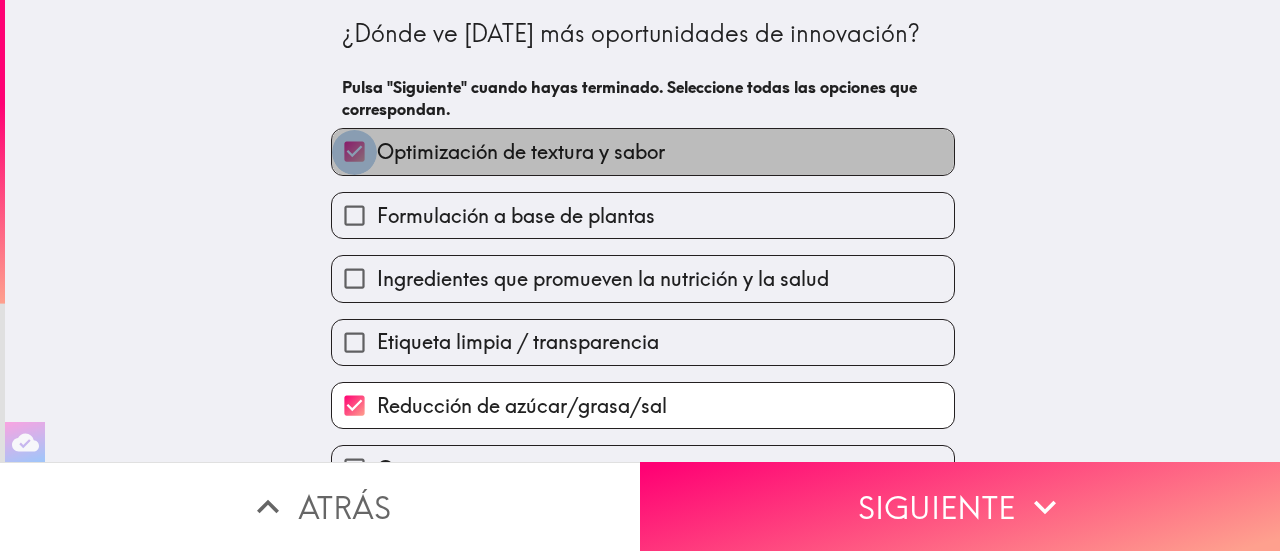 click on "Optimización de textura y sabor" at bounding box center [354, 151] 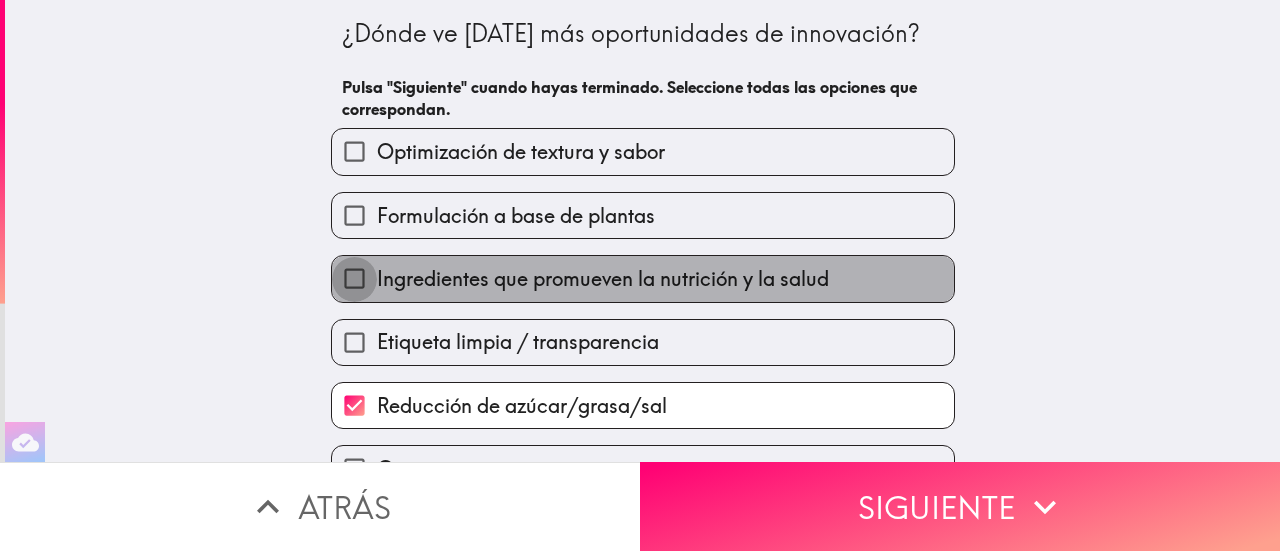 click on "Ingredientes que promueven la nutrición y la salud" at bounding box center (354, 278) 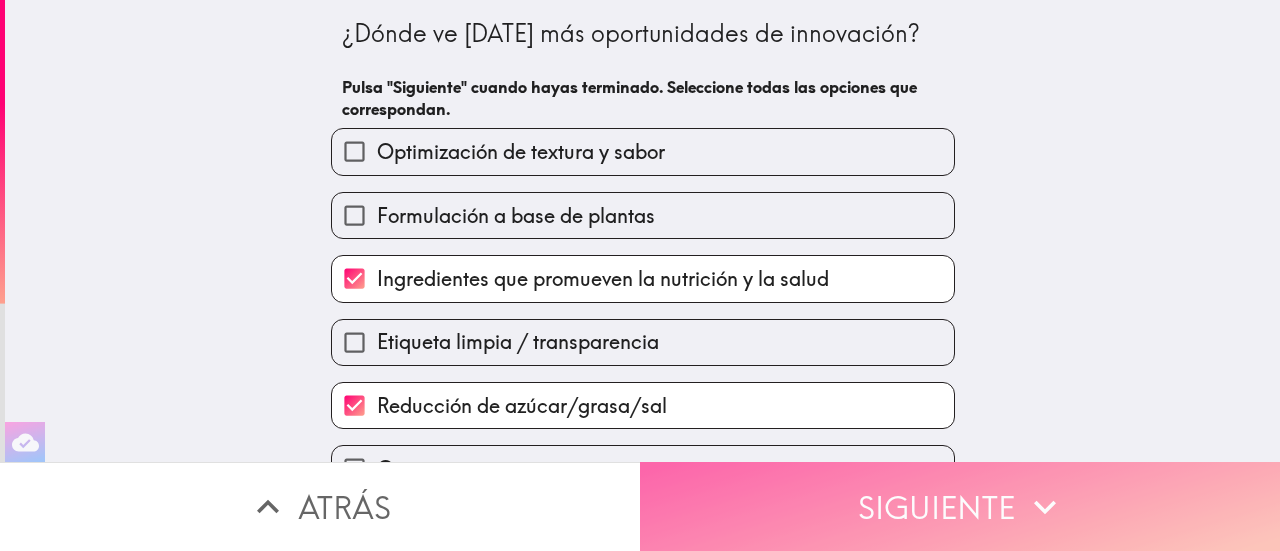click on "Siguiente" at bounding box center (960, 506) 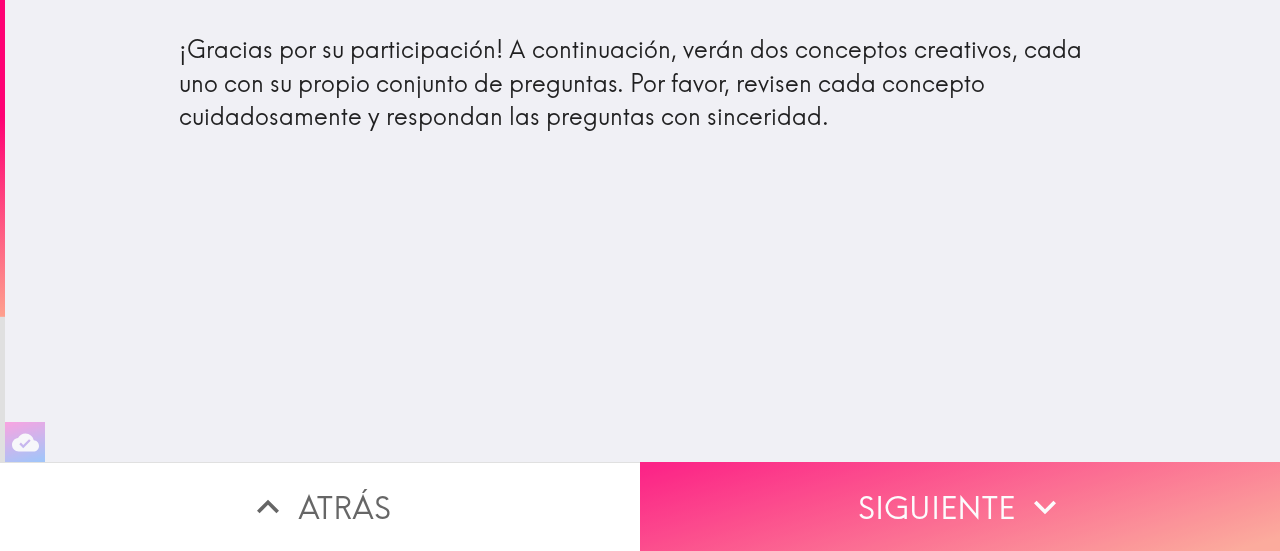click on "Siguiente" at bounding box center [960, 506] 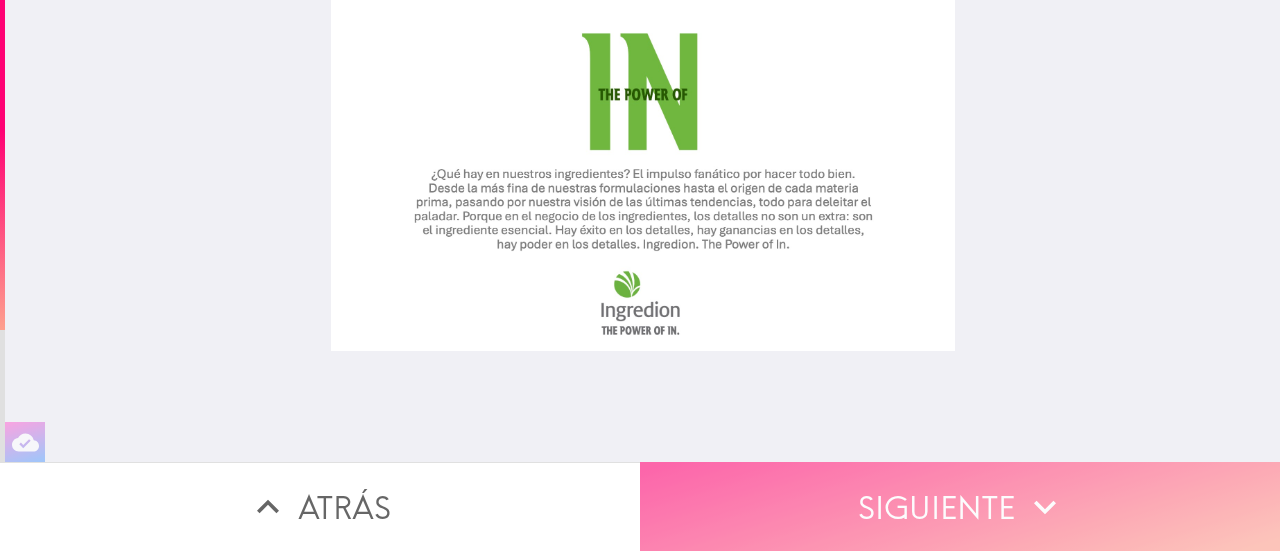 click on "Siguiente" at bounding box center (960, 506) 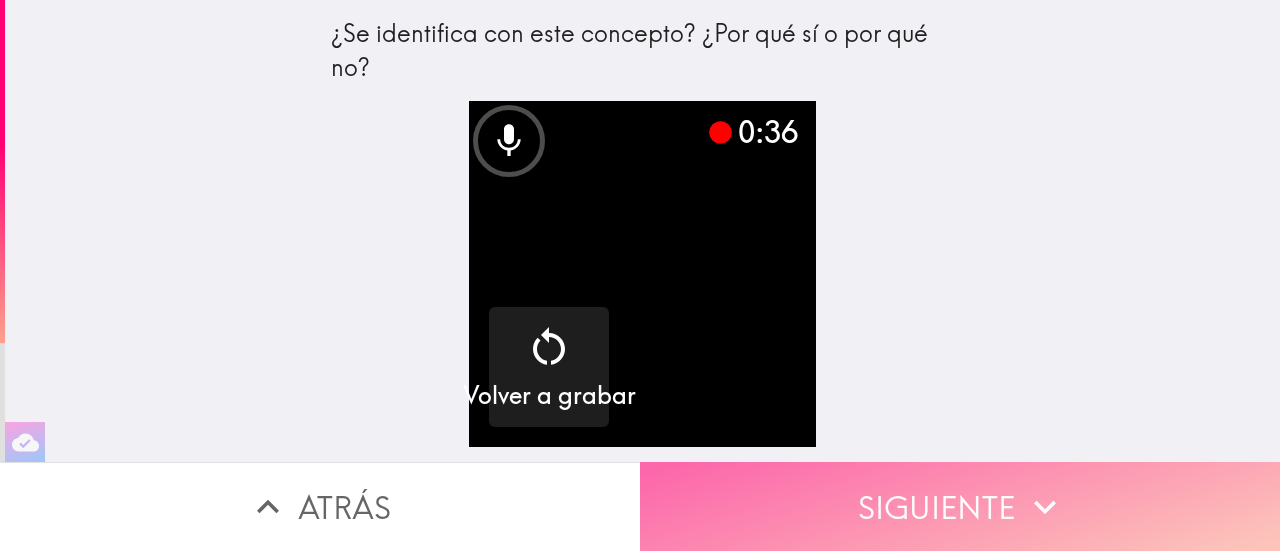 click on "Siguiente" at bounding box center (960, 506) 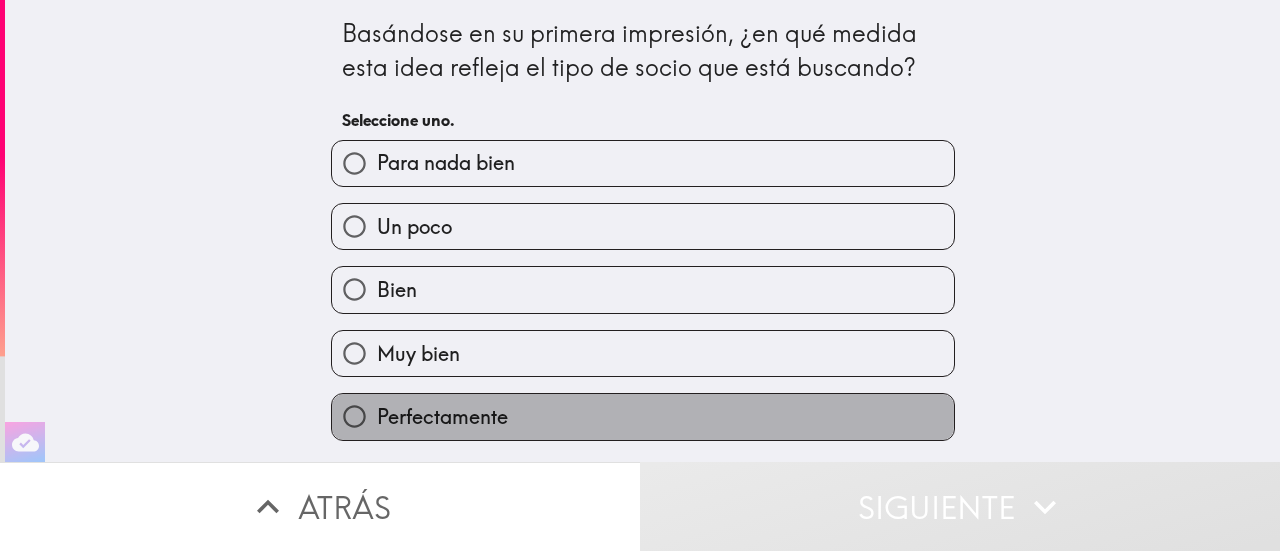 click on "Perfectamente" at bounding box center [442, 417] 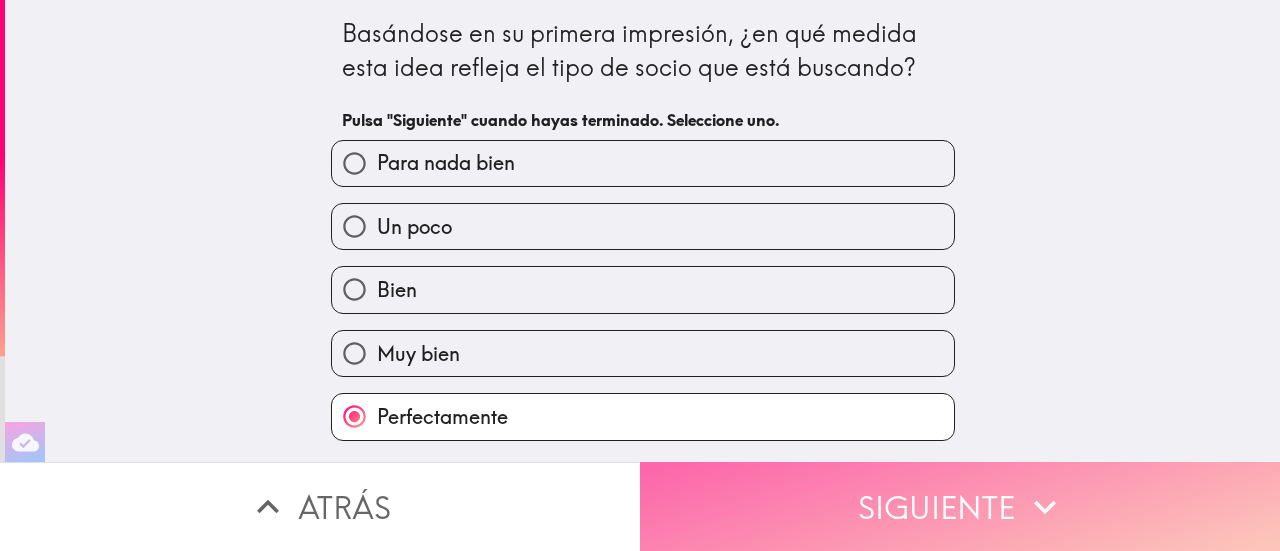 click on "Siguiente" at bounding box center [960, 506] 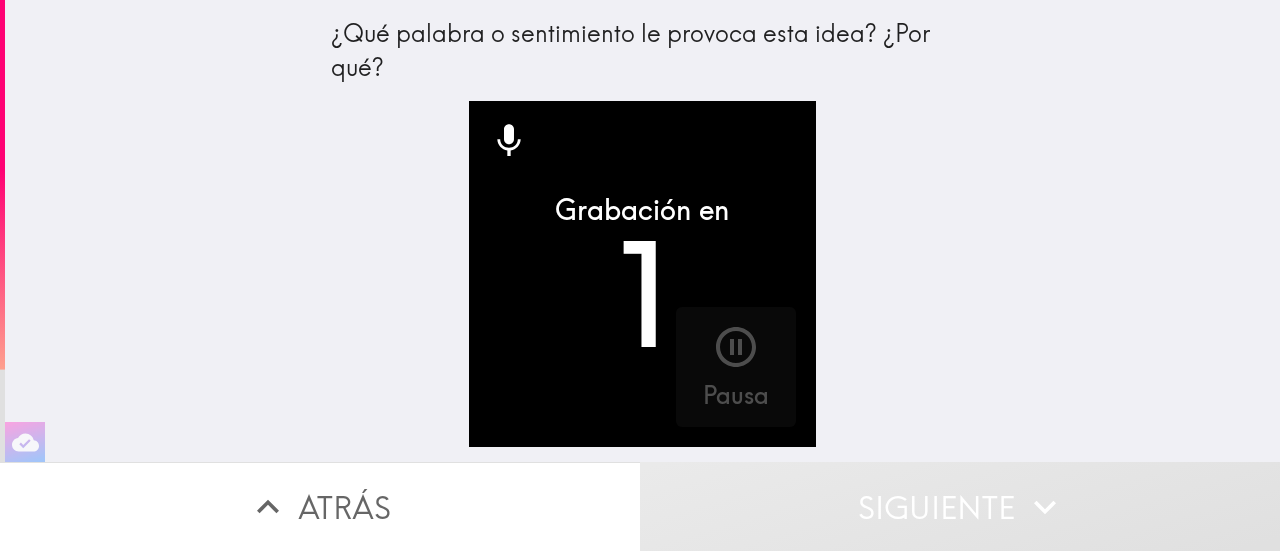 click on "Atrás" at bounding box center (320, 506) 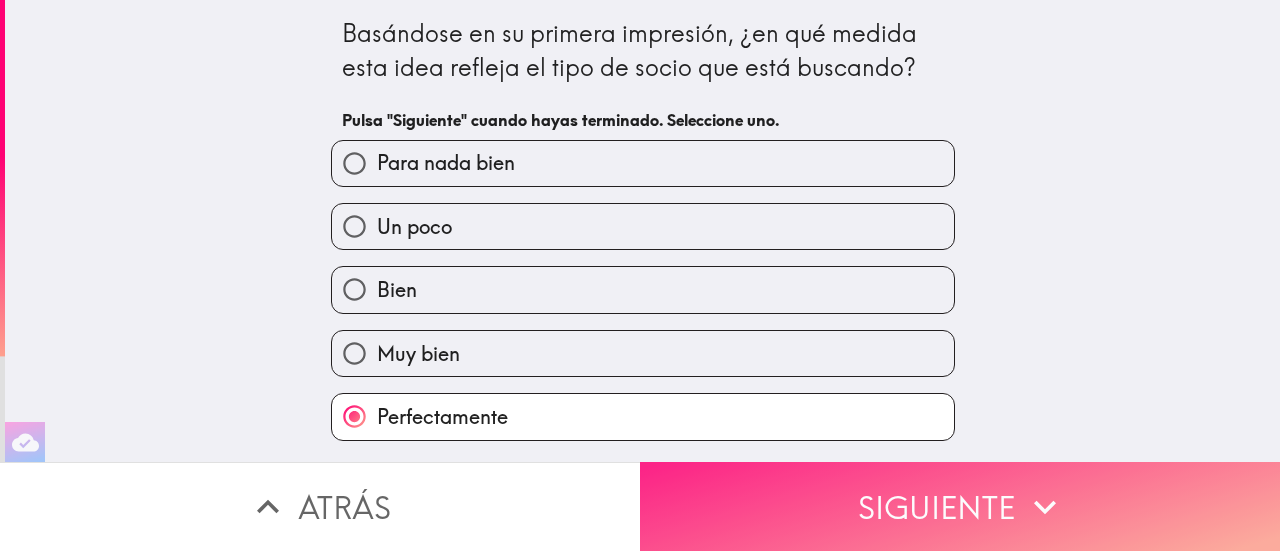 click on "Siguiente" at bounding box center (960, 506) 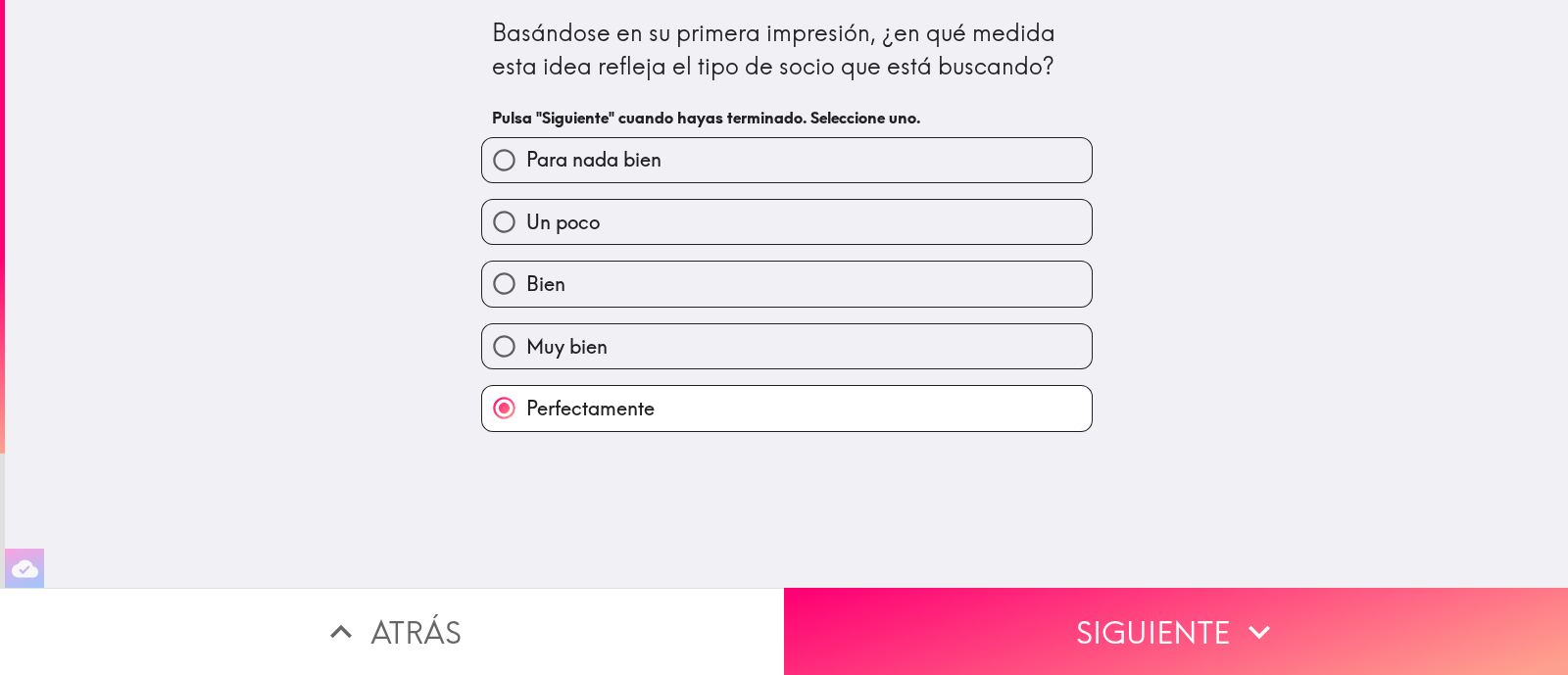 drag, startPoint x: 1193, startPoint y: 2, endPoint x: 1146, endPoint y: 487, distance: 487.272 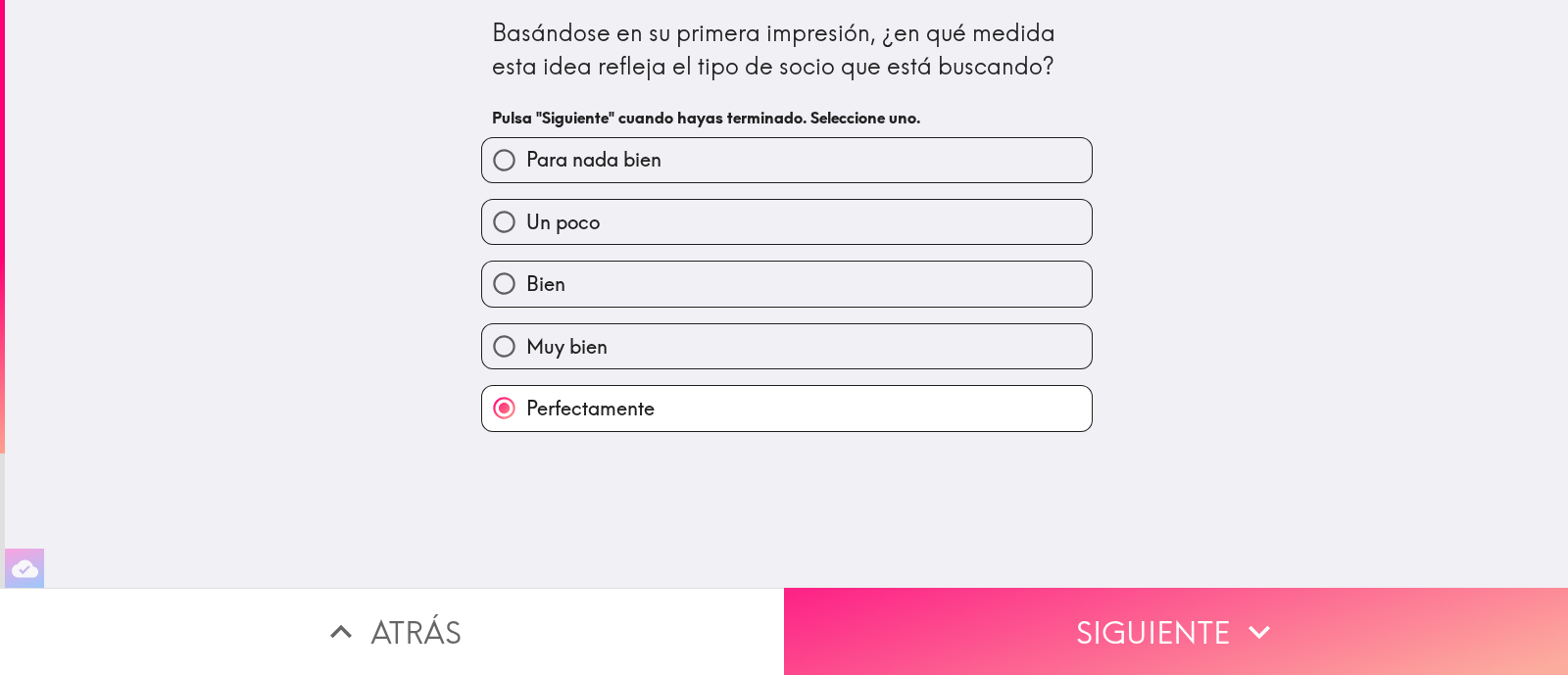 click on "Siguiente" at bounding box center (1176, 631) 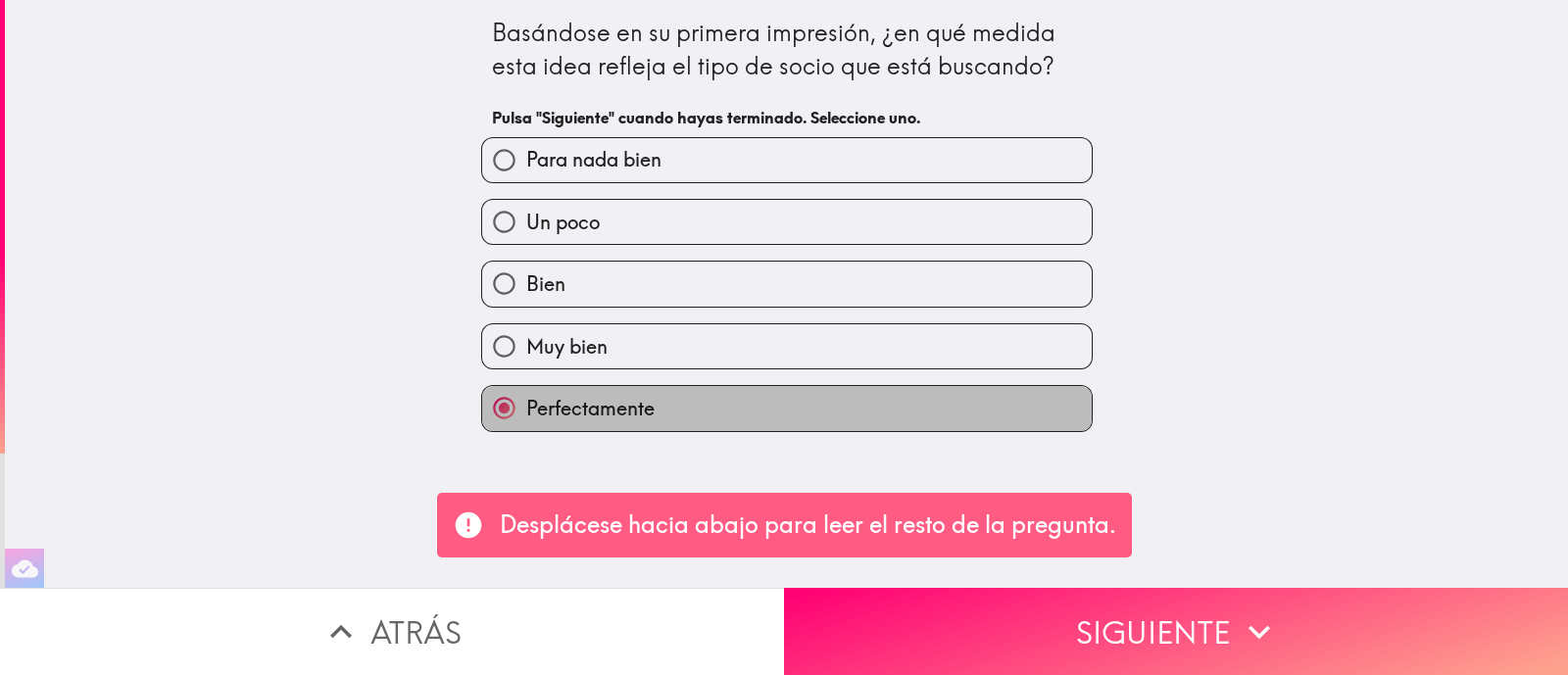 click on "Perfectamente" at bounding box center [787, 408] 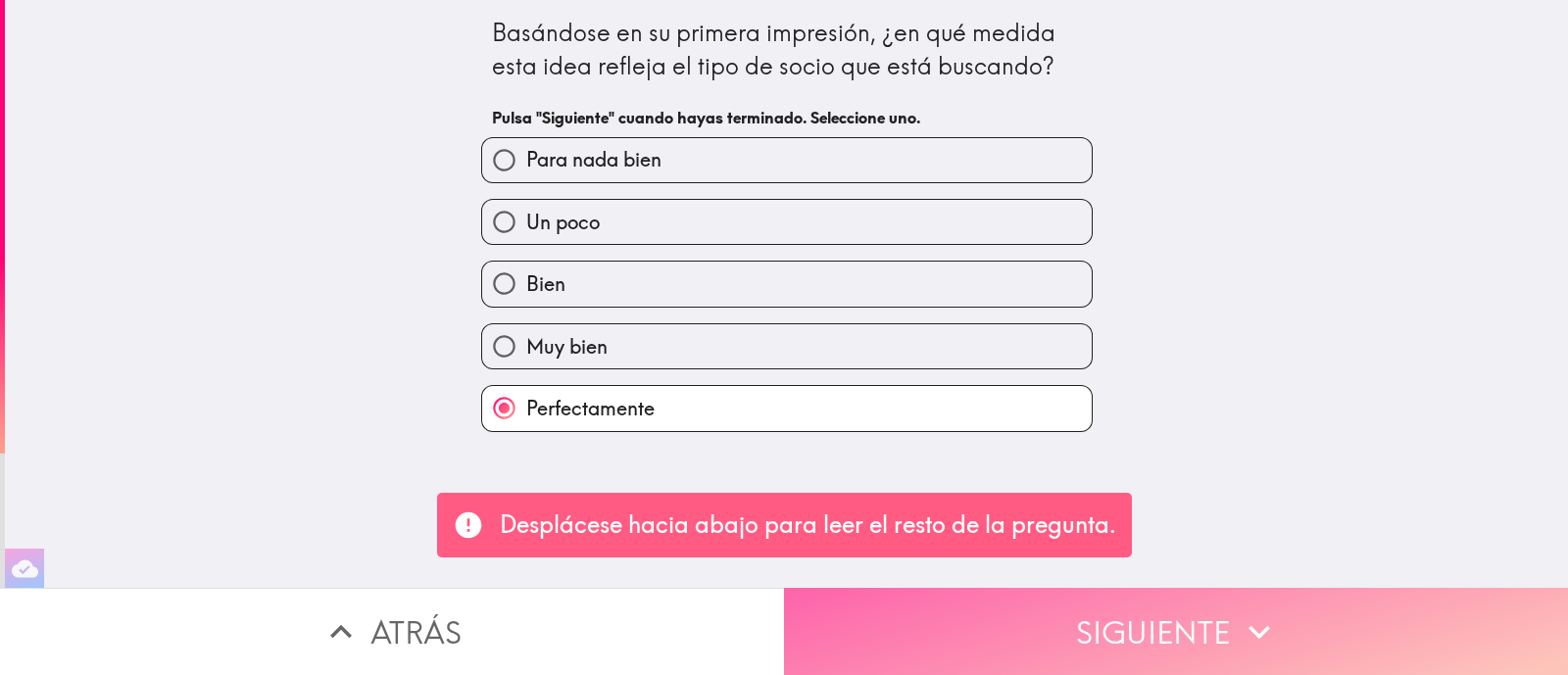 click on "Siguiente" at bounding box center [1176, 631] 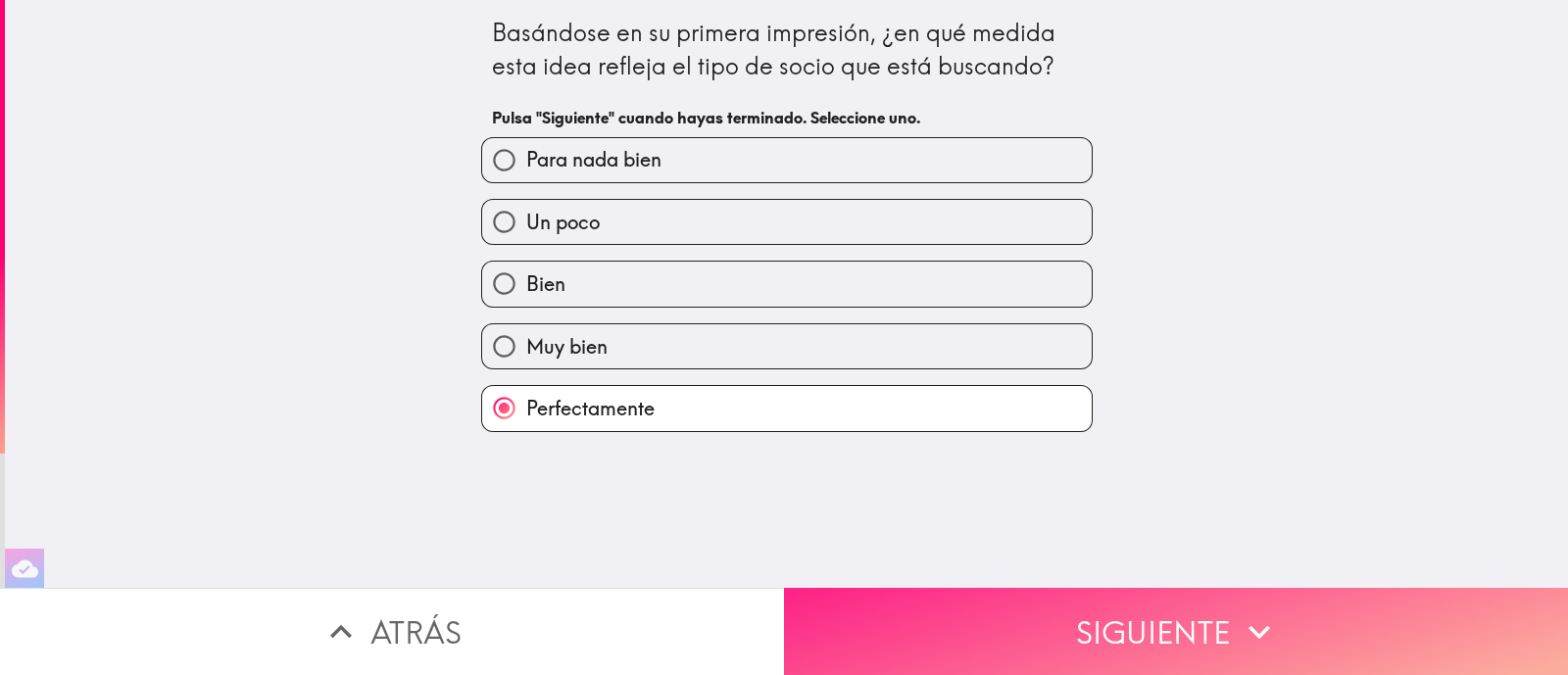 click on "Siguiente" at bounding box center (1176, 631) 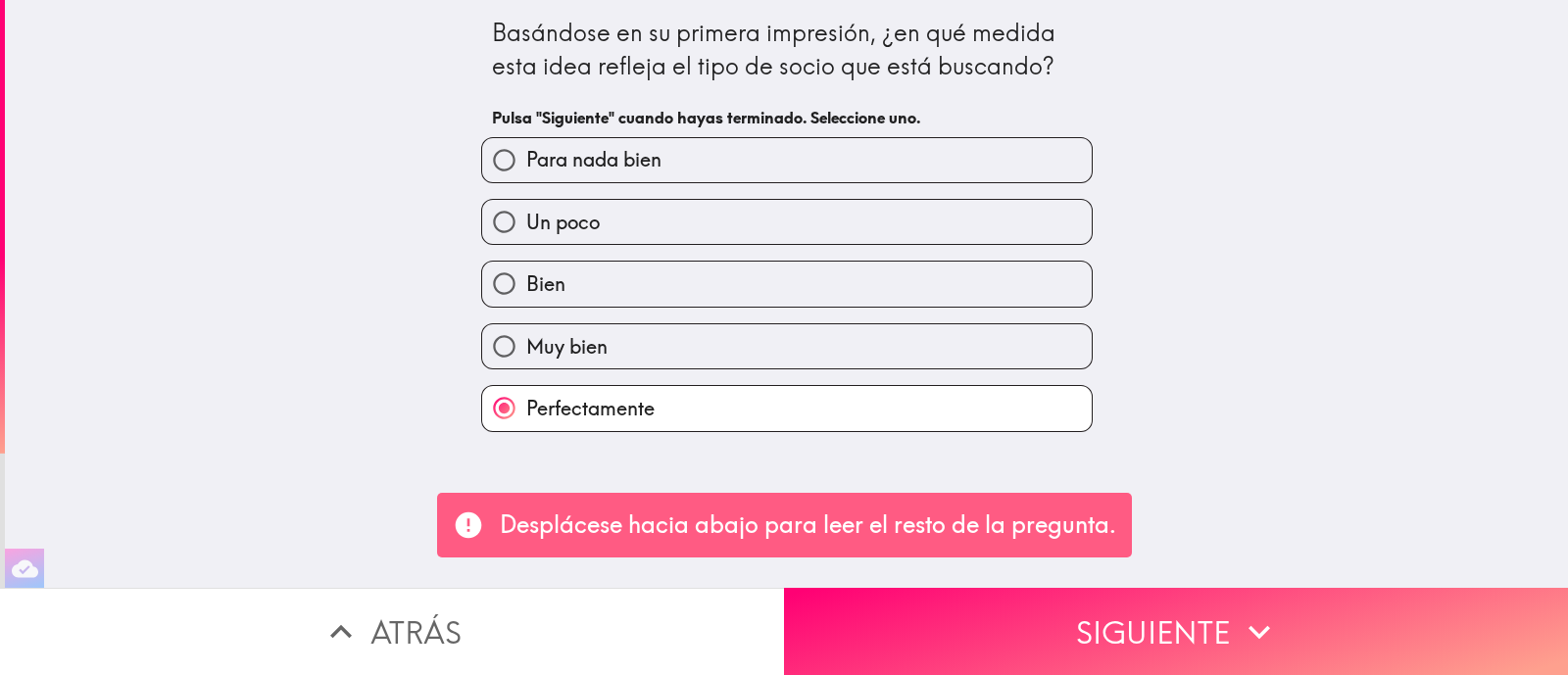 click on "Perfectamente" at bounding box center (787, 408) 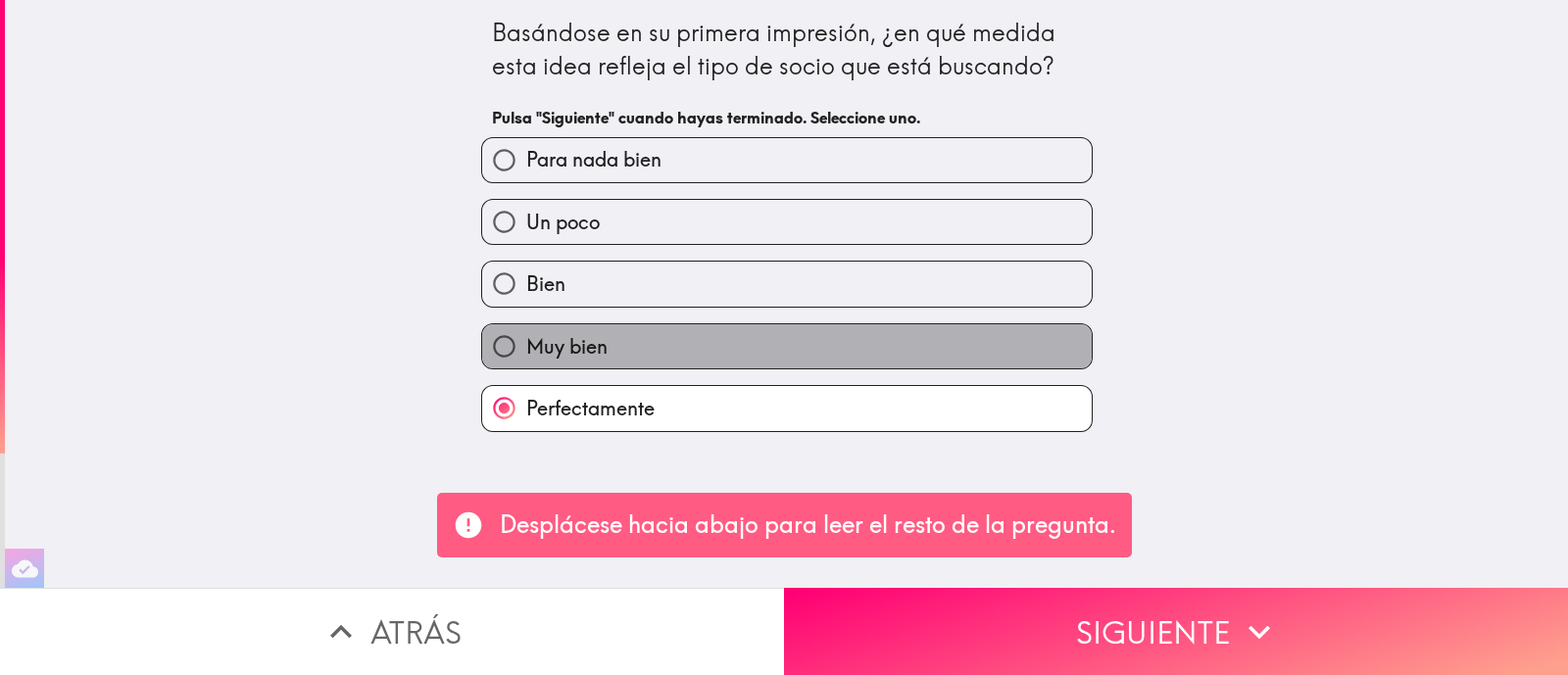 click on "Muy bien" at bounding box center (787, 346) 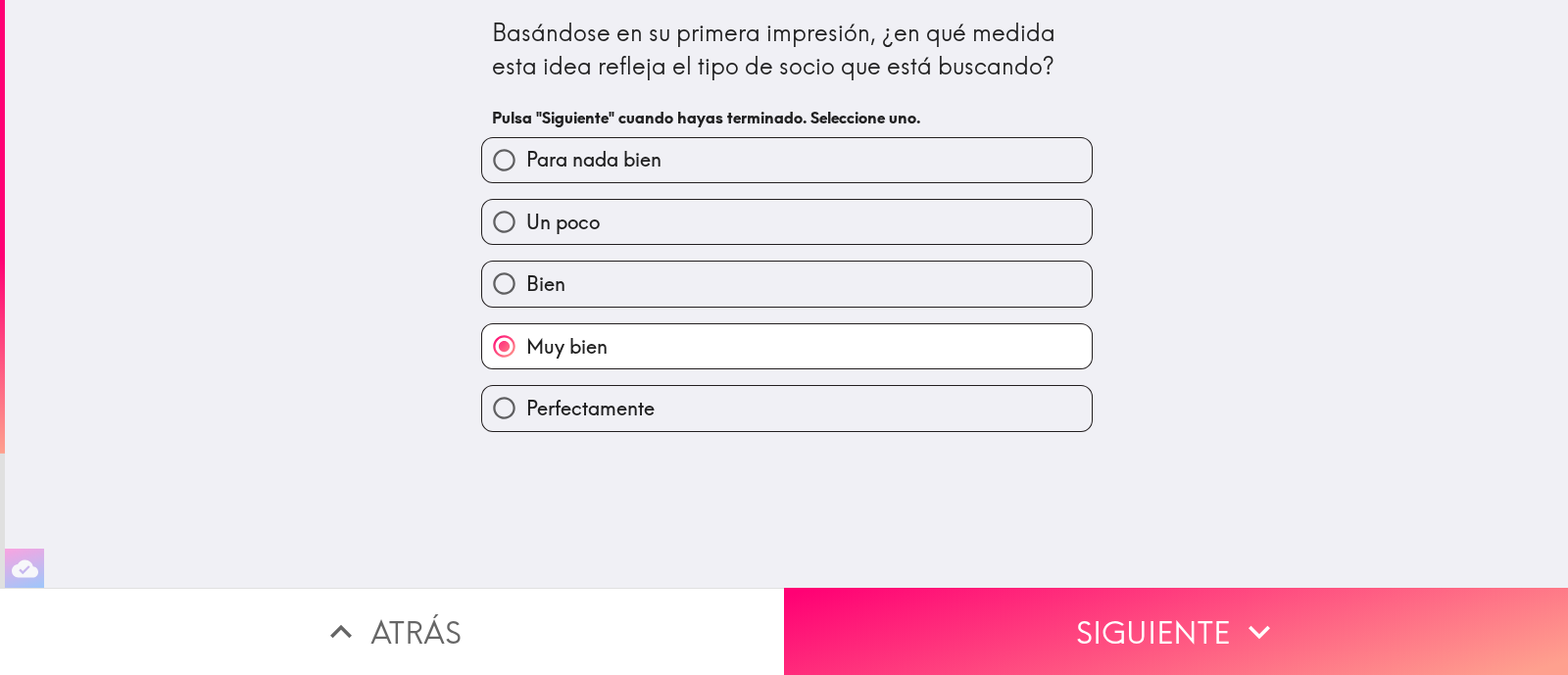 drag, startPoint x: 539, startPoint y: 393, endPoint x: 538, endPoint y: 405, distance: 12.0415946 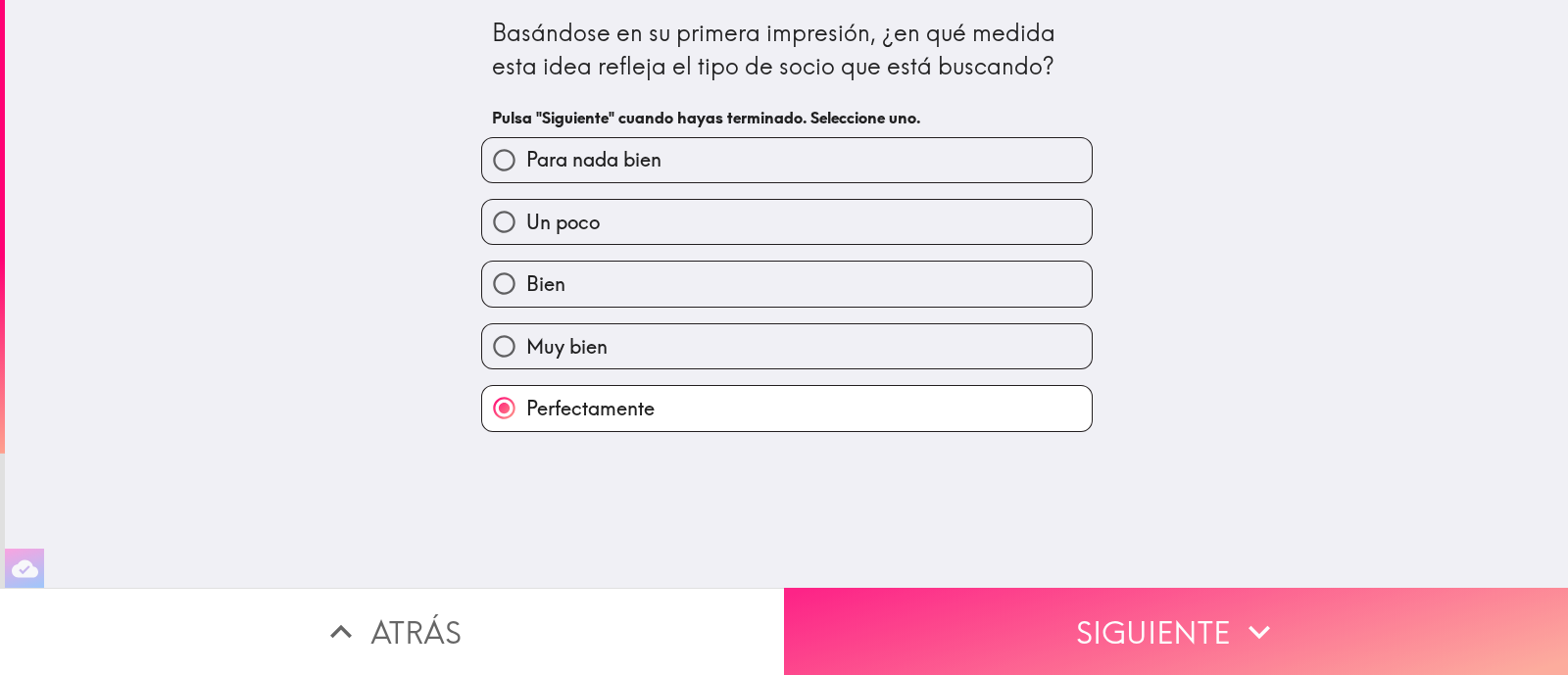 click on "Siguiente" at bounding box center [1176, 631] 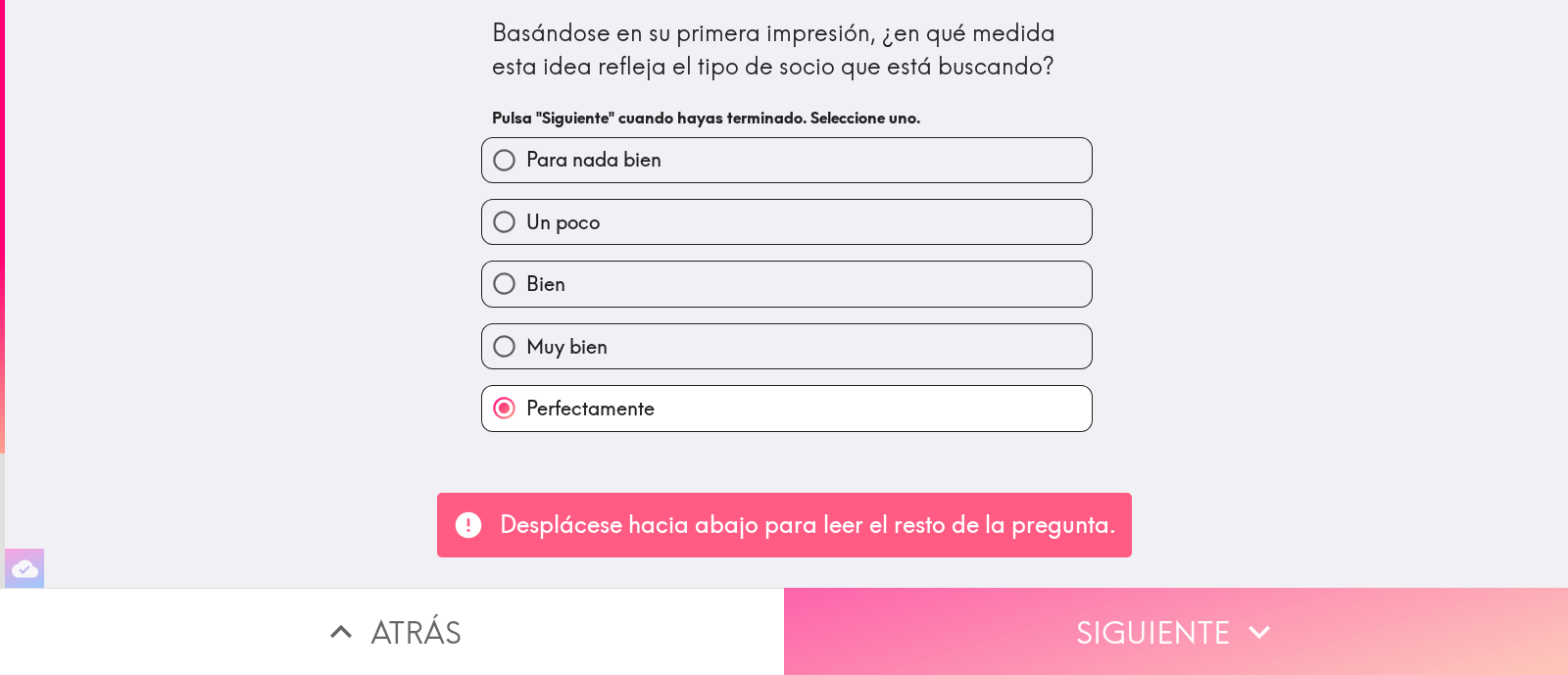 click on "Siguiente" at bounding box center [1176, 631] 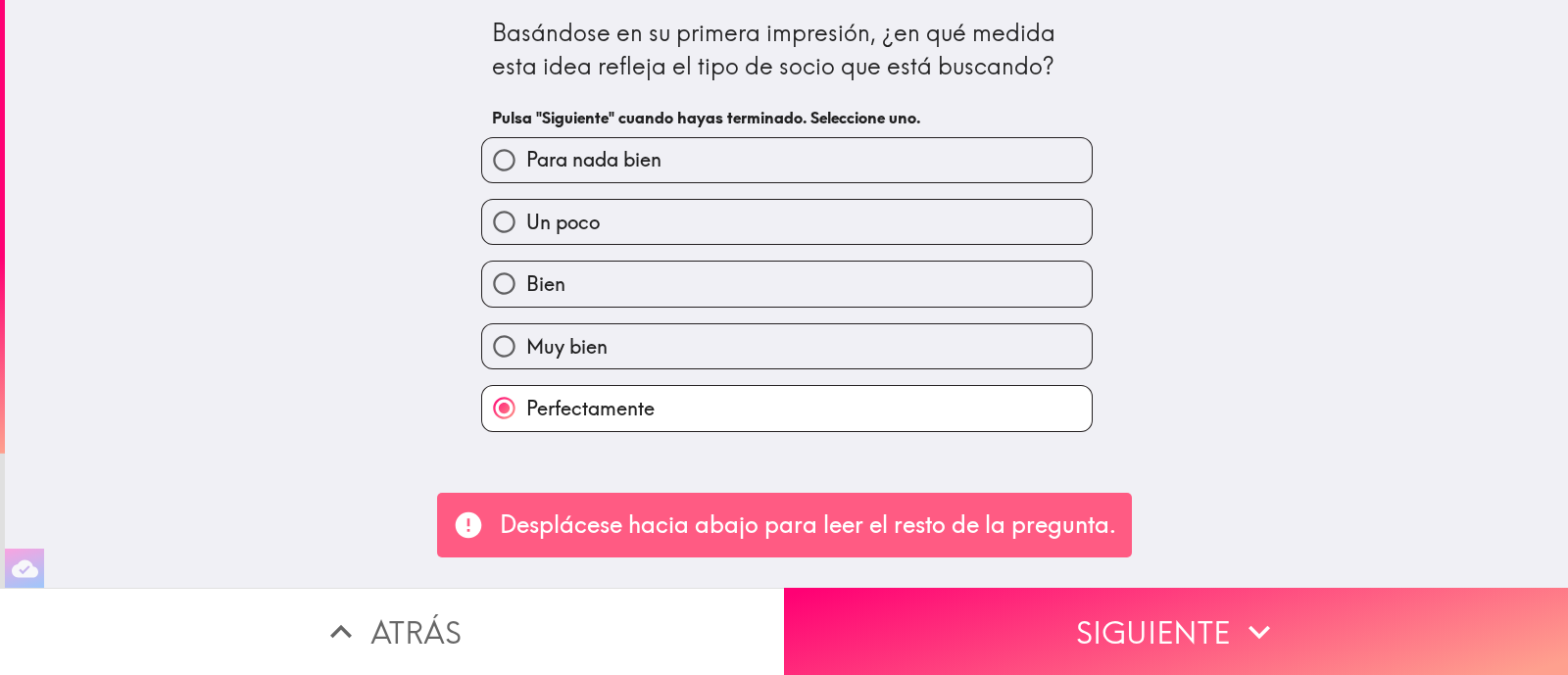 click on "Basándose en su primera impresión, ¿en qué medida esta idea refleja el tipo de socio que está buscando? Pulsa "Siguiente" cuando hayas terminado.   Seleccione uno. Para nada bien Un poco Bien Muy bien Perfectamente" at bounding box center (786, 294) 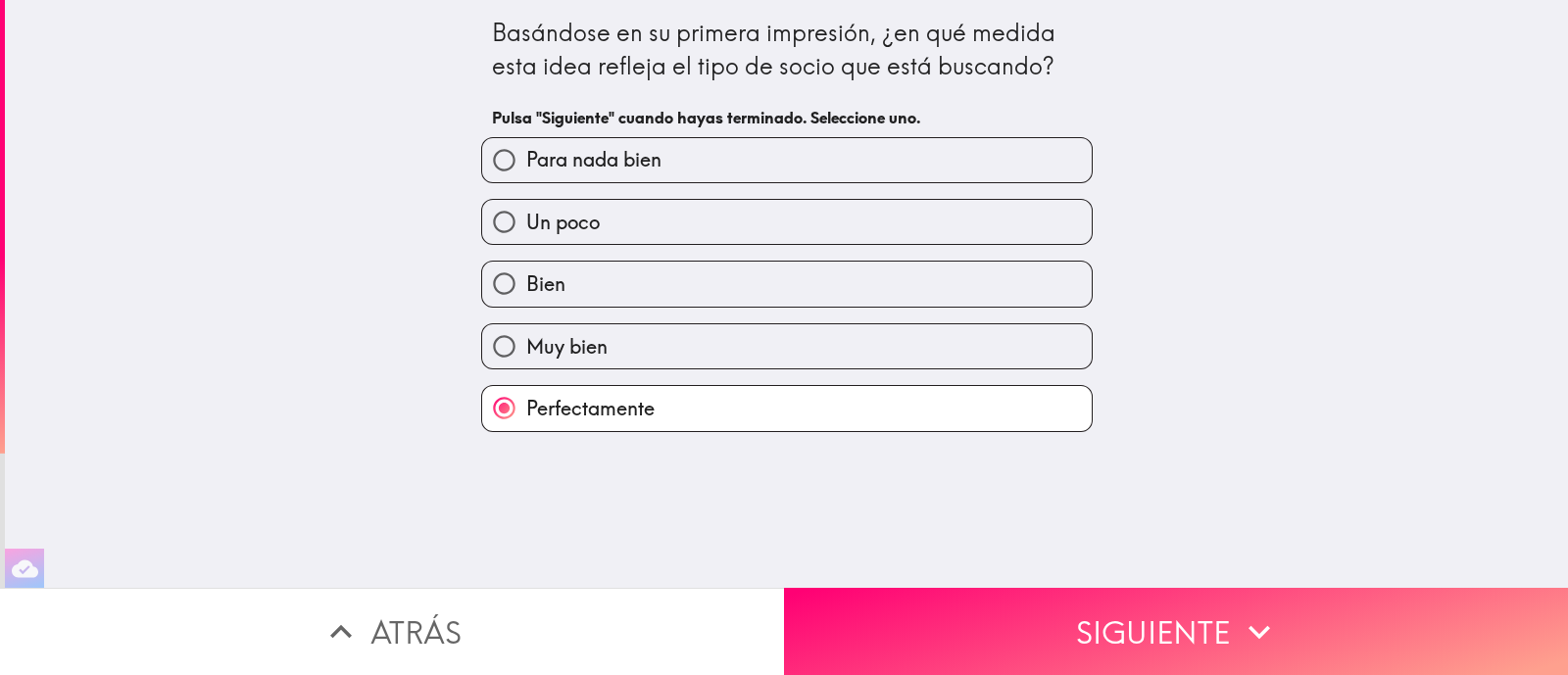 drag, startPoint x: 904, startPoint y: 498, endPoint x: 1490, endPoint y: 511, distance: 586.1442 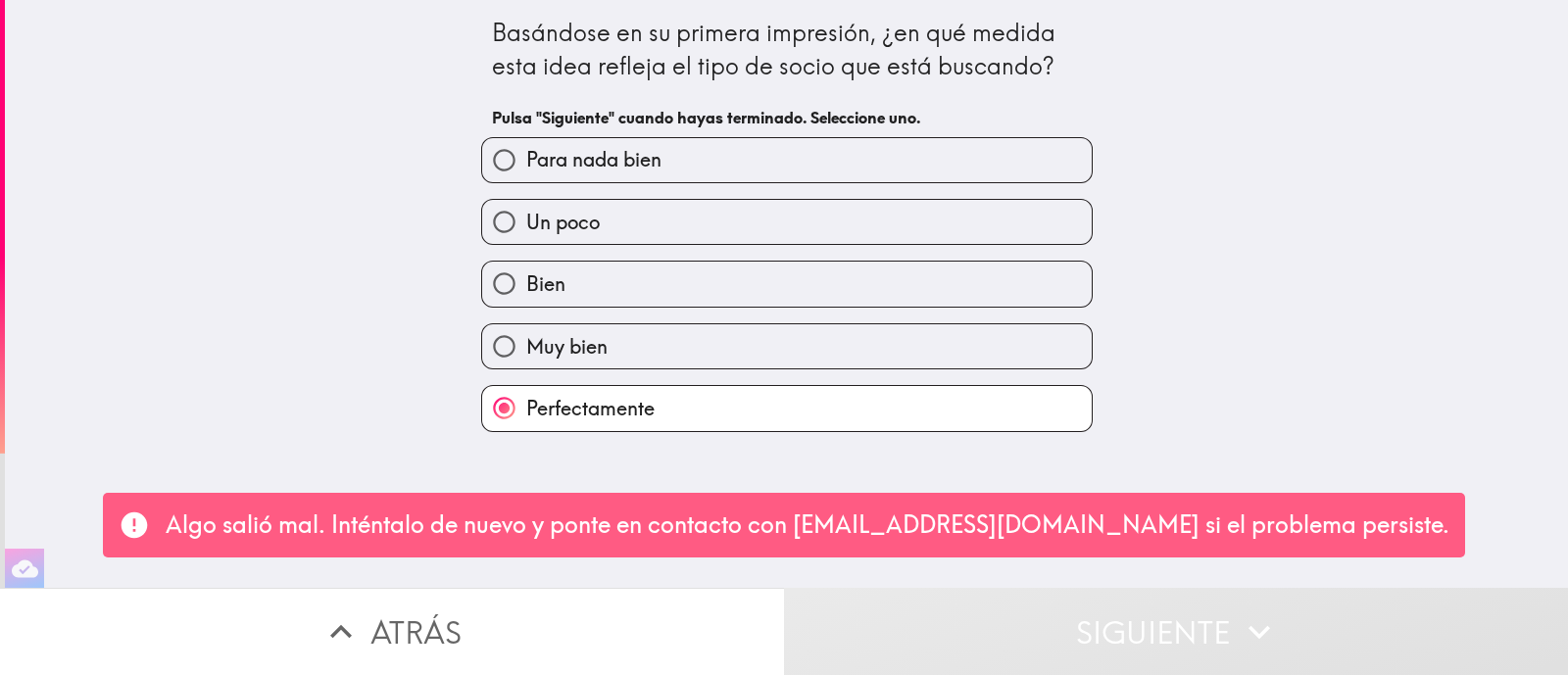 click on "Perfectamente" at bounding box center [787, 408] 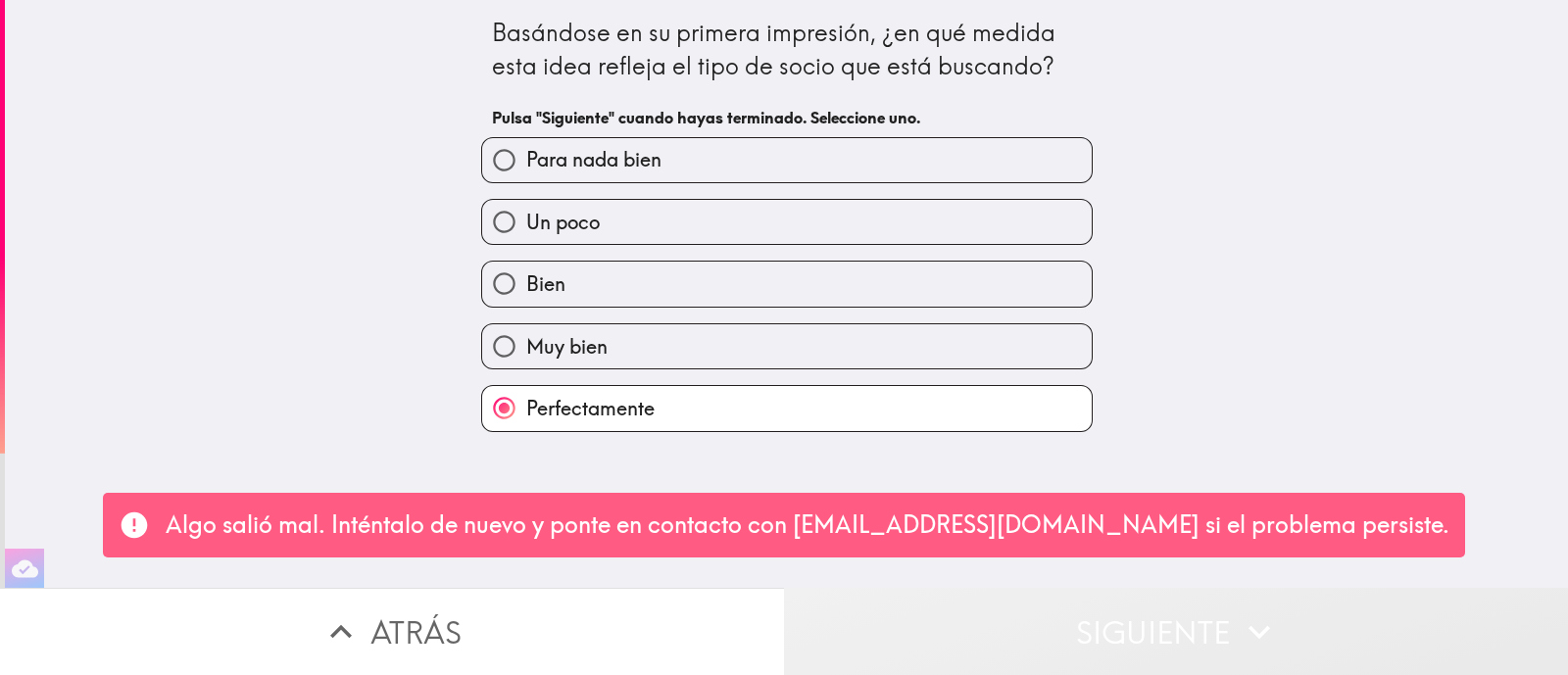 click on "Siguiente" at bounding box center [1176, 631] 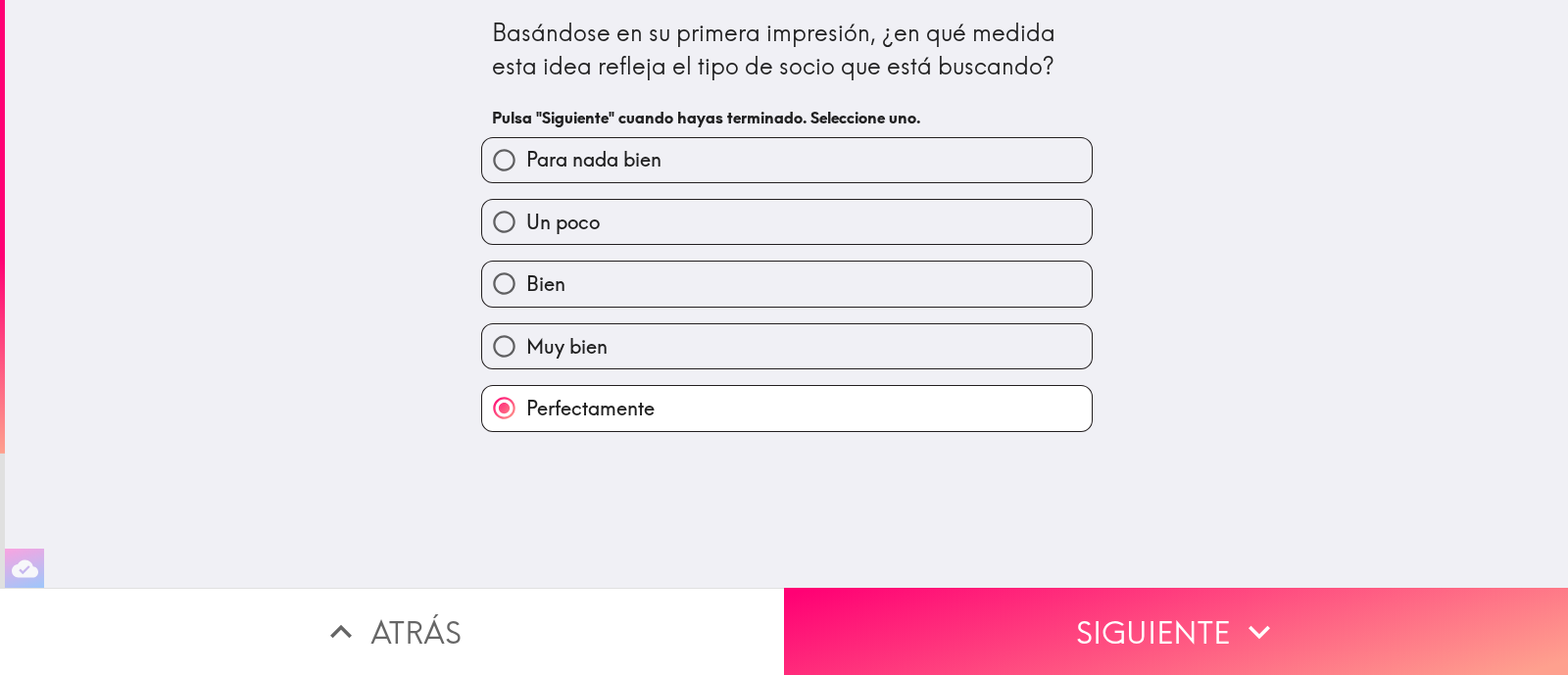 click on "Basándose en su primera impresión, ¿en qué medida esta idea refleja el tipo de socio que está buscando? Pulsa "Siguiente" cuando hayas terminado.   Seleccione uno. Para nada bien Un poco Bien Muy bien Perfectamente" at bounding box center [786, 294] 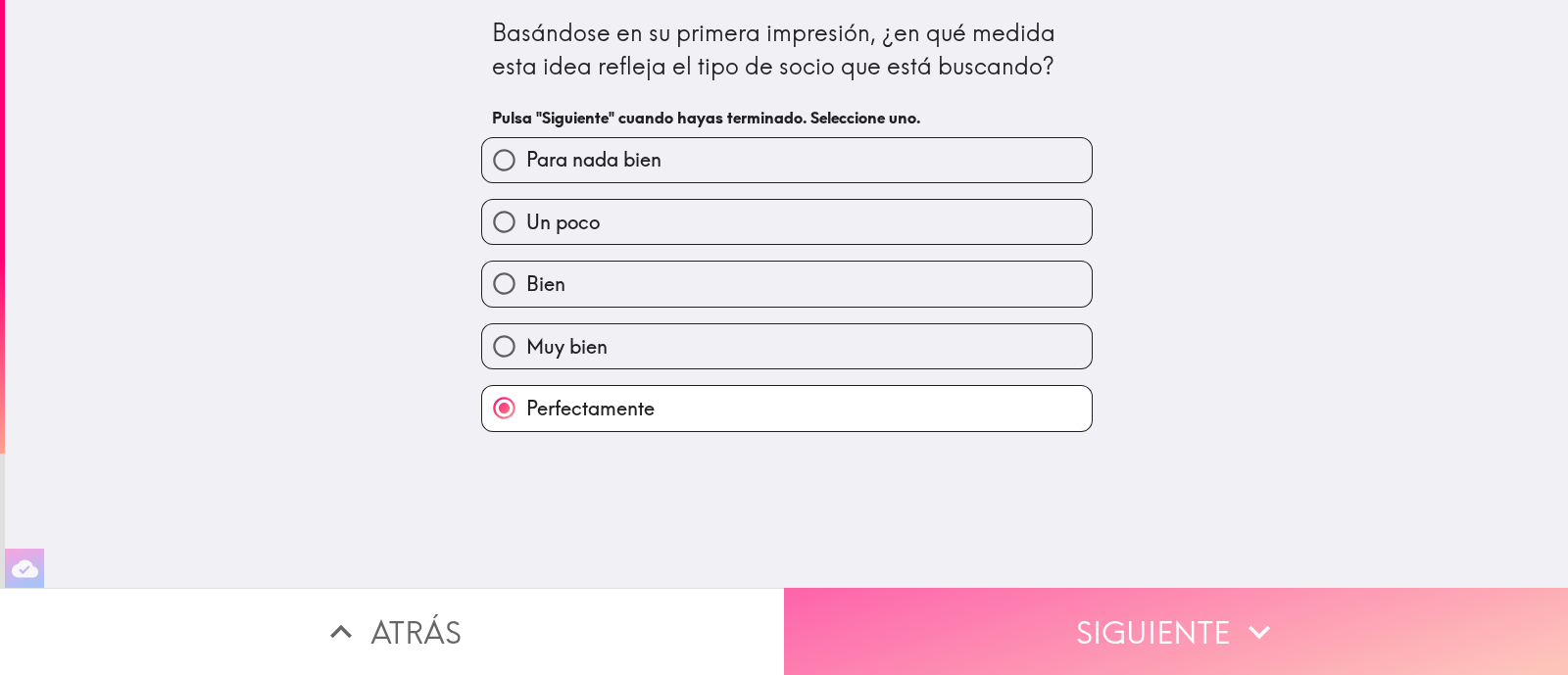click on "Siguiente" at bounding box center [1176, 631] 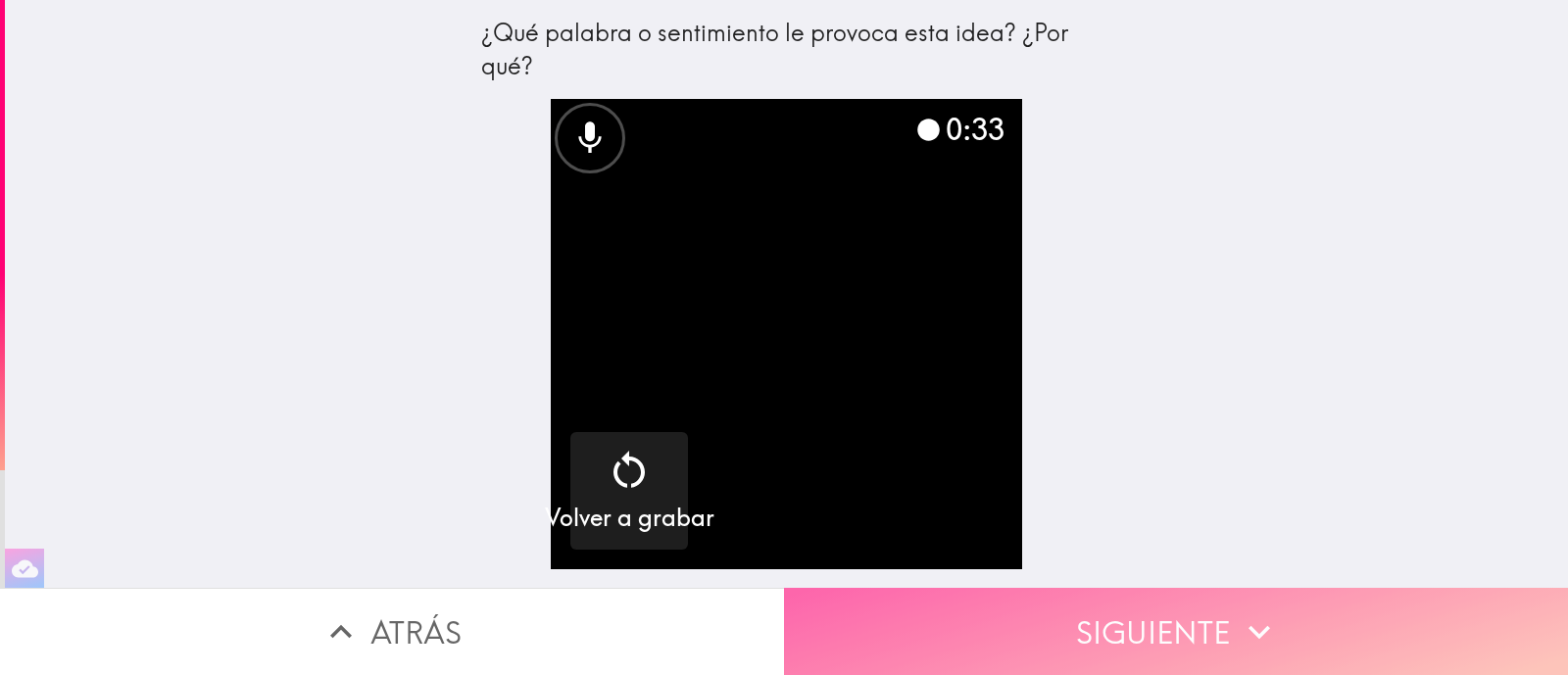 click on "Siguiente" at bounding box center (1176, 631) 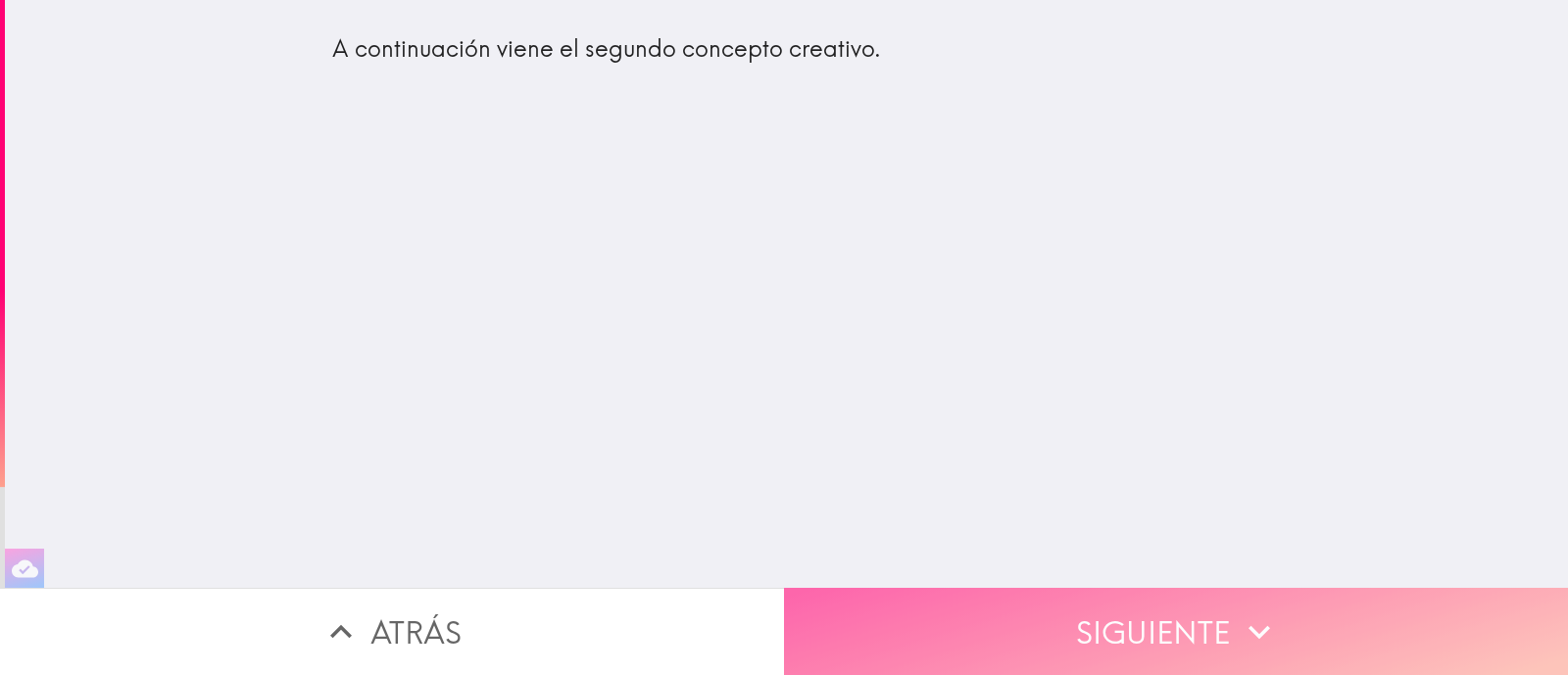 click on "Siguiente" at bounding box center (1176, 631) 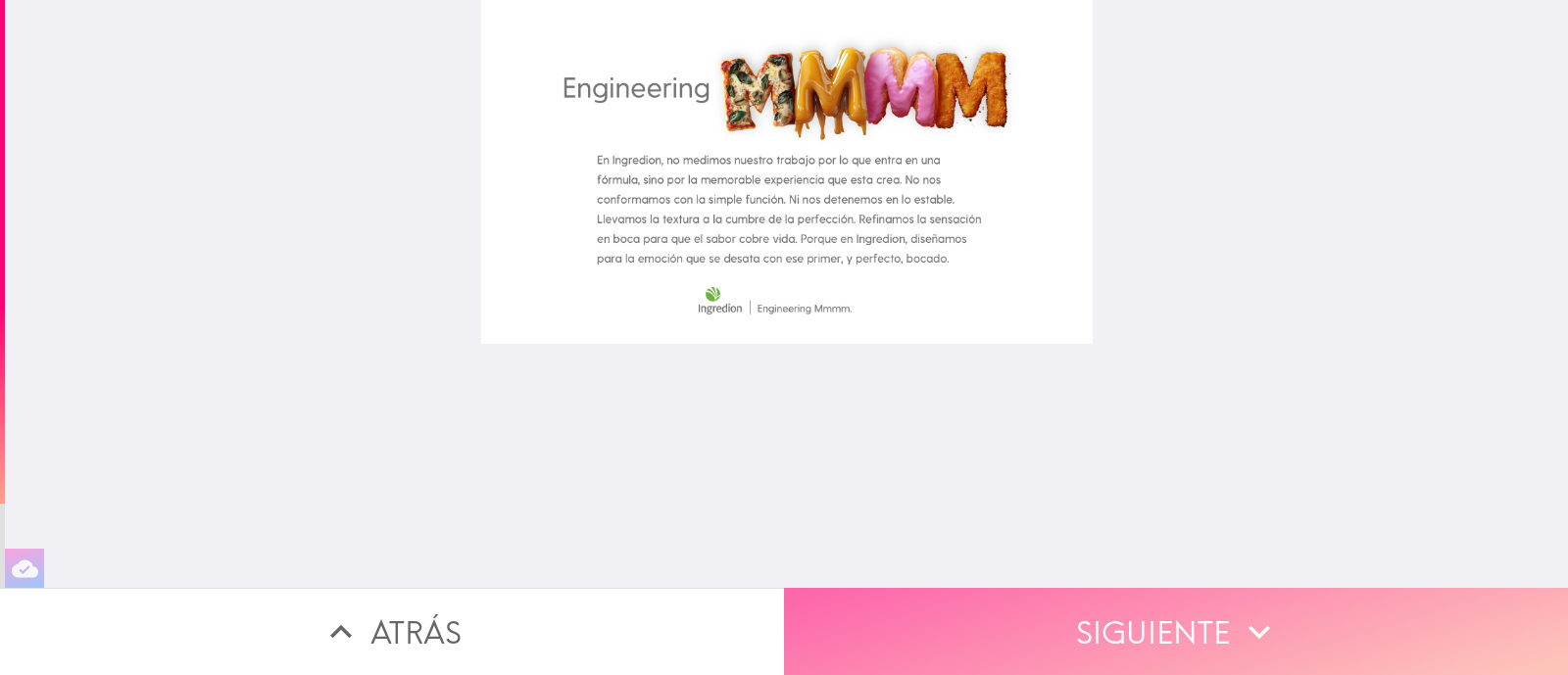 click on "Siguiente" at bounding box center [1176, 631] 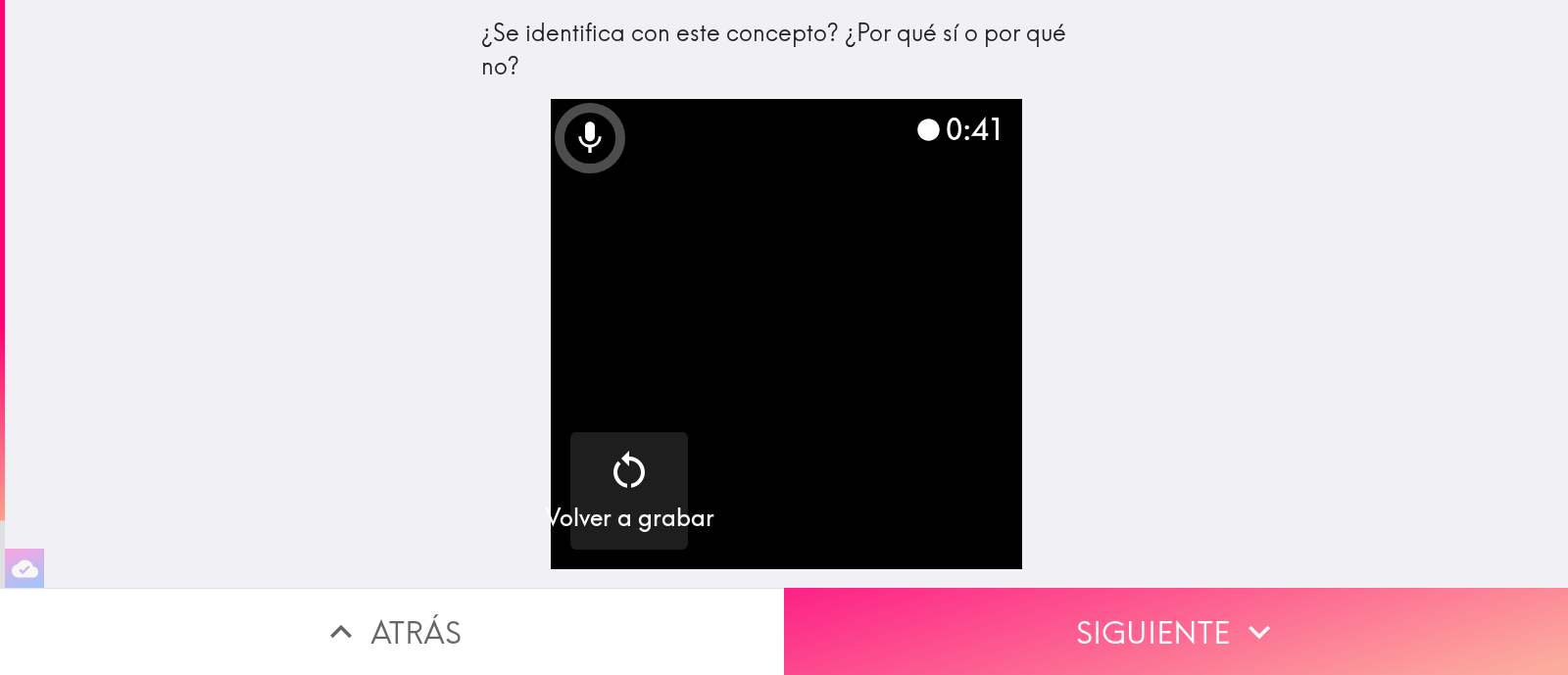 click on "Siguiente" at bounding box center [1176, 631] 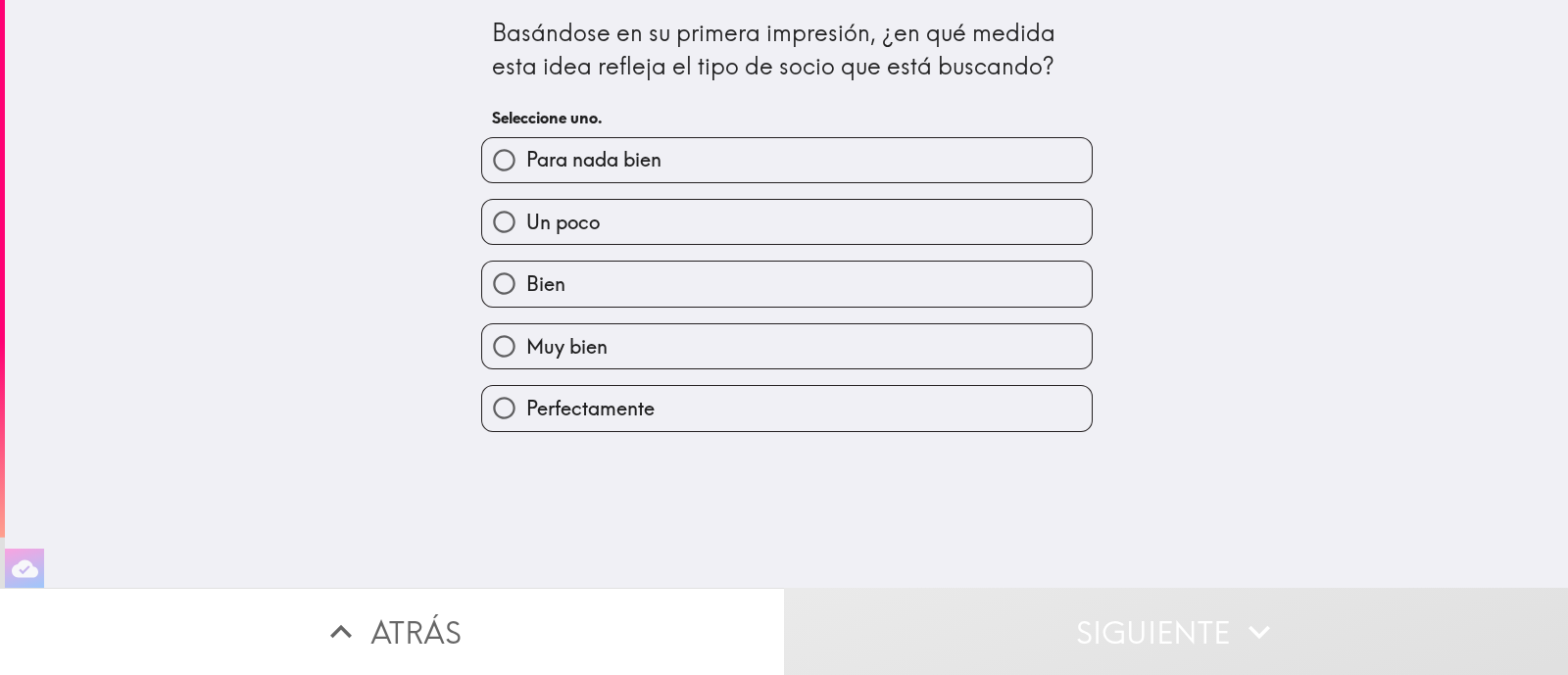 click on "Perfectamente" at bounding box center [787, 408] 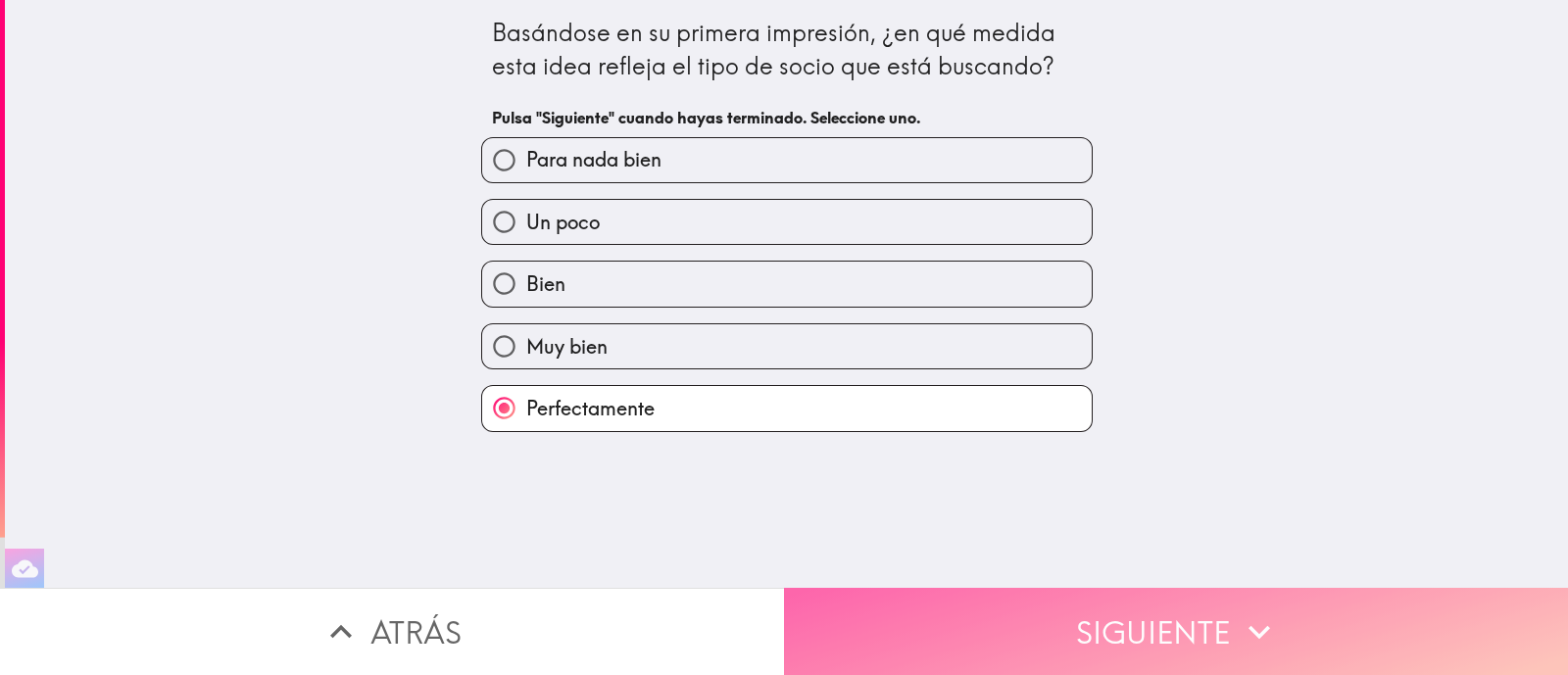 click on "Siguiente" at bounding box center (1176, 631) 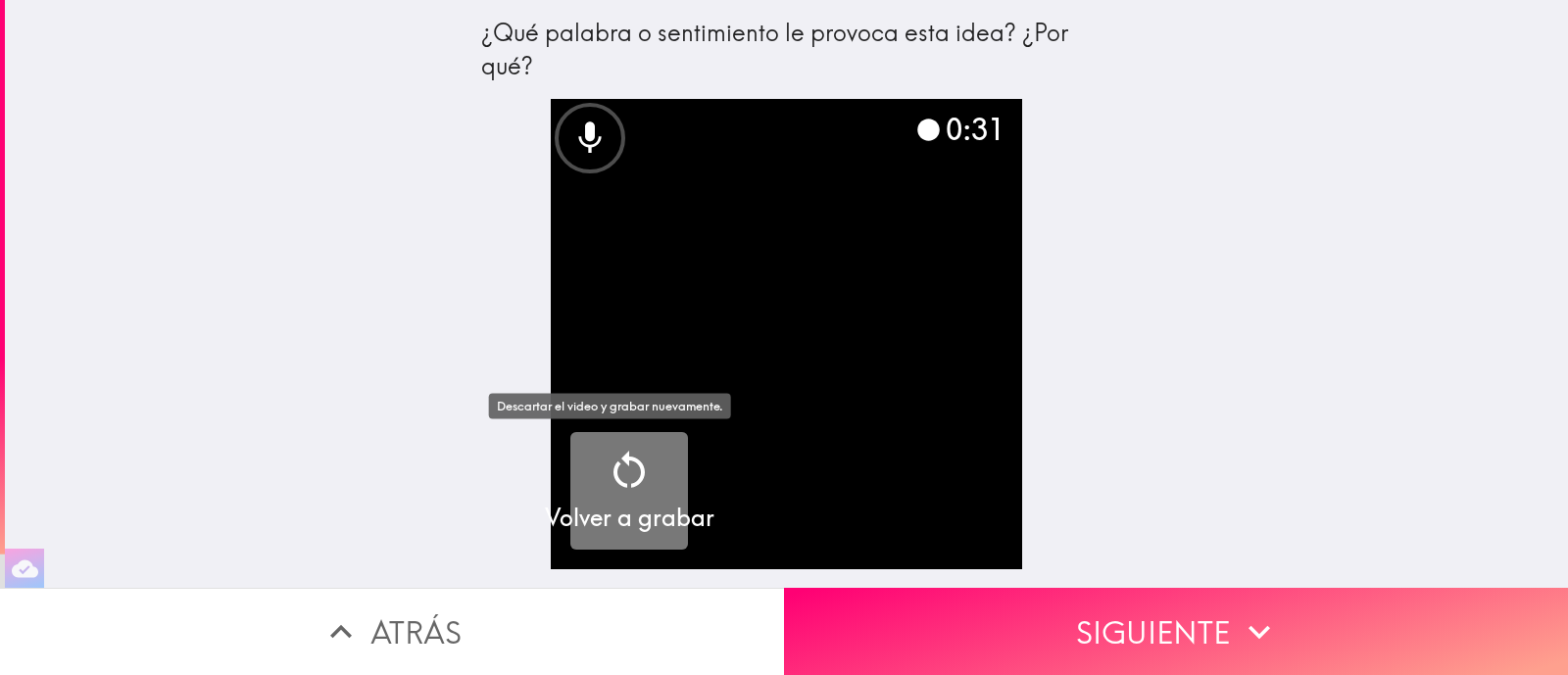 click on "Volver a grabar" at bounding box center [629, 491] 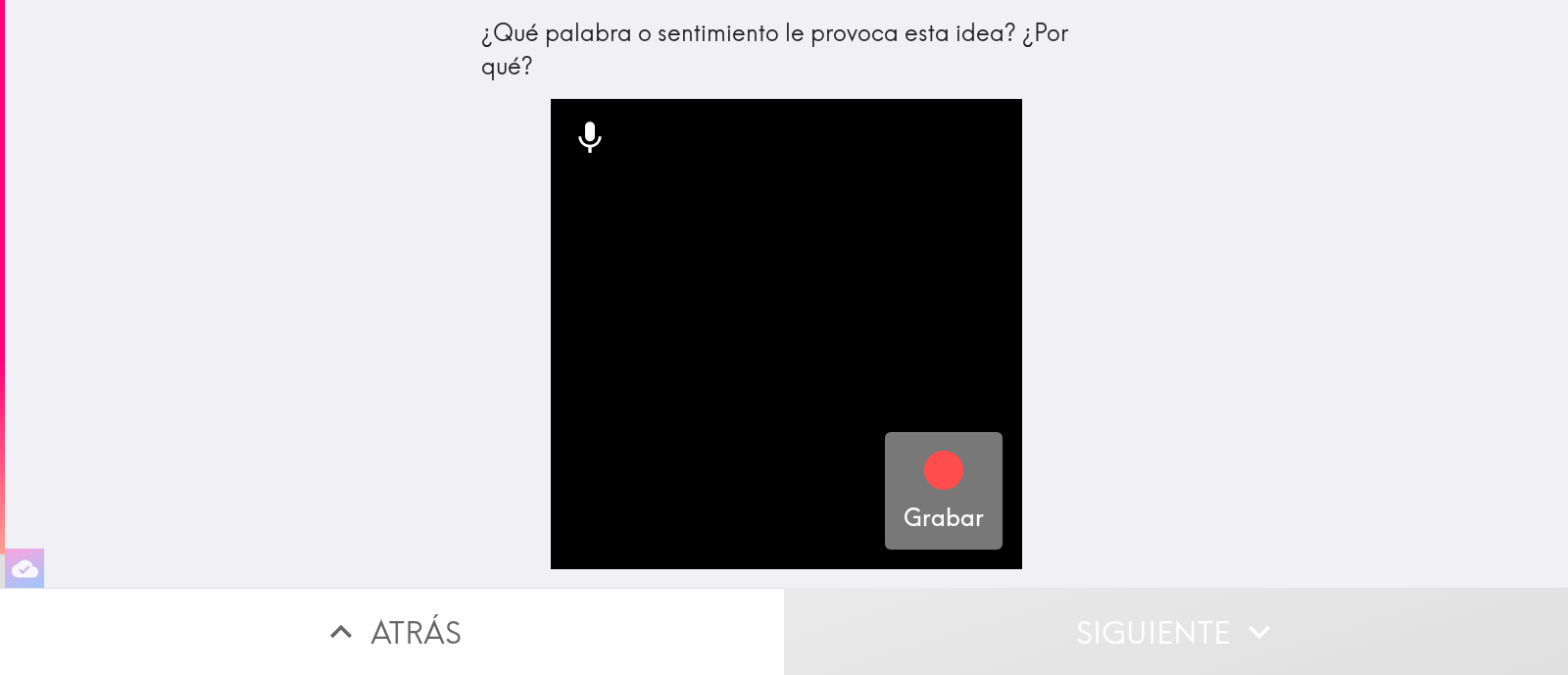 click on "Grabar" at bounding box center (944, 491) 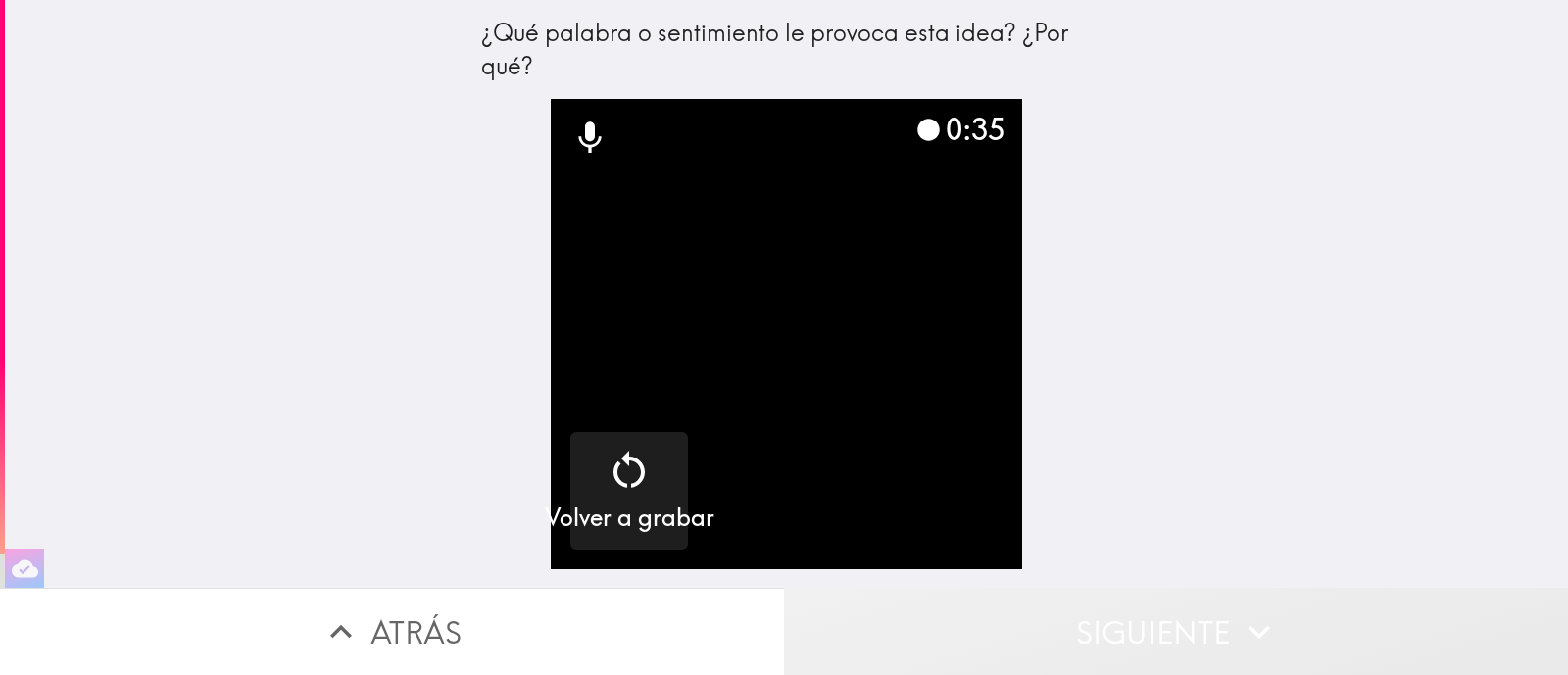 click on "Siguiente" at bounding box center [1176, 631] 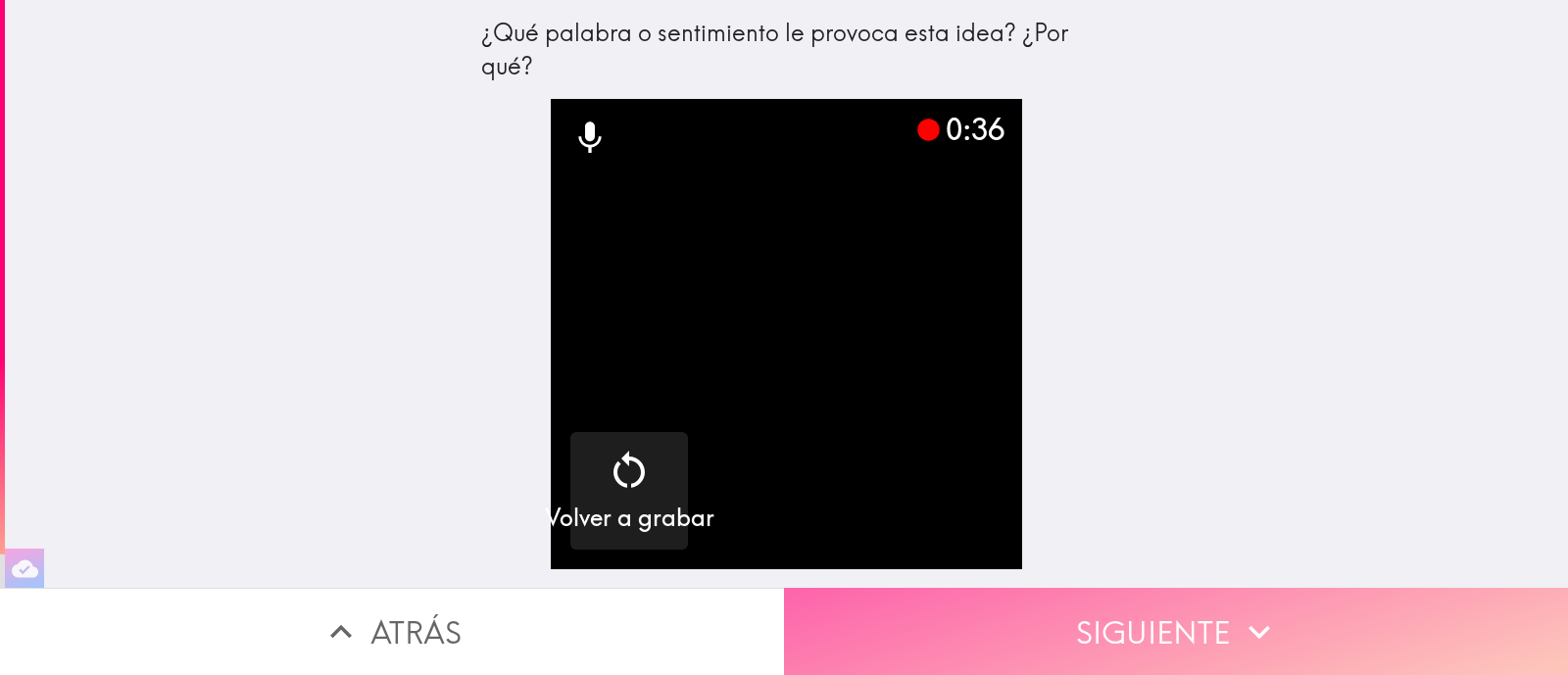 click on "Siguiente" at bounding box center [1176, 631] 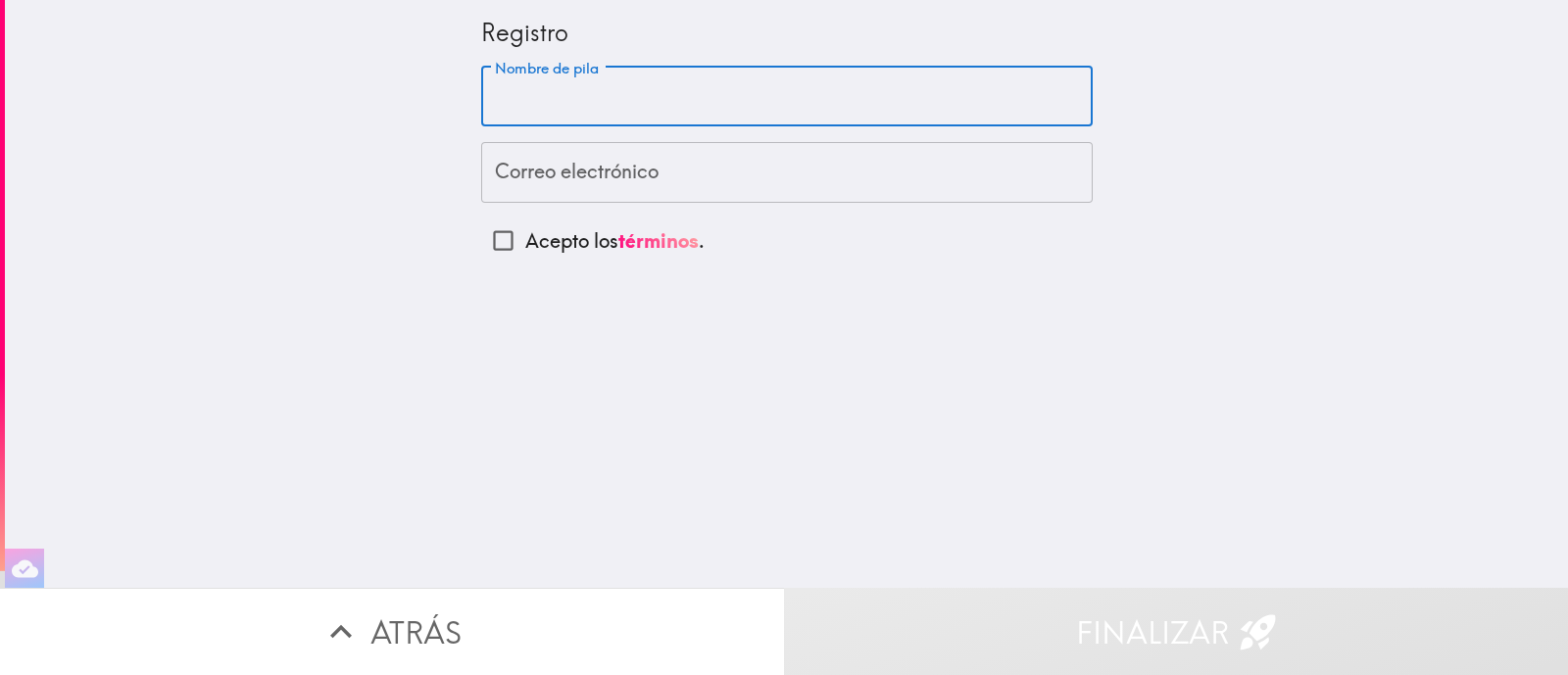 click on "Nombre de pila" at bounding box center (787, 97) 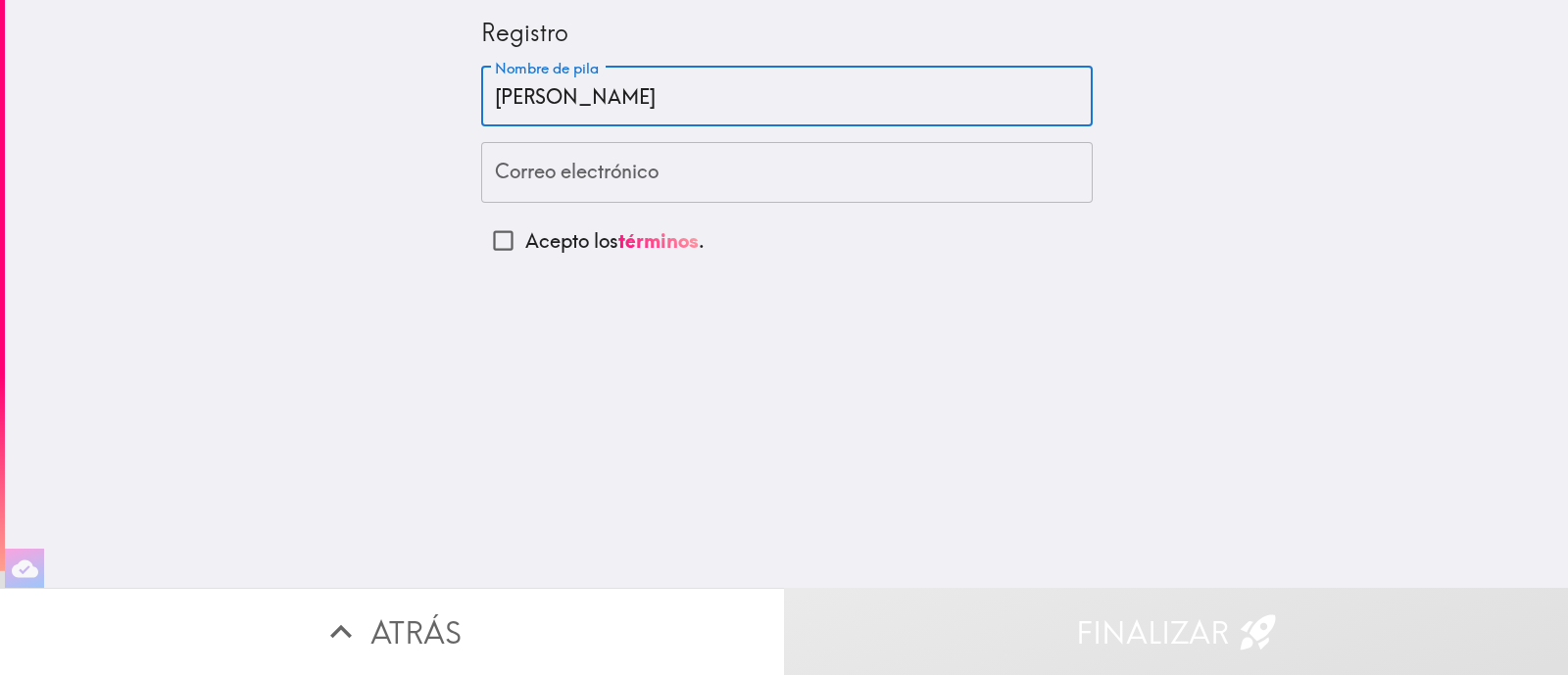 type on "[PERSON_NAME]" 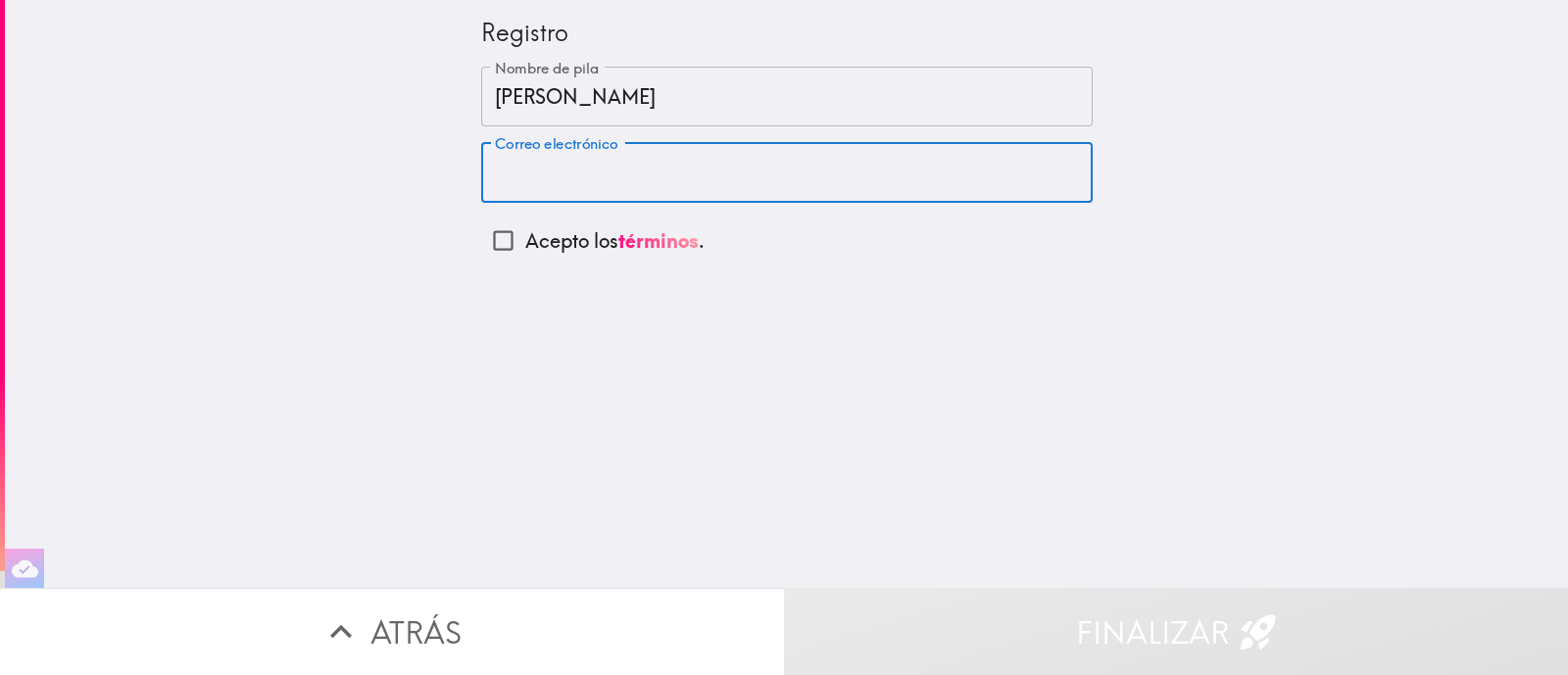 click on "Correo electrónico" at bounding box center [787, 172] 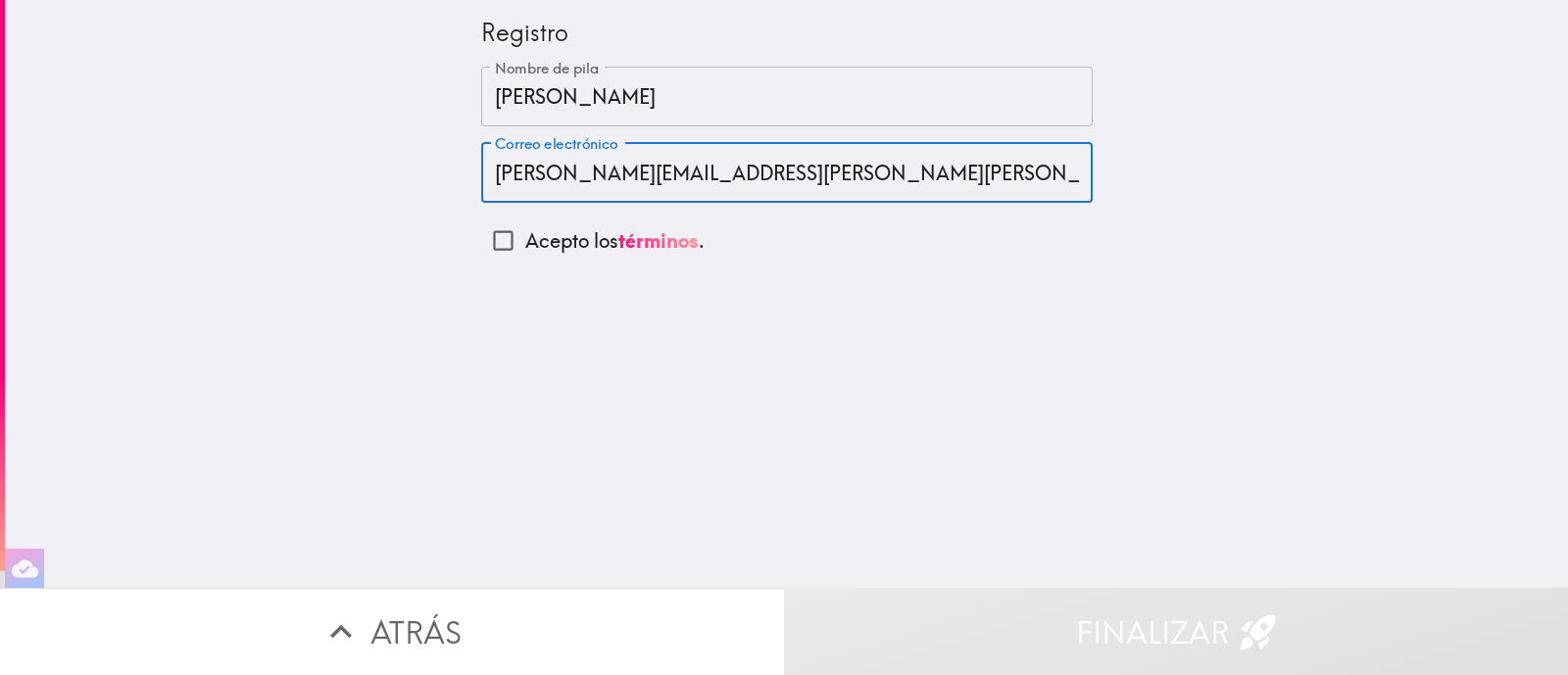type on "[PERSON_NAME][EMAIL_ADDRESS][PERSON_NAME][PERSON_NAME][DOMAIN_NAME]" 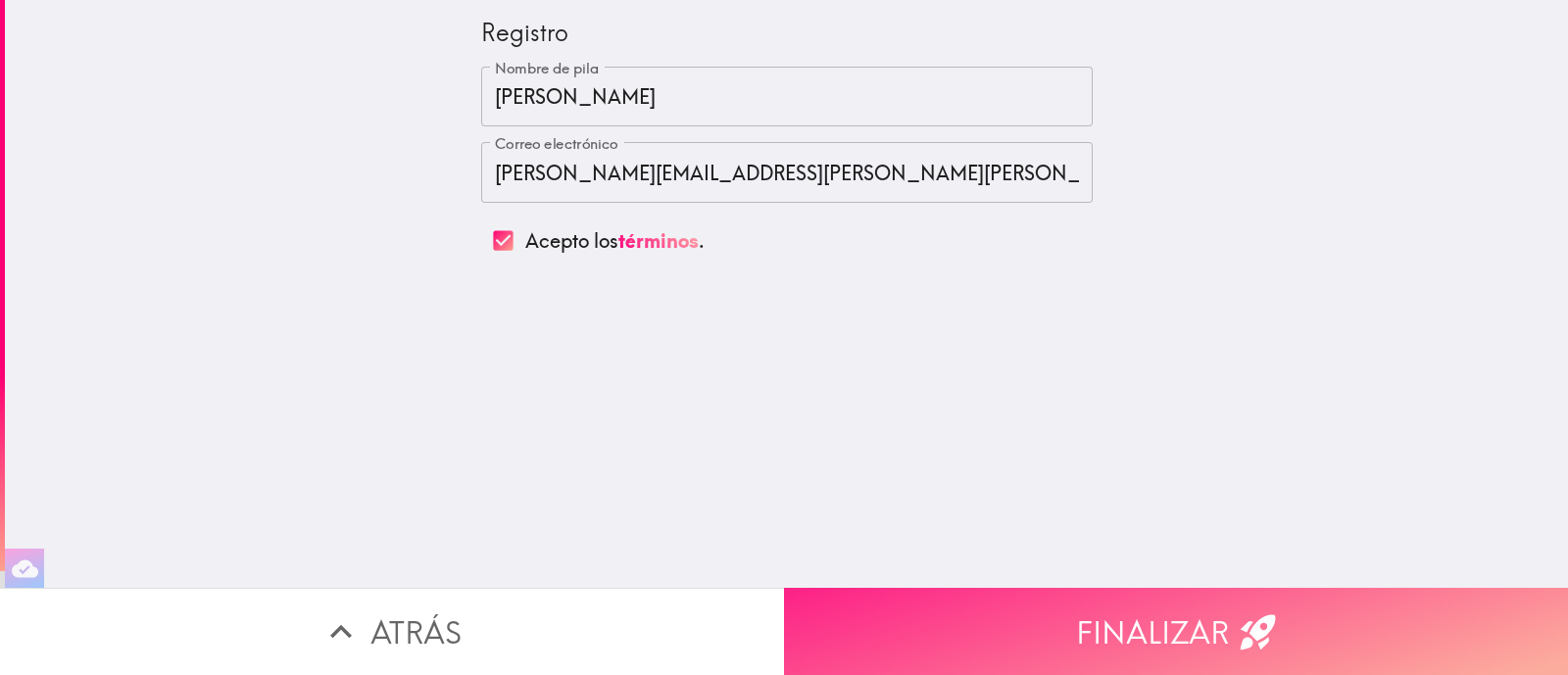 click on "Finalizar" at bounding box center [1176, 631] 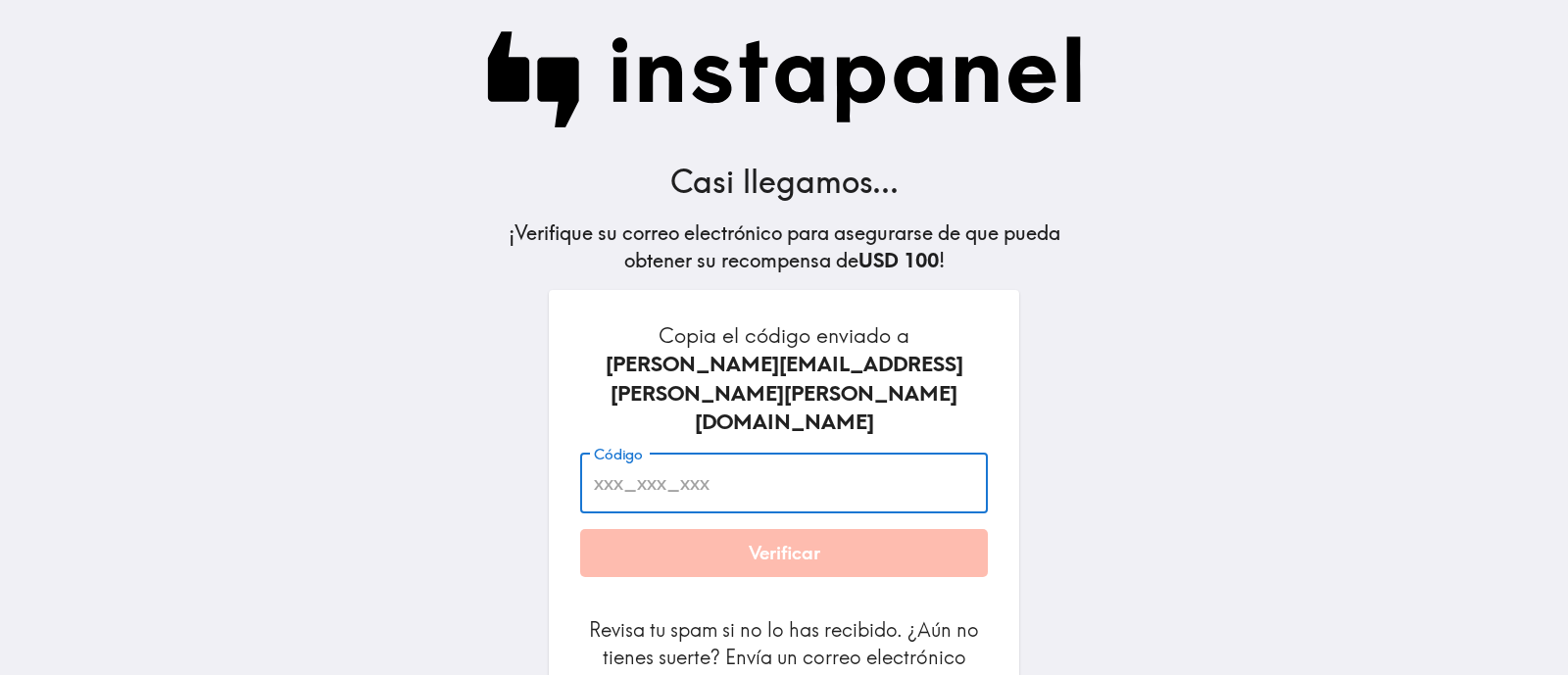 click on "Código" at bounding box center (784, 483) 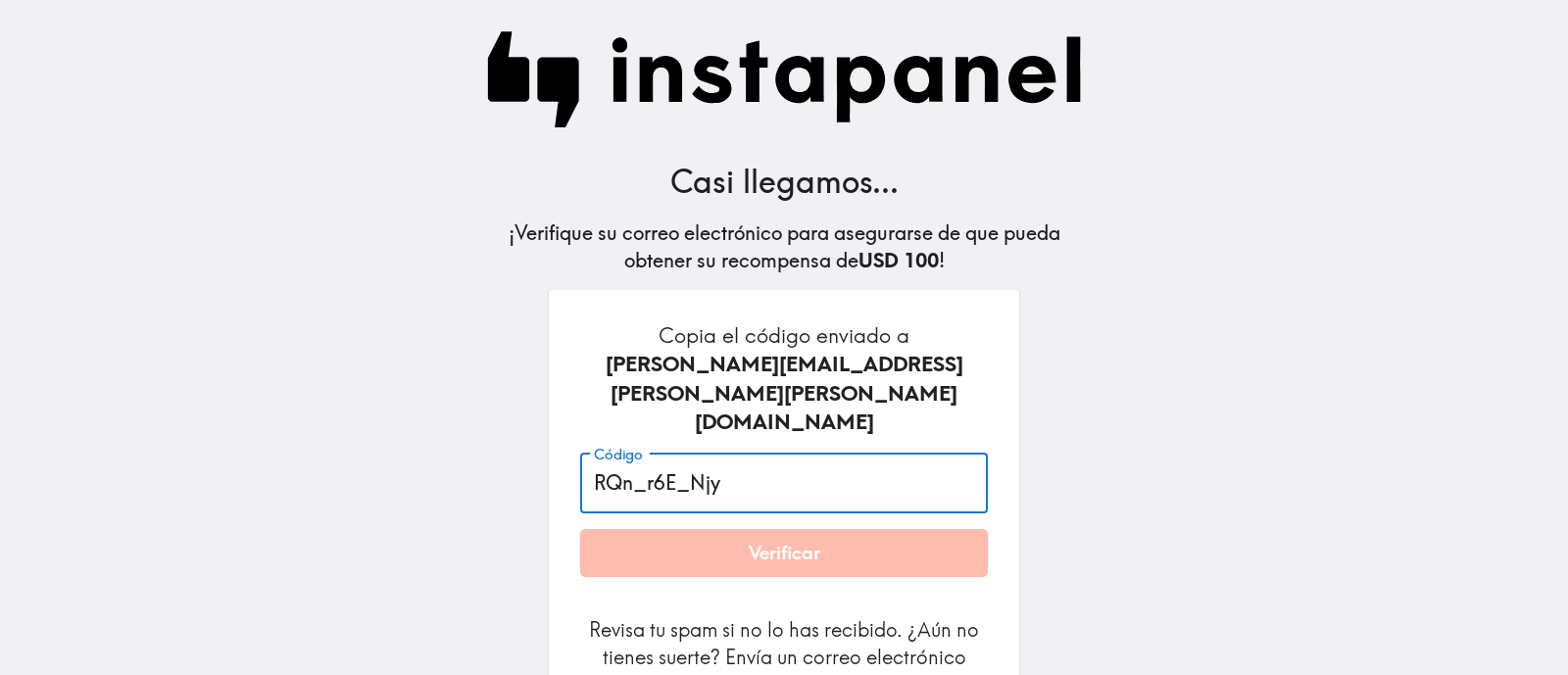 type on "RQn_r6E_Njy" 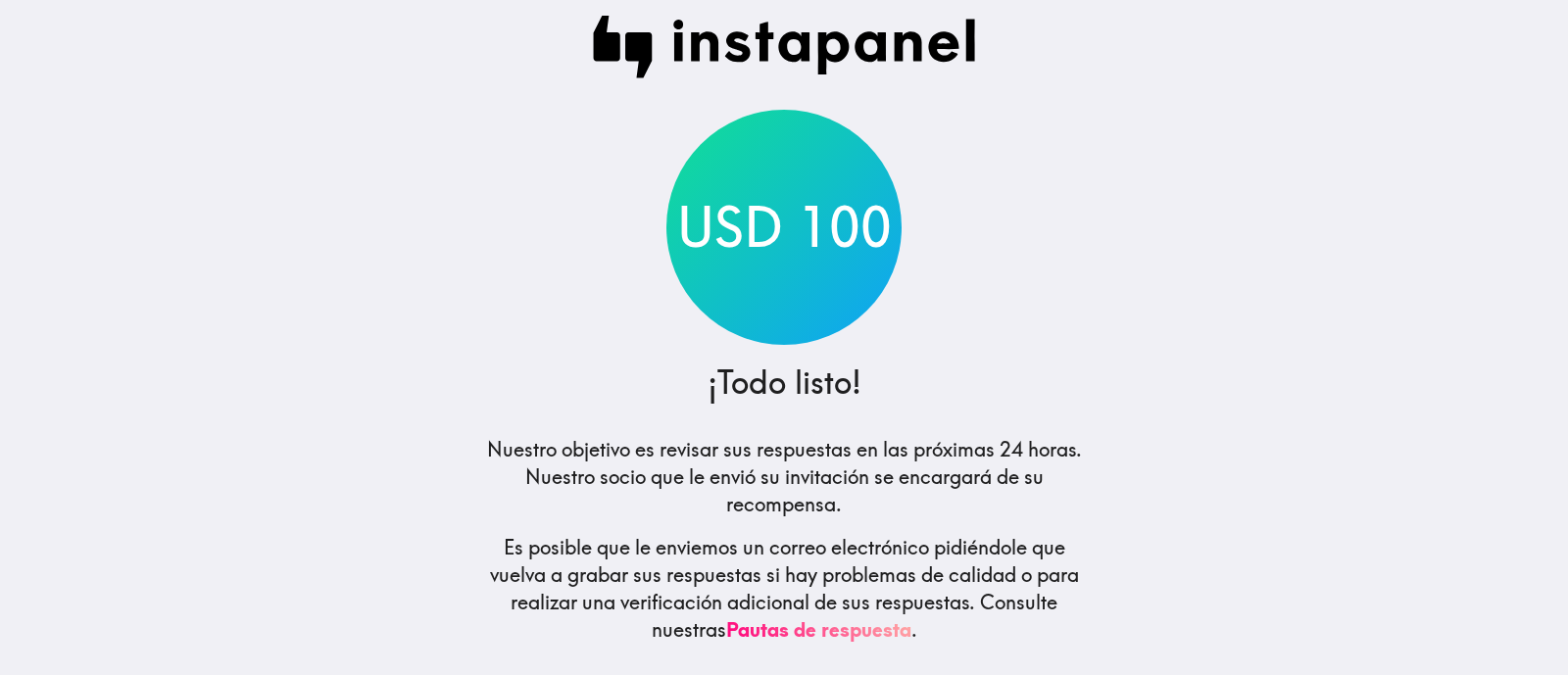 scroll, scrollTop: 33, scrollLeft: 0, axis: vertical 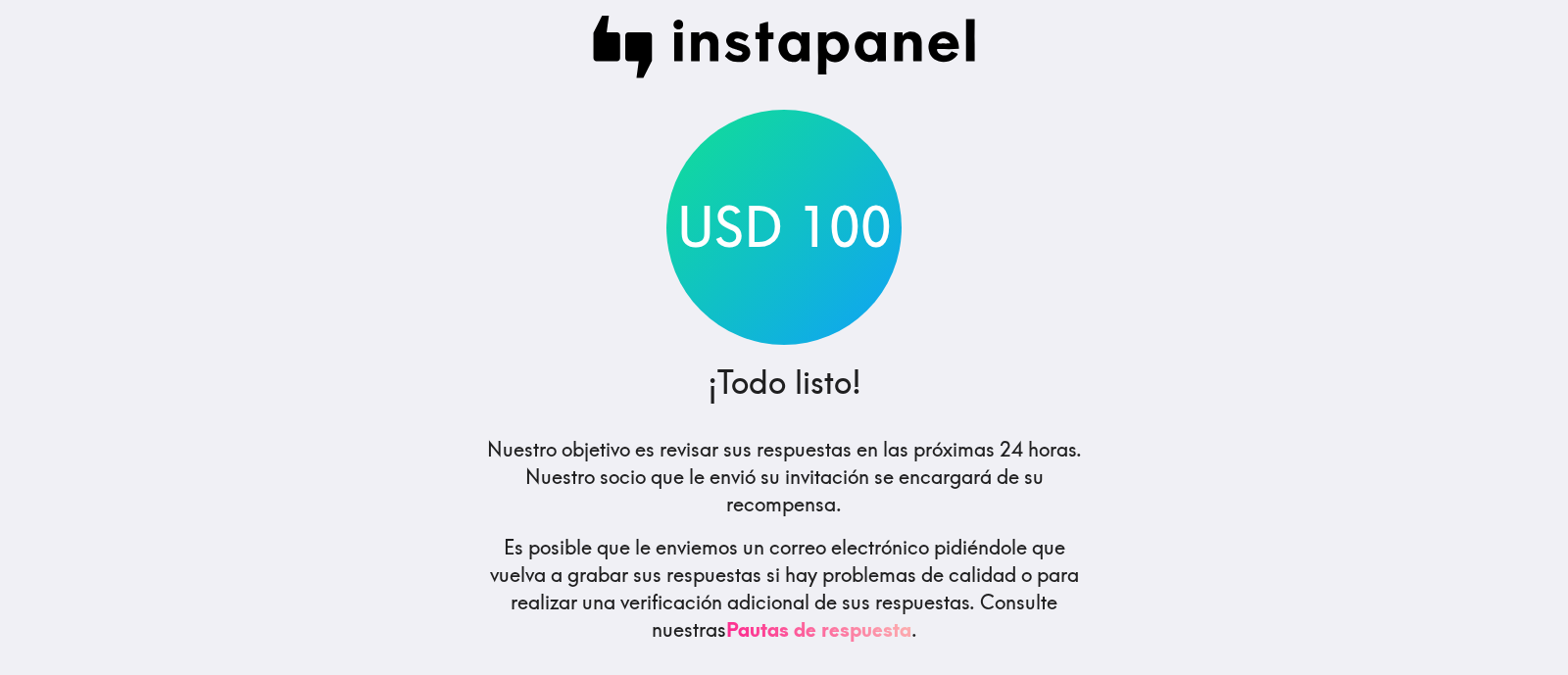 click on "Pautas de respuesta" at bounding box center [818, 629] 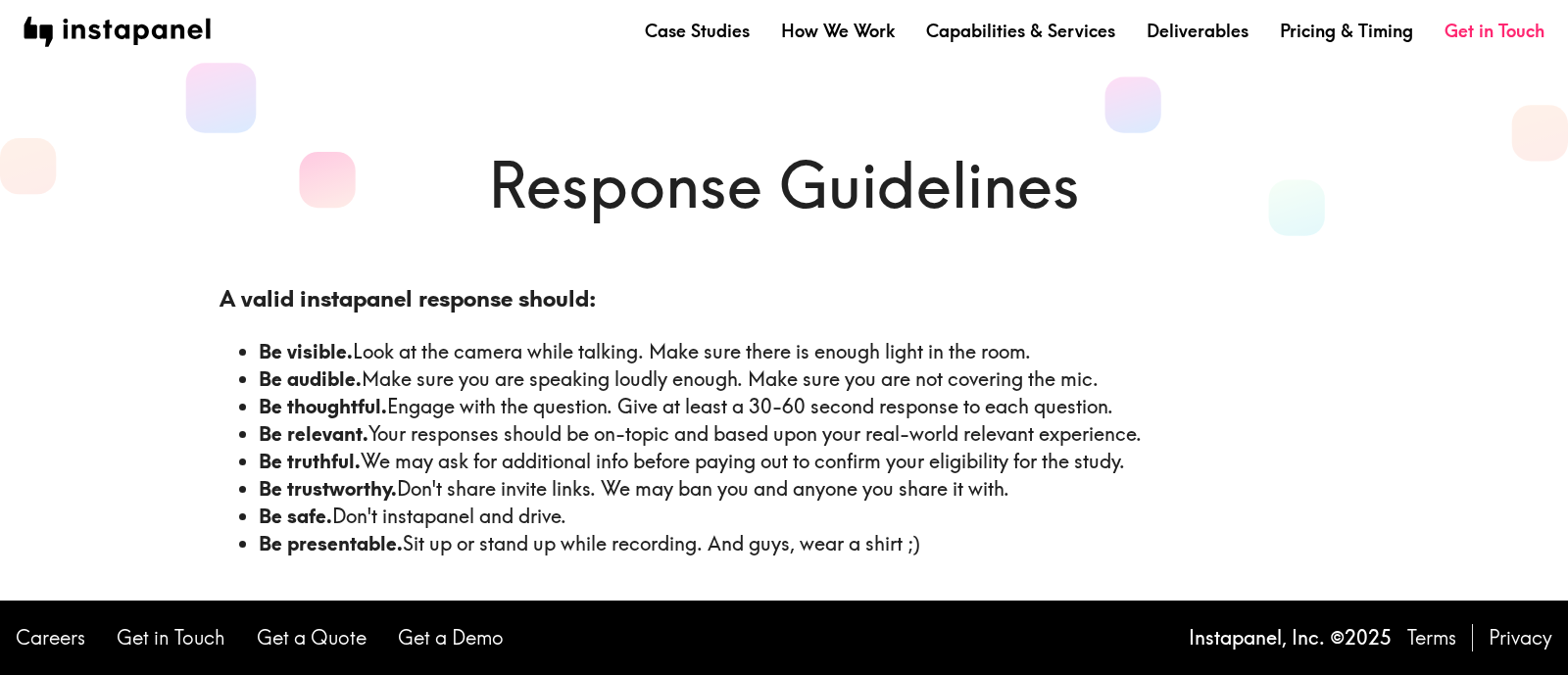 scroll, scrollTop: 0, scrollLeft: 0, axis: both 